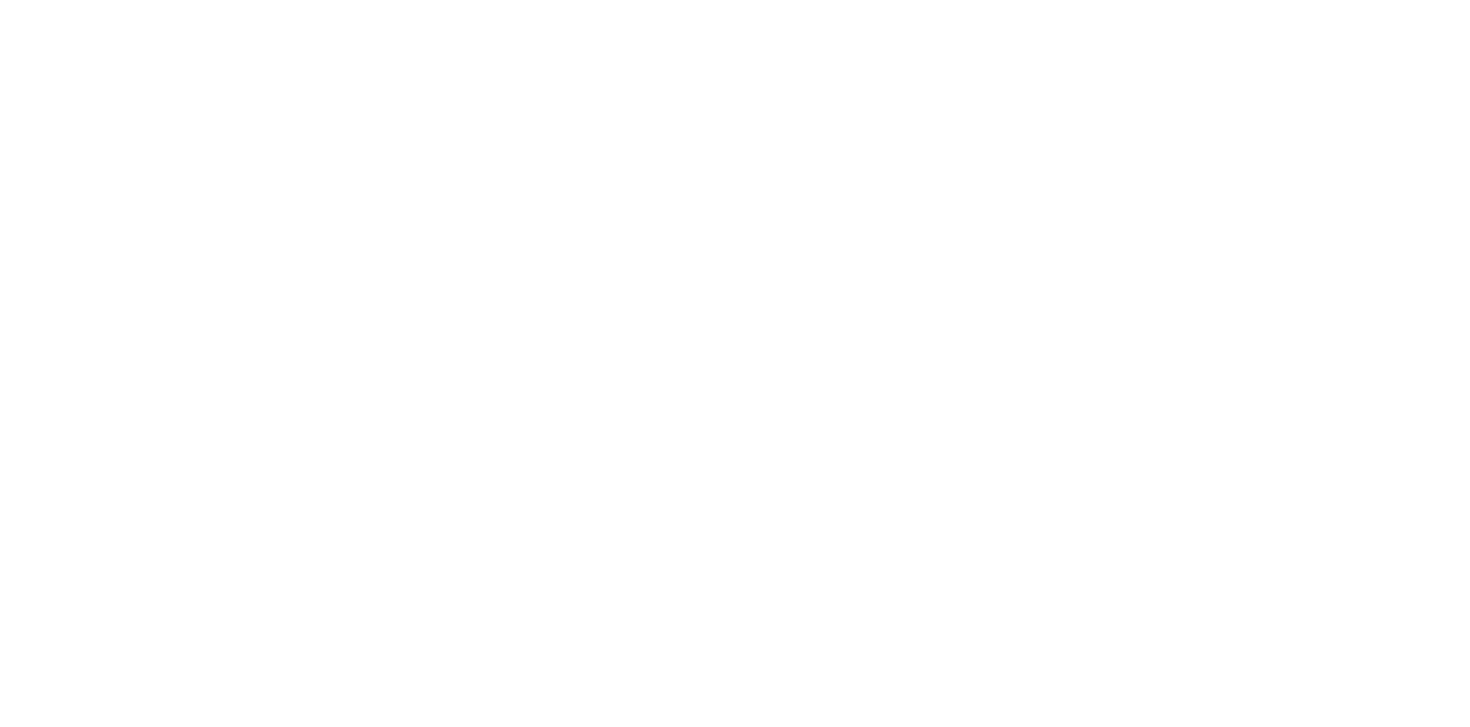 scroll, scrollTop: 0, scrollLeft: 0, axis: both 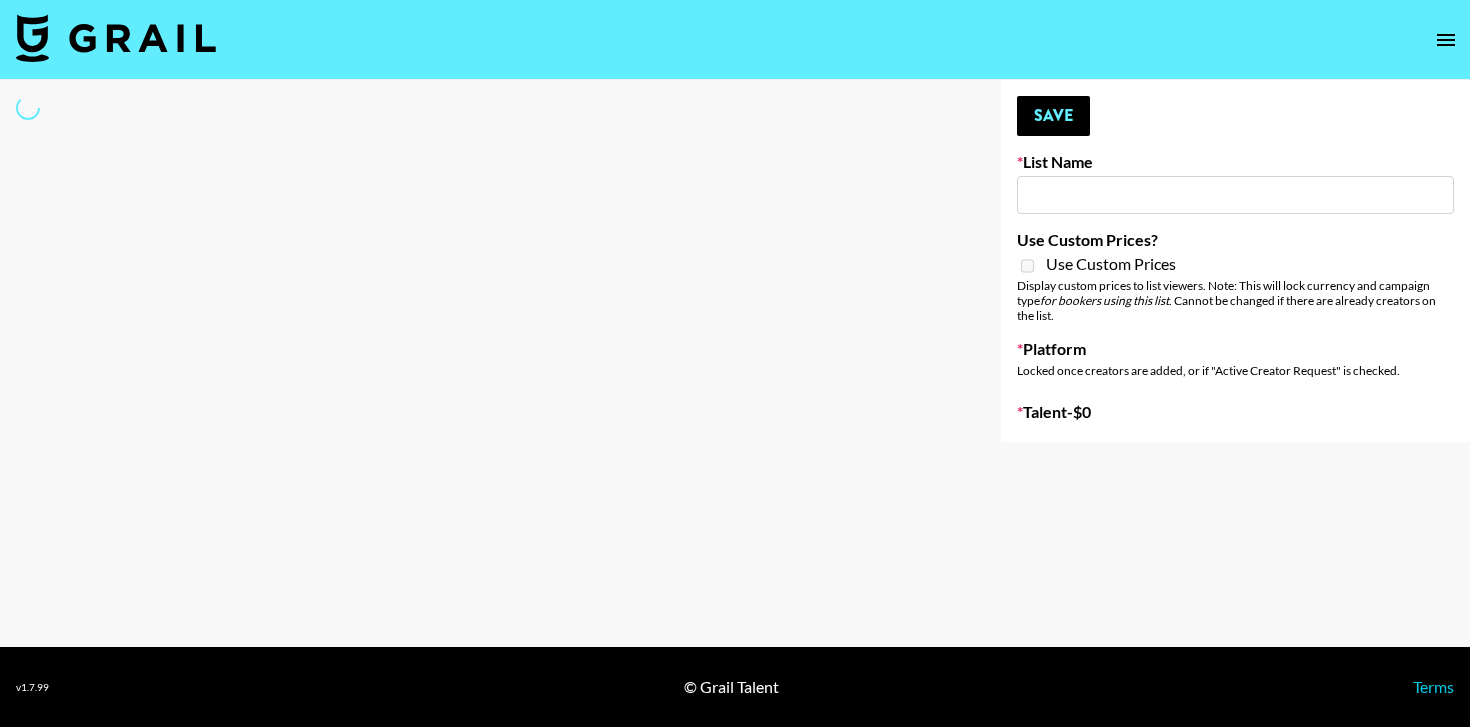 type on "Playa Paradiso - djtennisofficial & Eliza Rose" 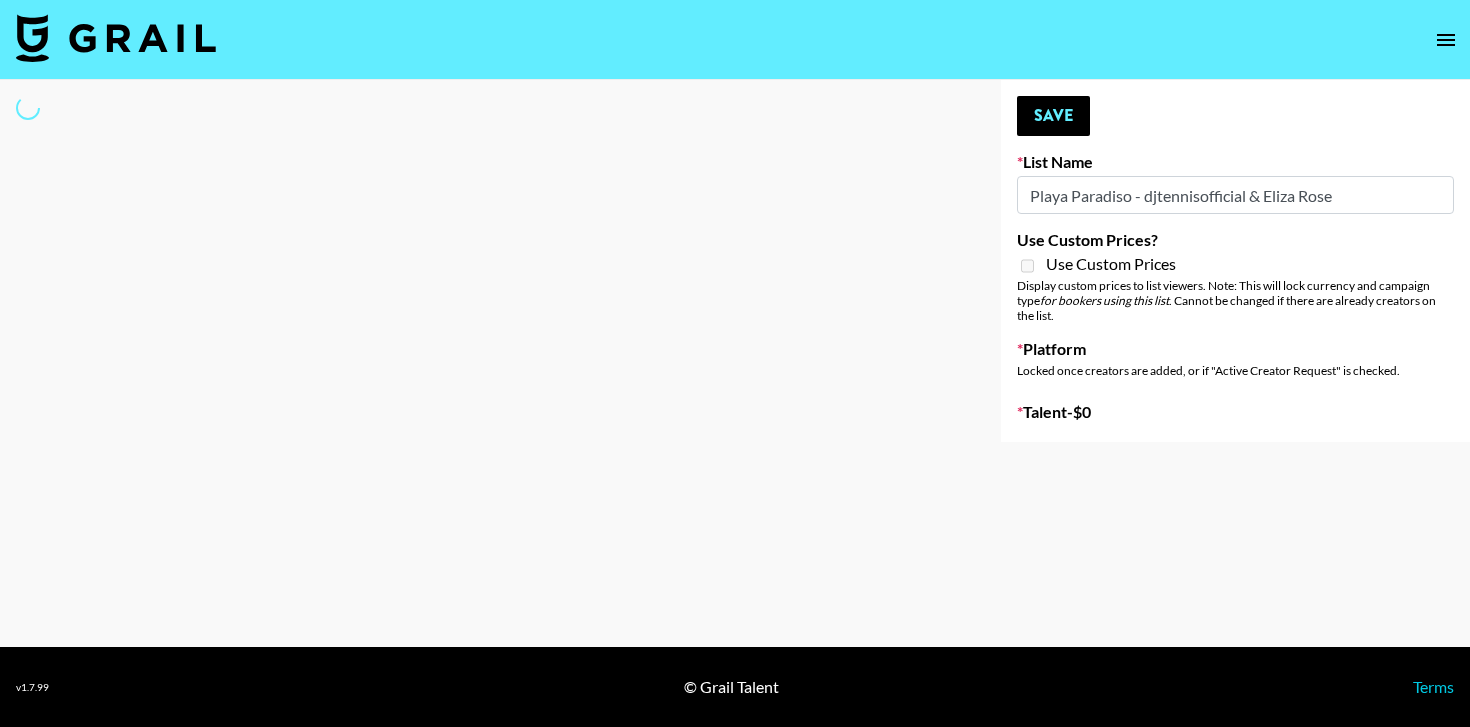 select on "Song" 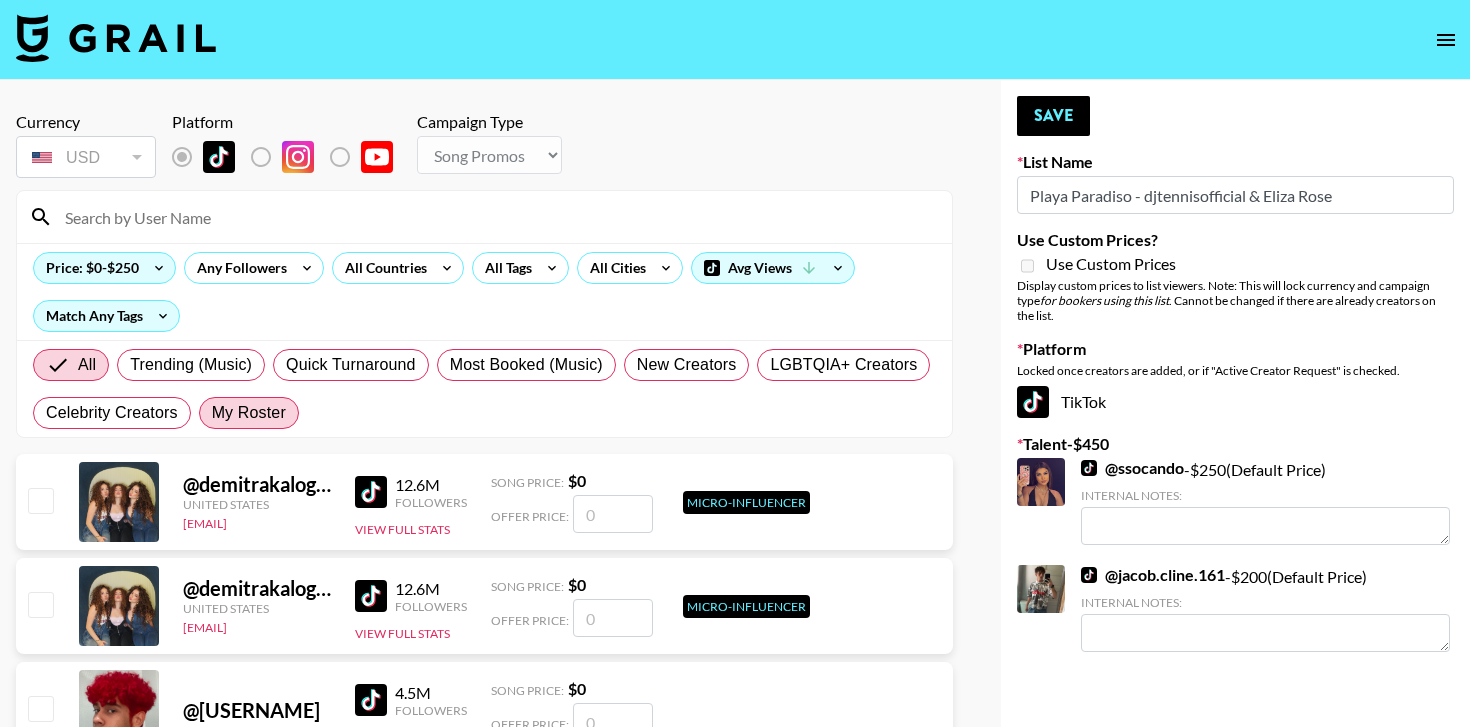 click on "My Roster" at bounding box center (249, 413) 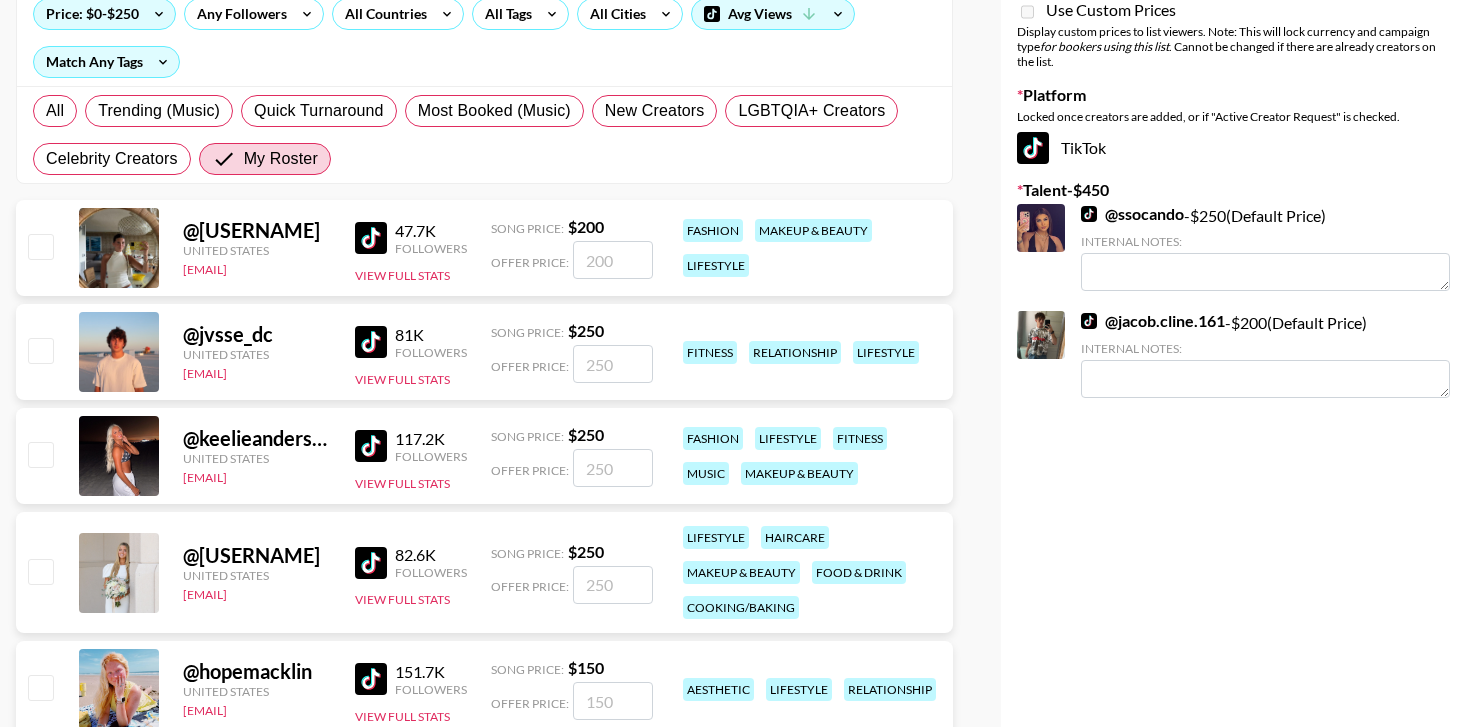 scroll, scrollTop: 258, scrollLeft: 0, axis: vertical 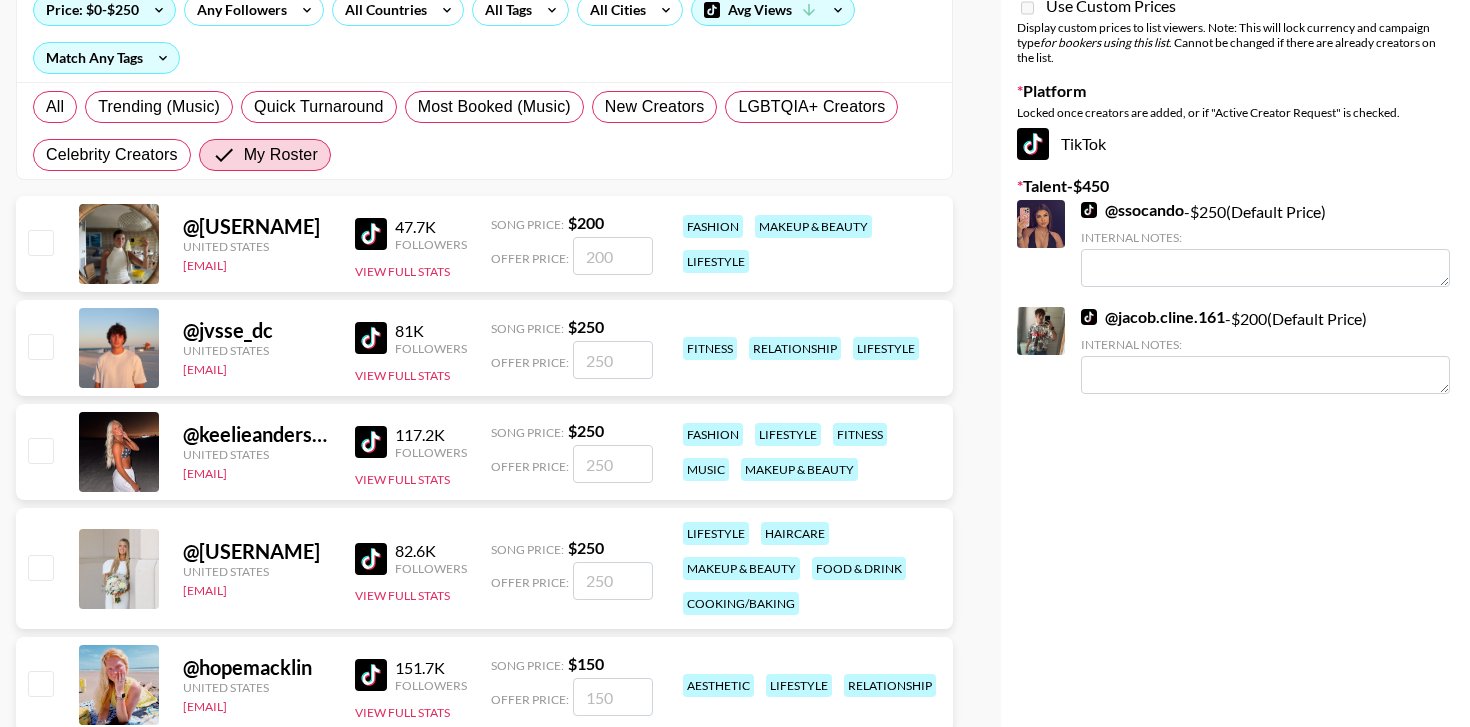 click at bounding box center [613, 256] 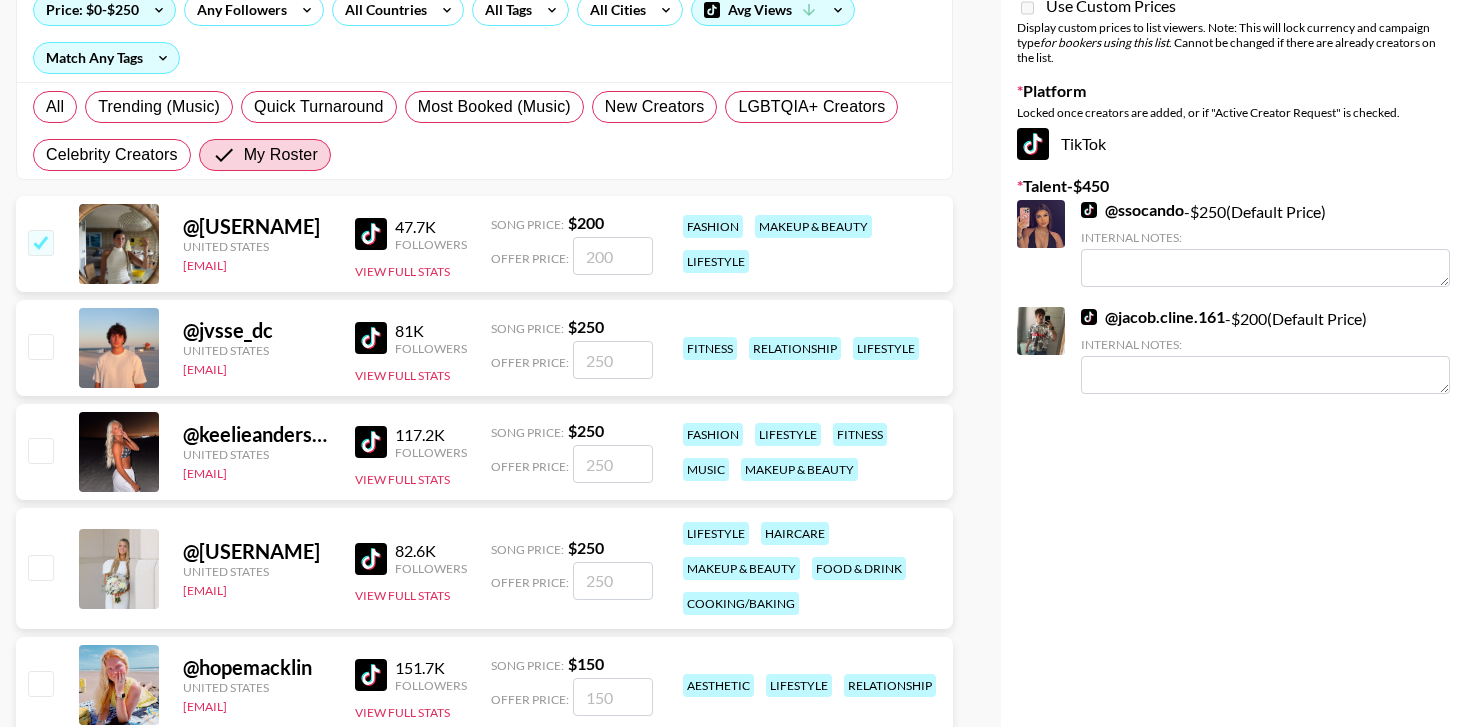 checkbox on "true" 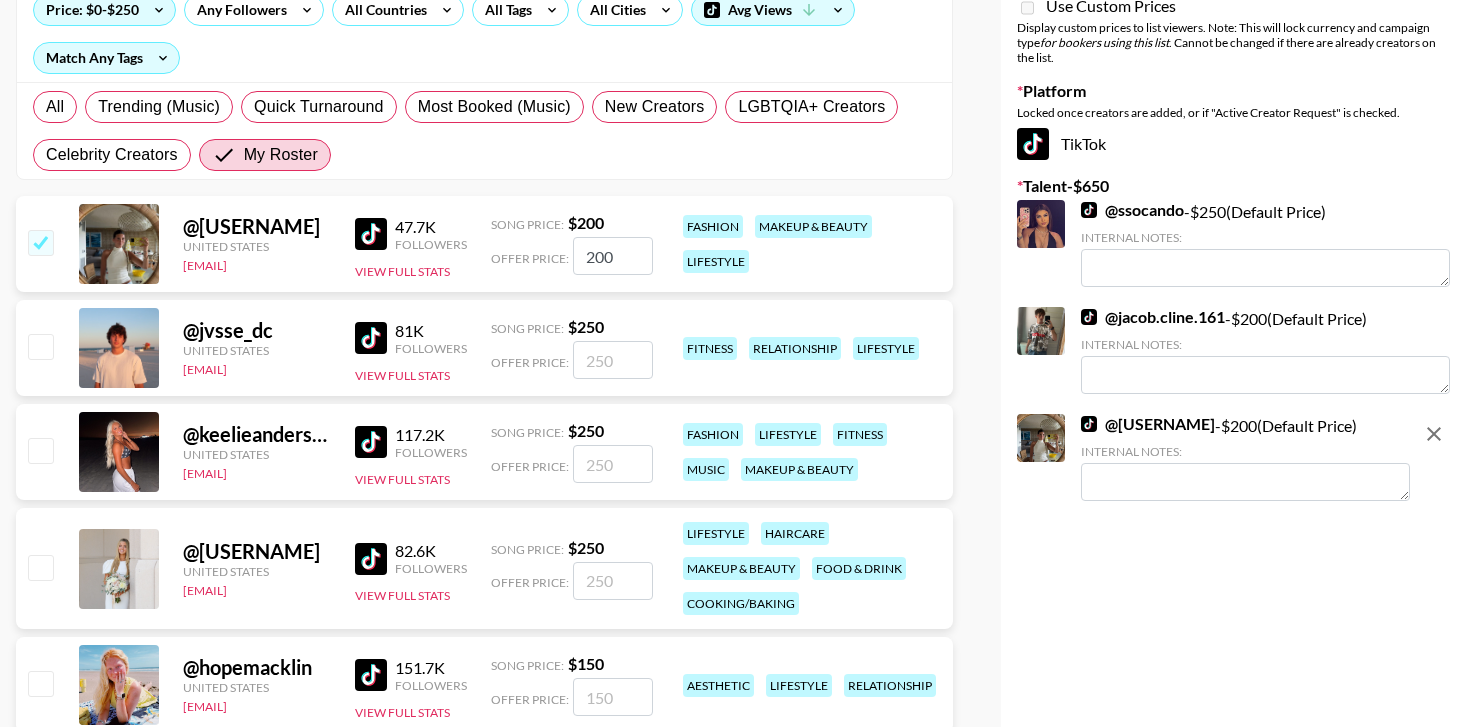 click on "200" at bounding box center (613, 256) 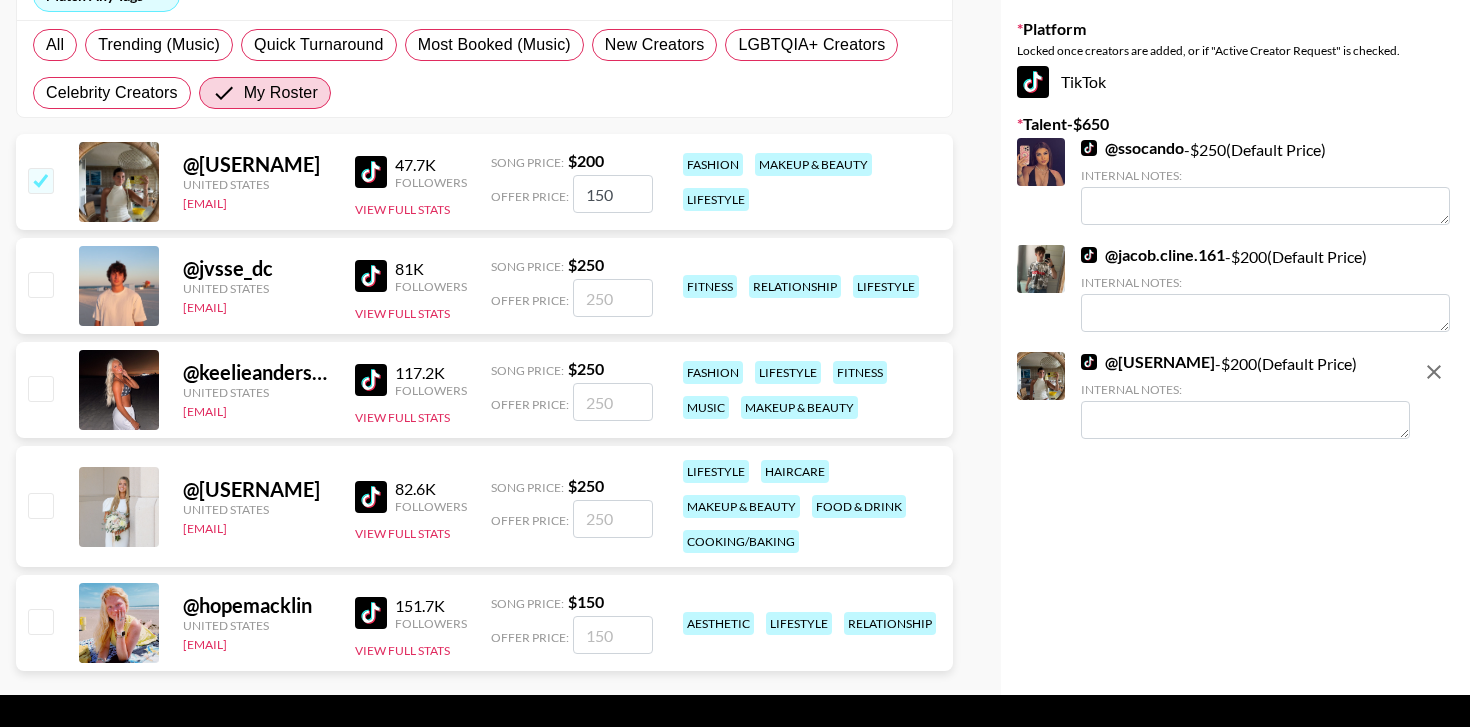 scroll, scrollTop: 334, scrollLeft: 0, axis: vertical 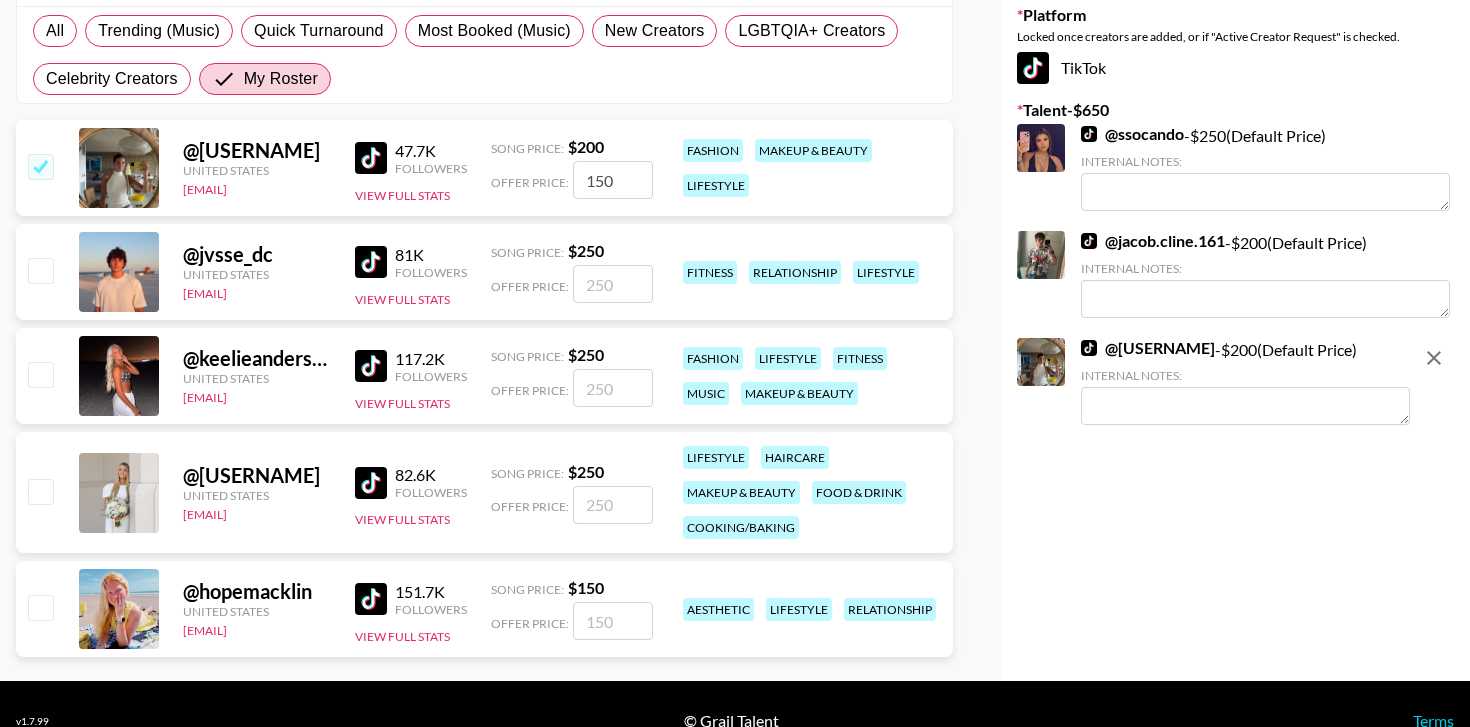 type on "150" 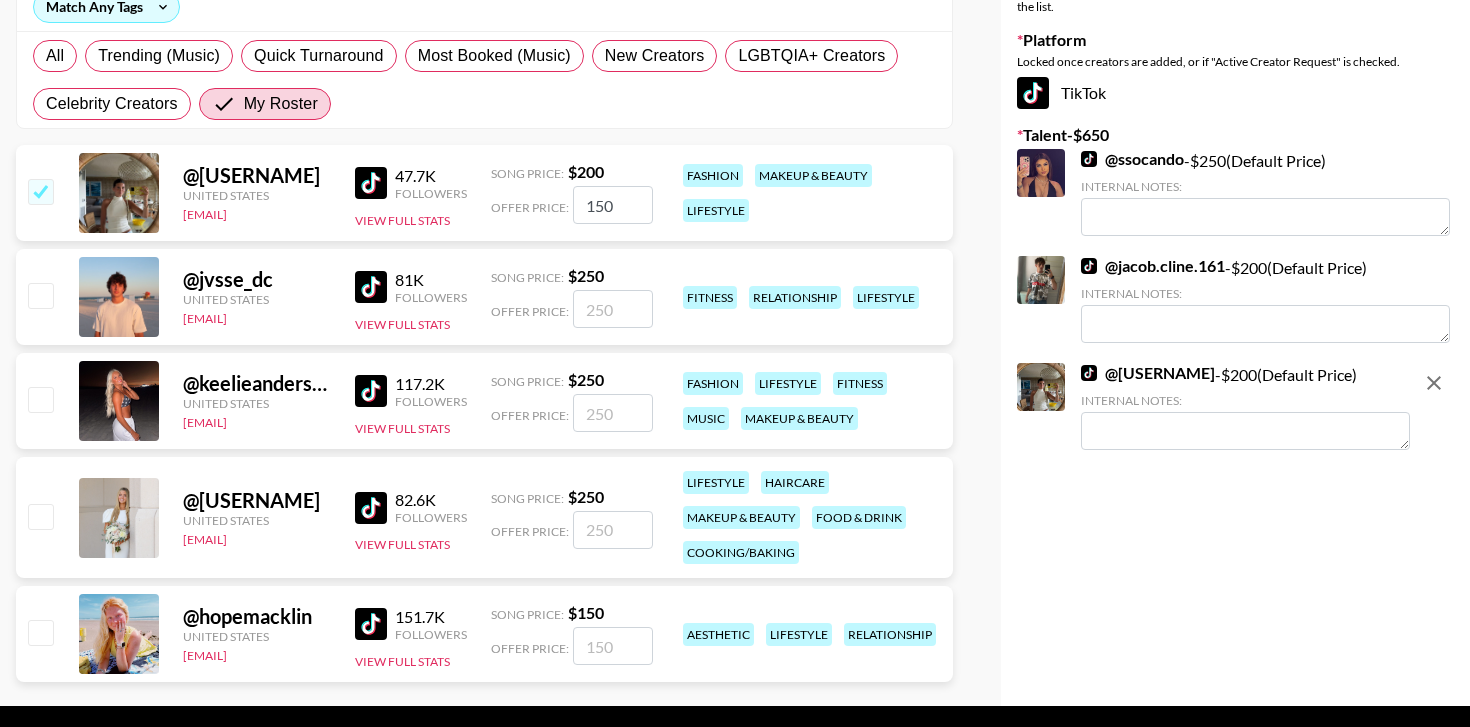 scroll, scrollTop: 310, scrollLeft: 0, axis: vertical 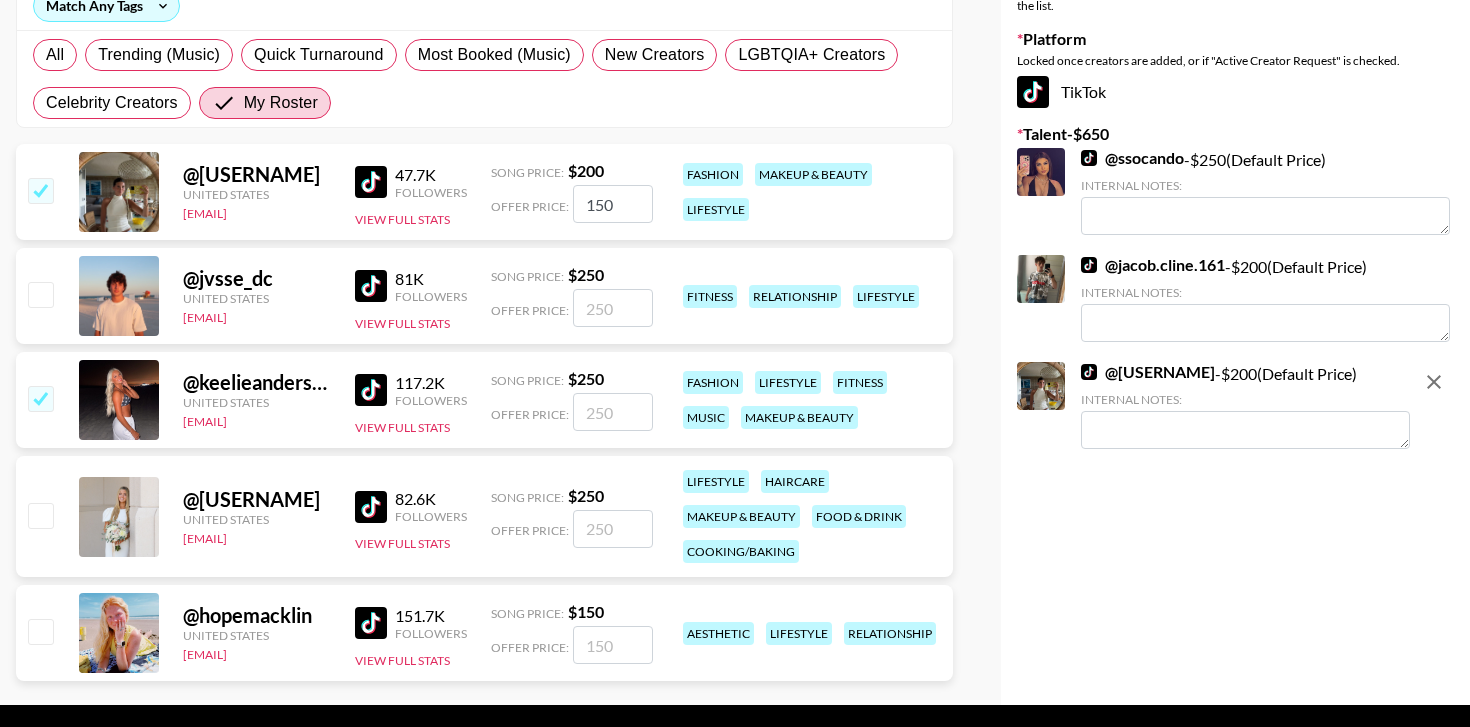 checkbox on "true" 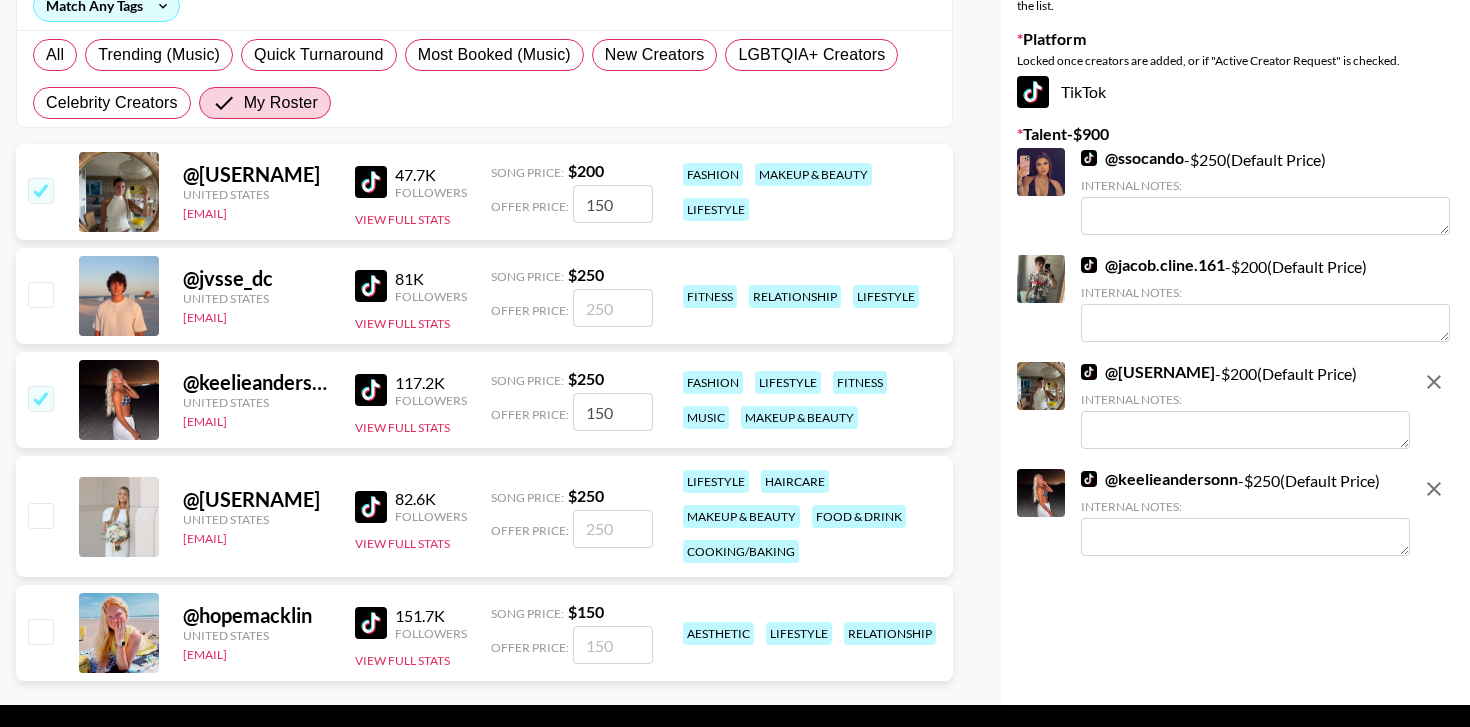 type on "150" 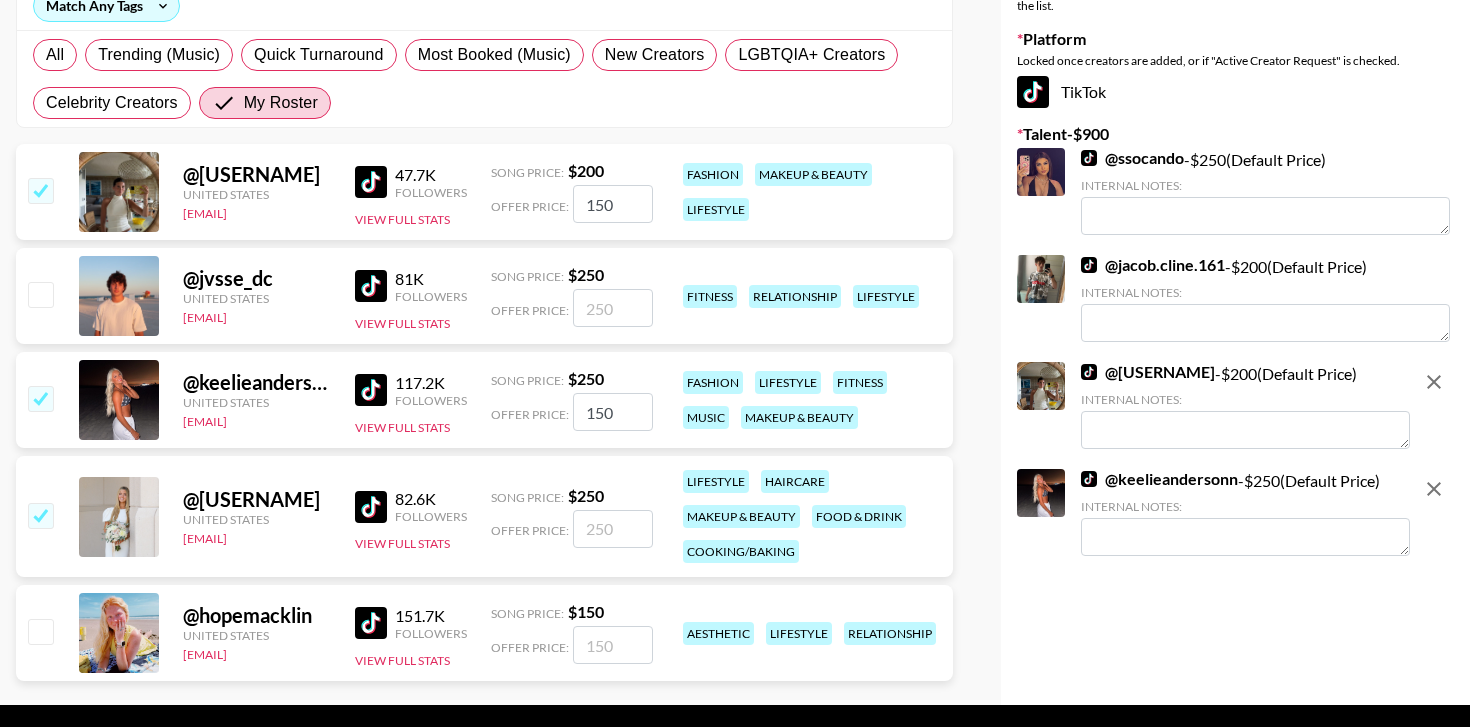 checkbox on "true" 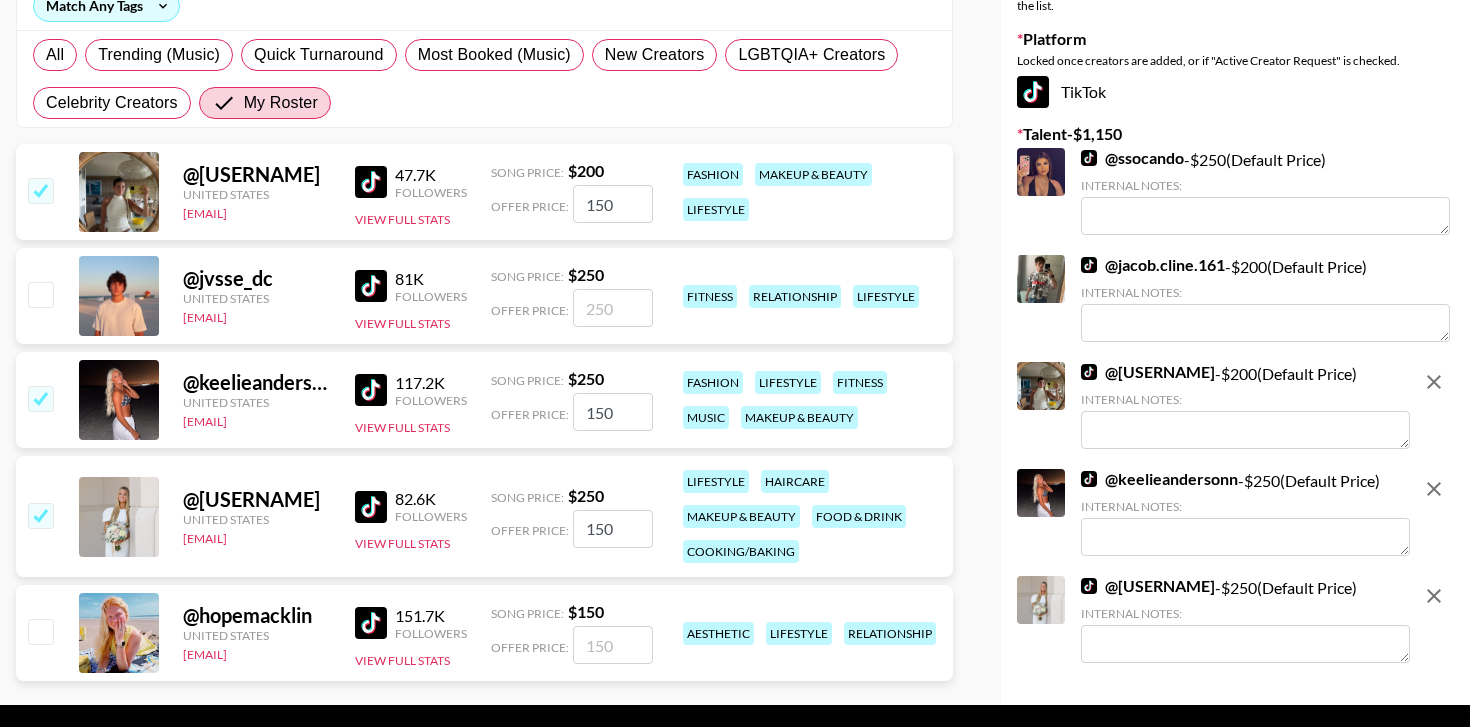 type on "150" 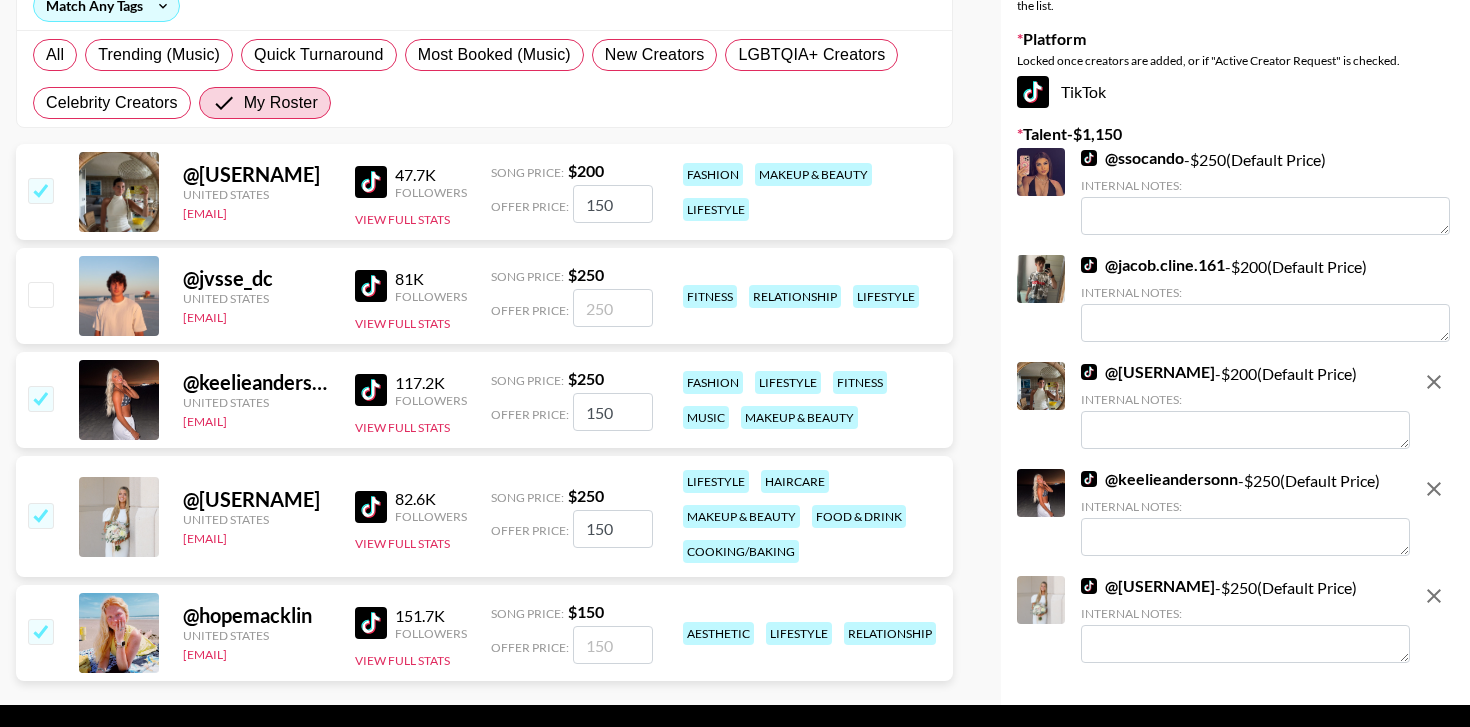 checkbox on "true" 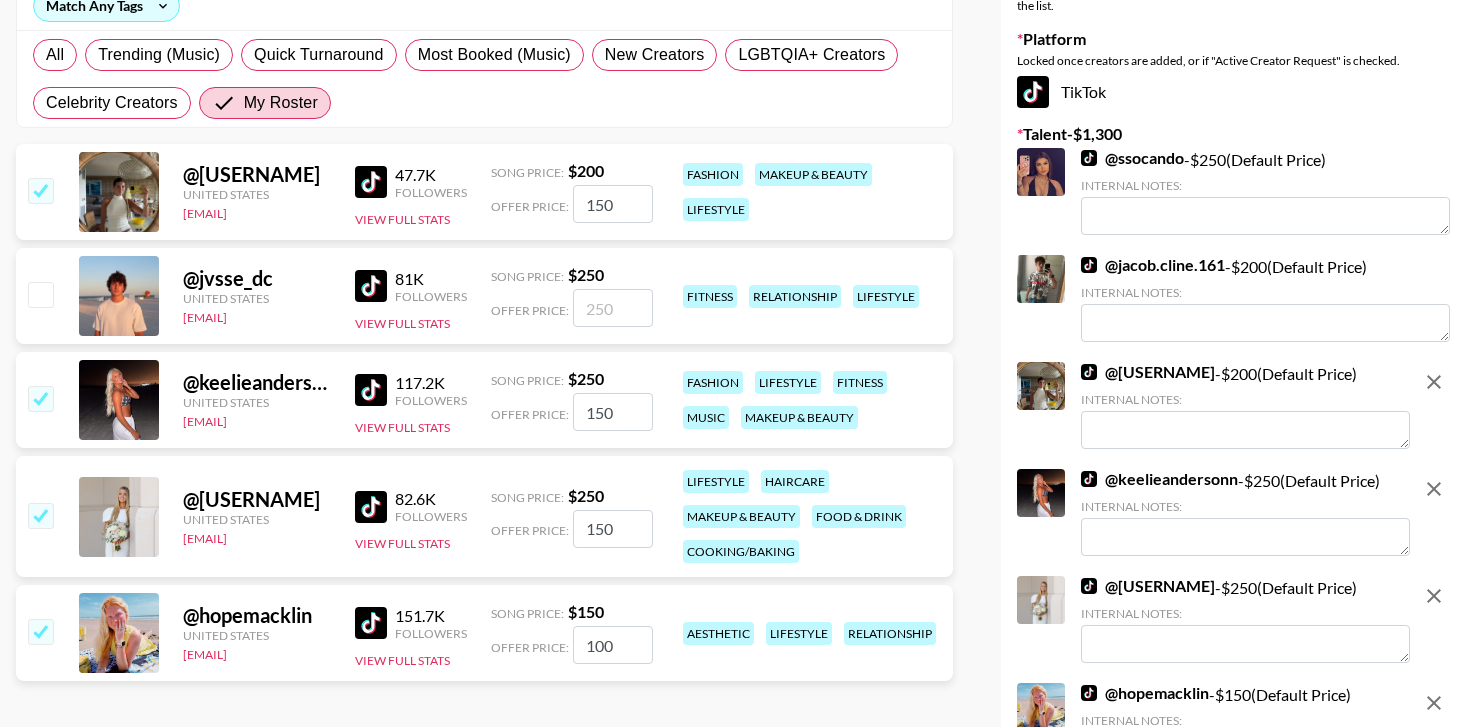 type on "100" 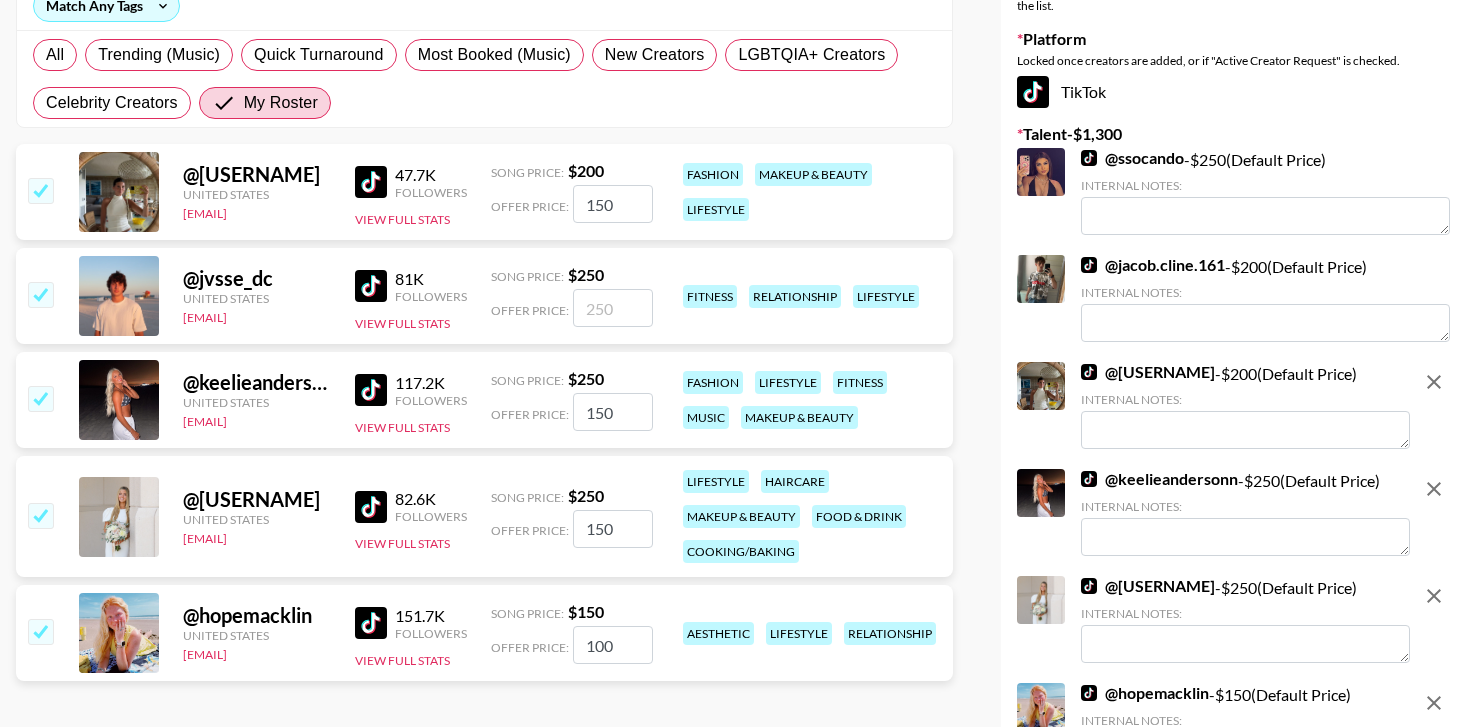 checkbox on "true" 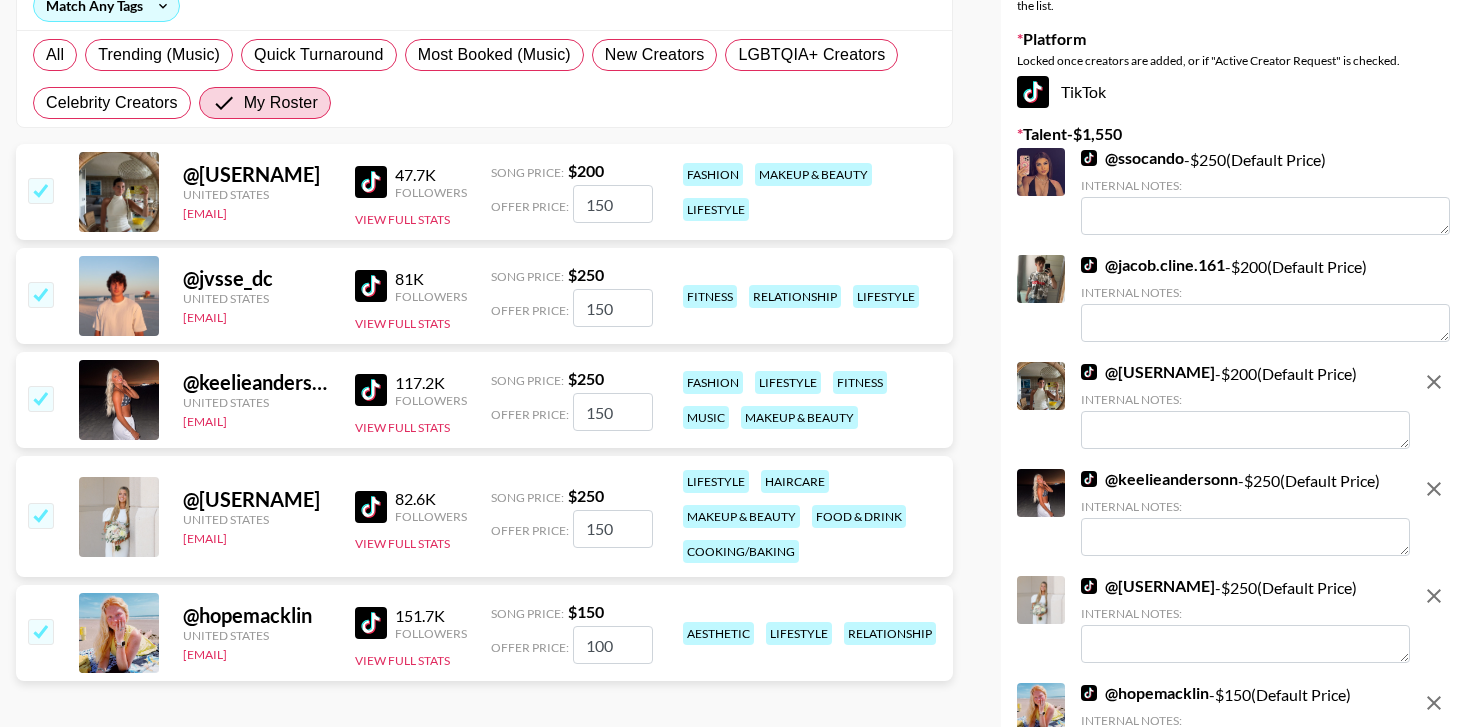 type on "150" 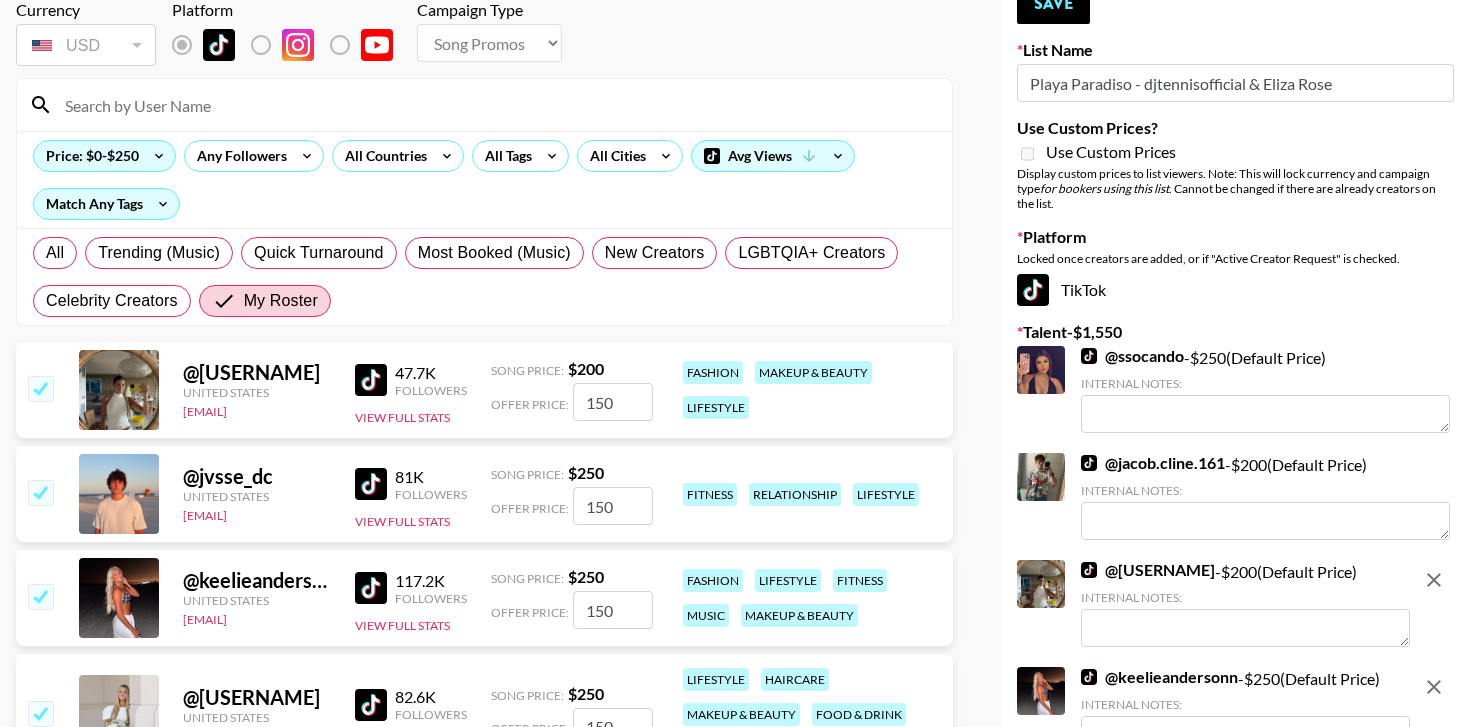 scroll, scrollTop: 0, scrollLeft: 0, axis: both 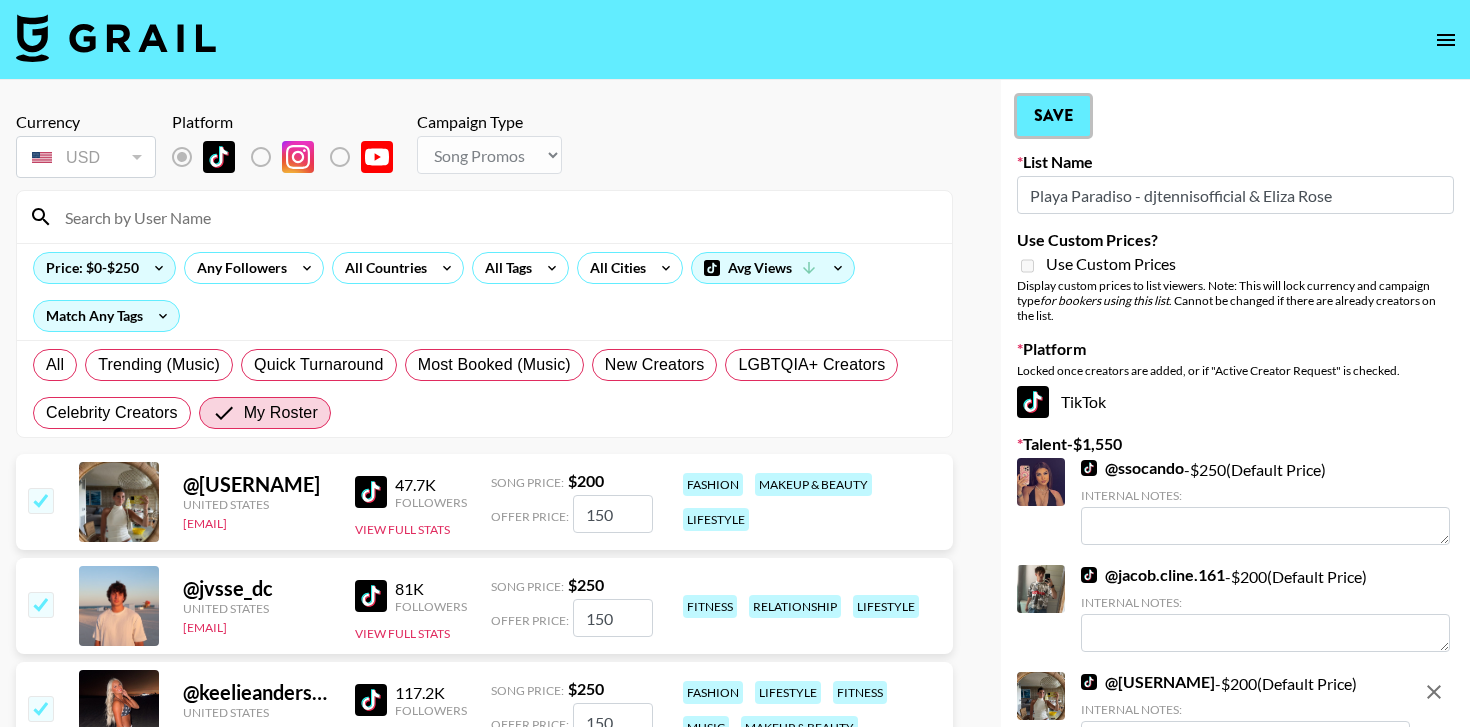 click on "Save" at bounding box center [1053, 116] 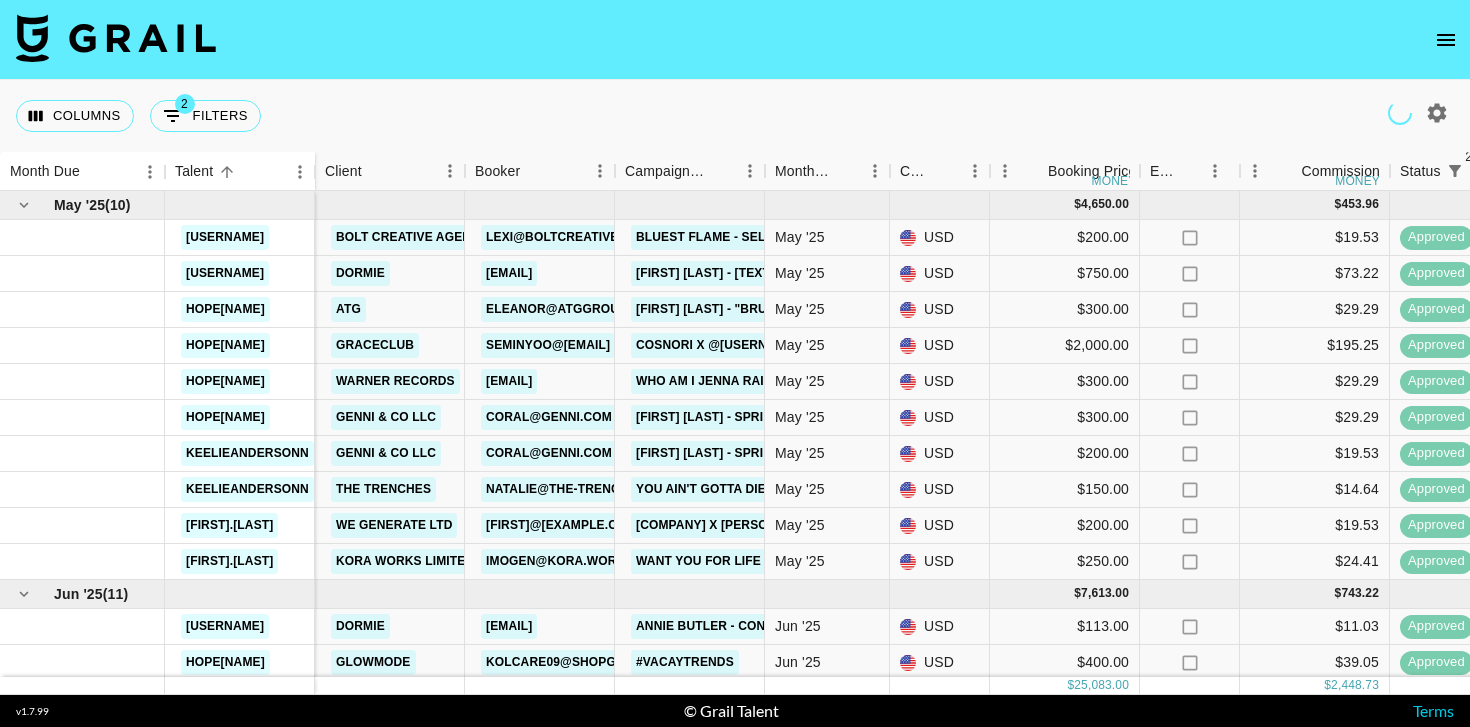 scroll, scrollTop: 0, scrollLeft: 0, axis: both 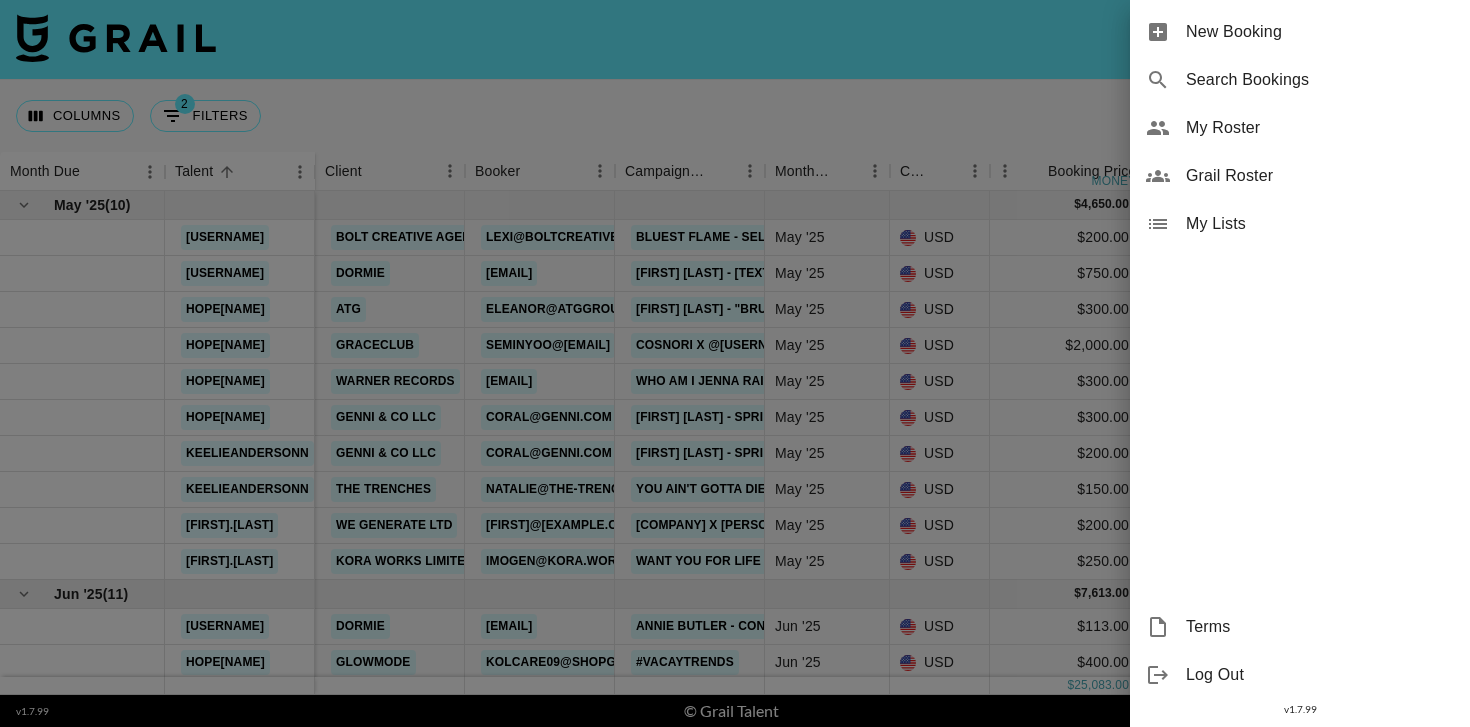 click on "New Booking" at bounding box center [1320, 32] 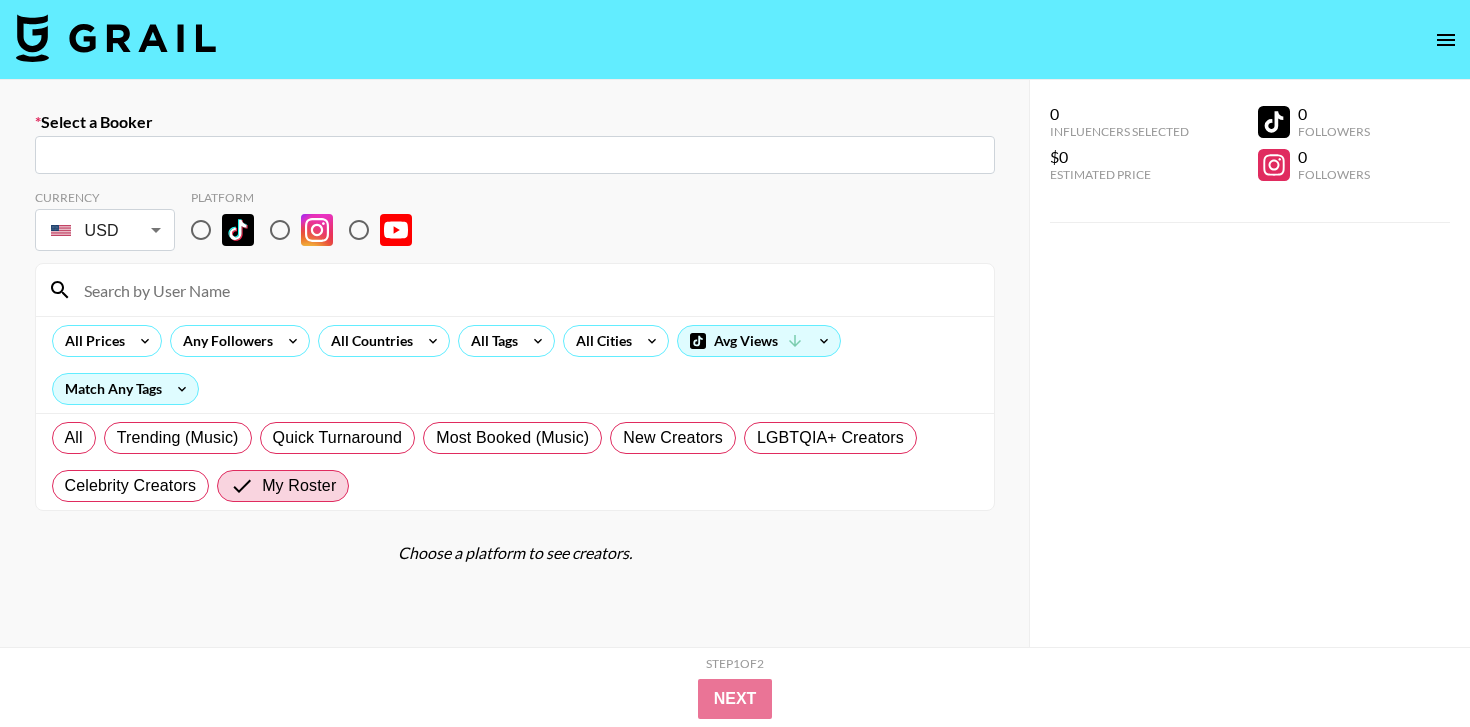 click at bounding box center (515, 155) 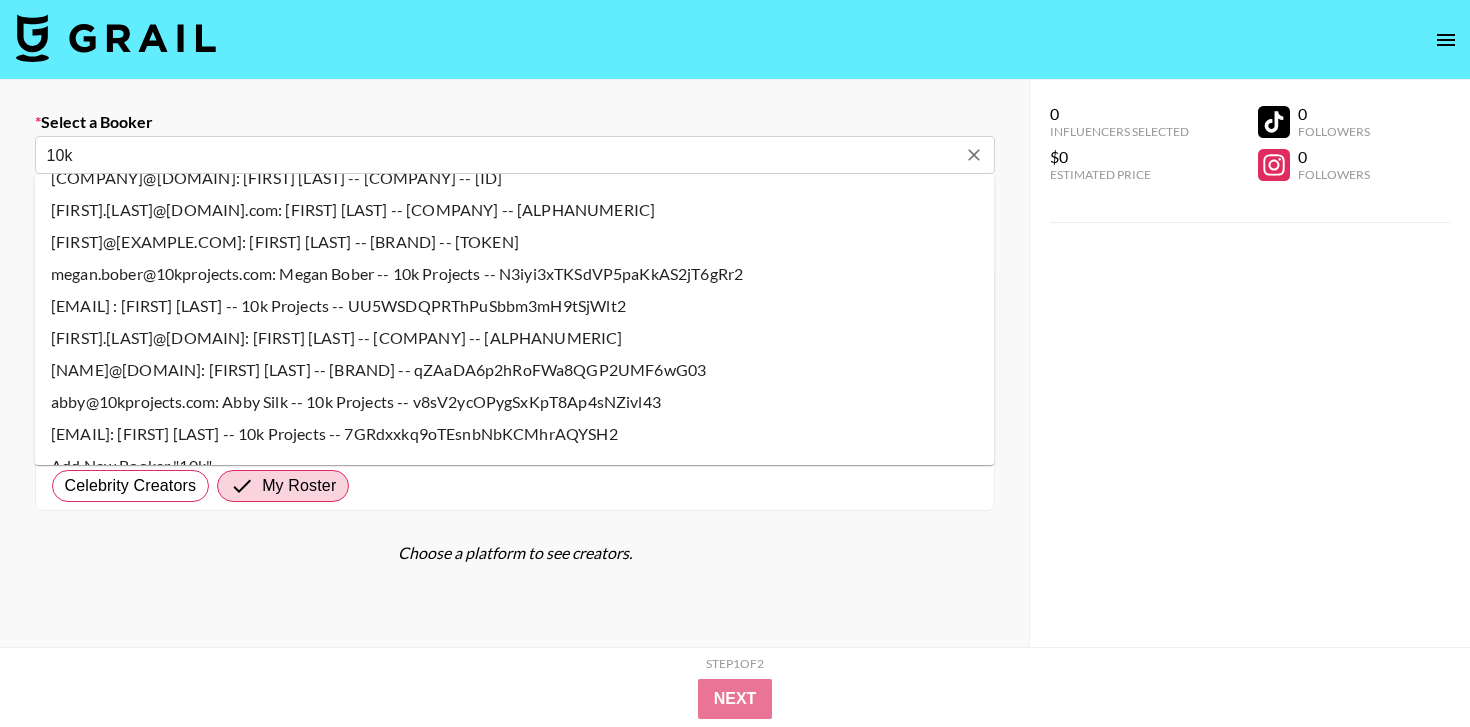 scroll, scrollTop: 55, scrollLeft: 0, axis: vertical 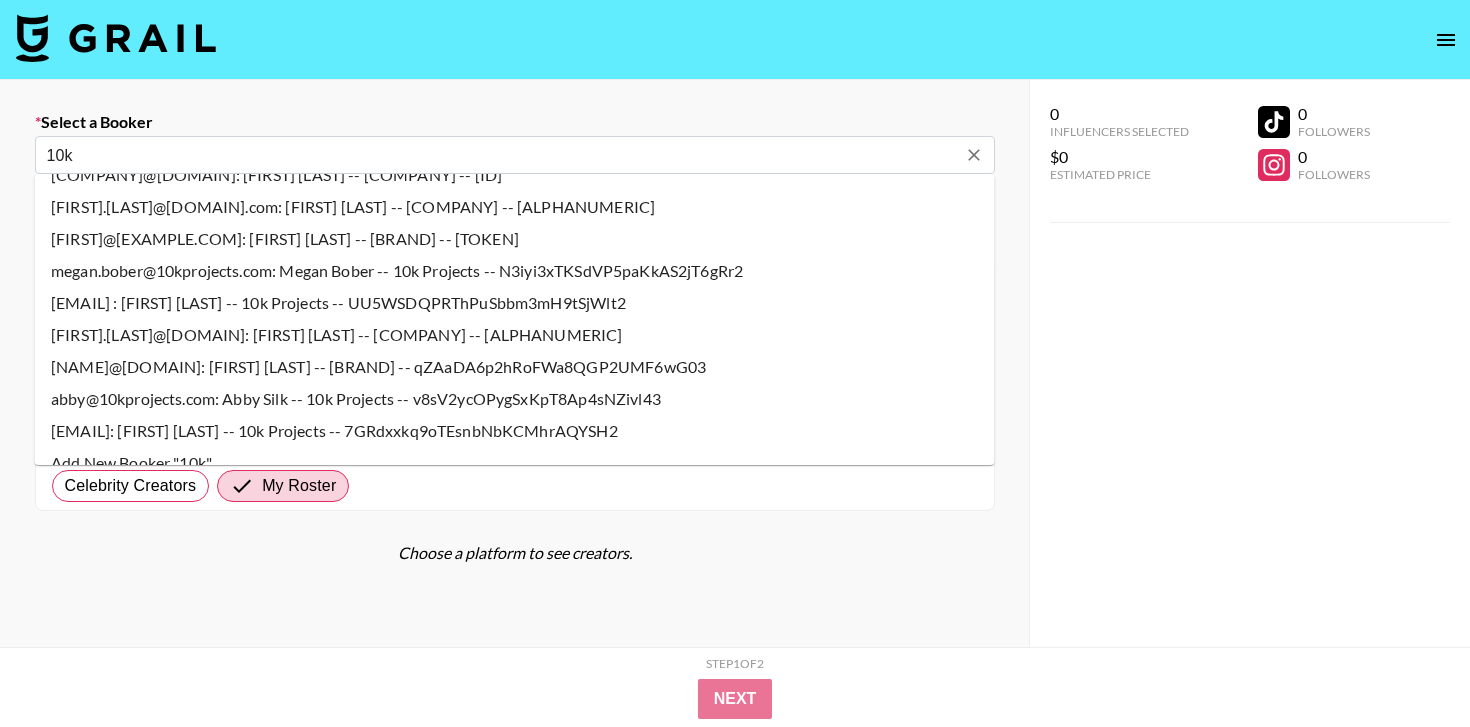 click on "[NAME]@[DOMAIN]: [FIRST] [LAST] -- [BRAND] -- qZAaDA6p2hRoFWa8QGP2UMF6wG03" at bounding box center (515, 367) 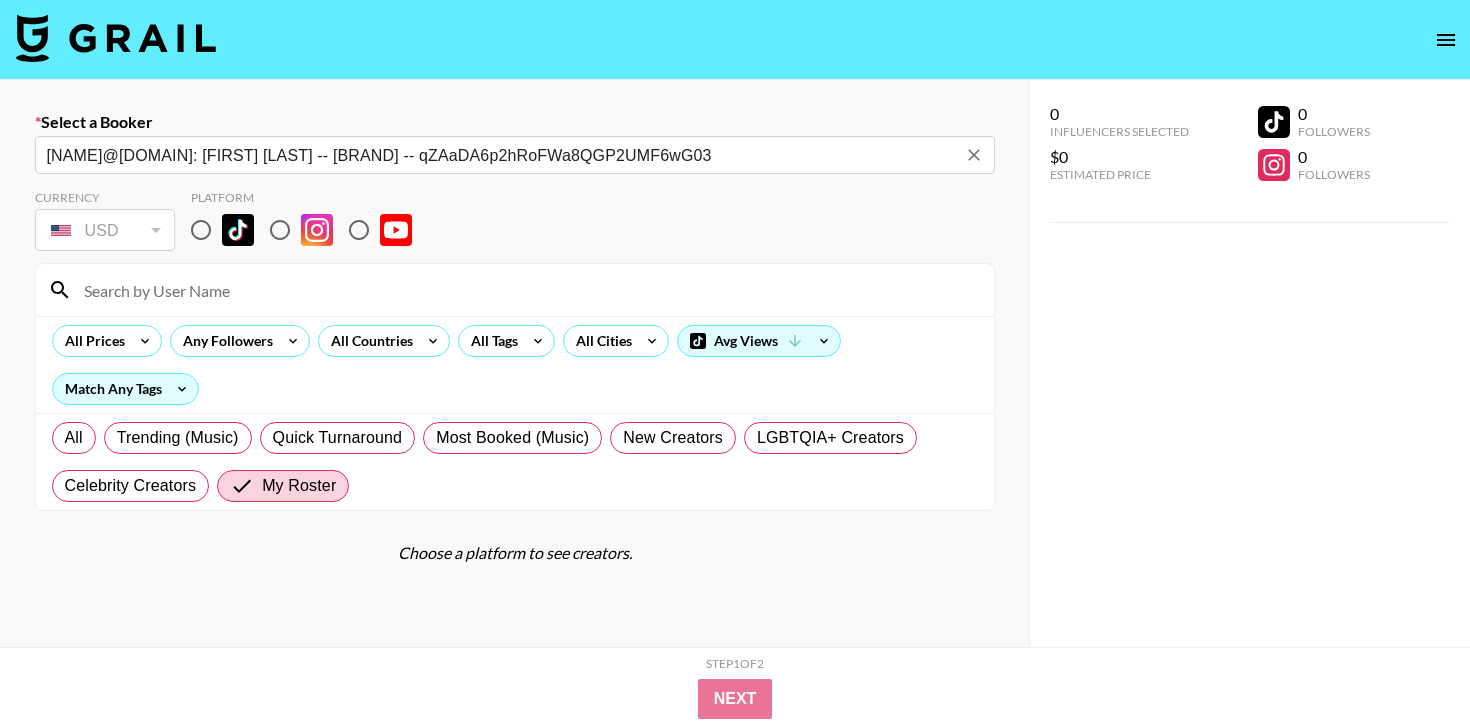 type on "[NAME]@[DOMAIN]: [FIRST] [LAST] -- [BRAND] -- qZAaDA6p2hRoFWa8QGP2UMF6wG03" 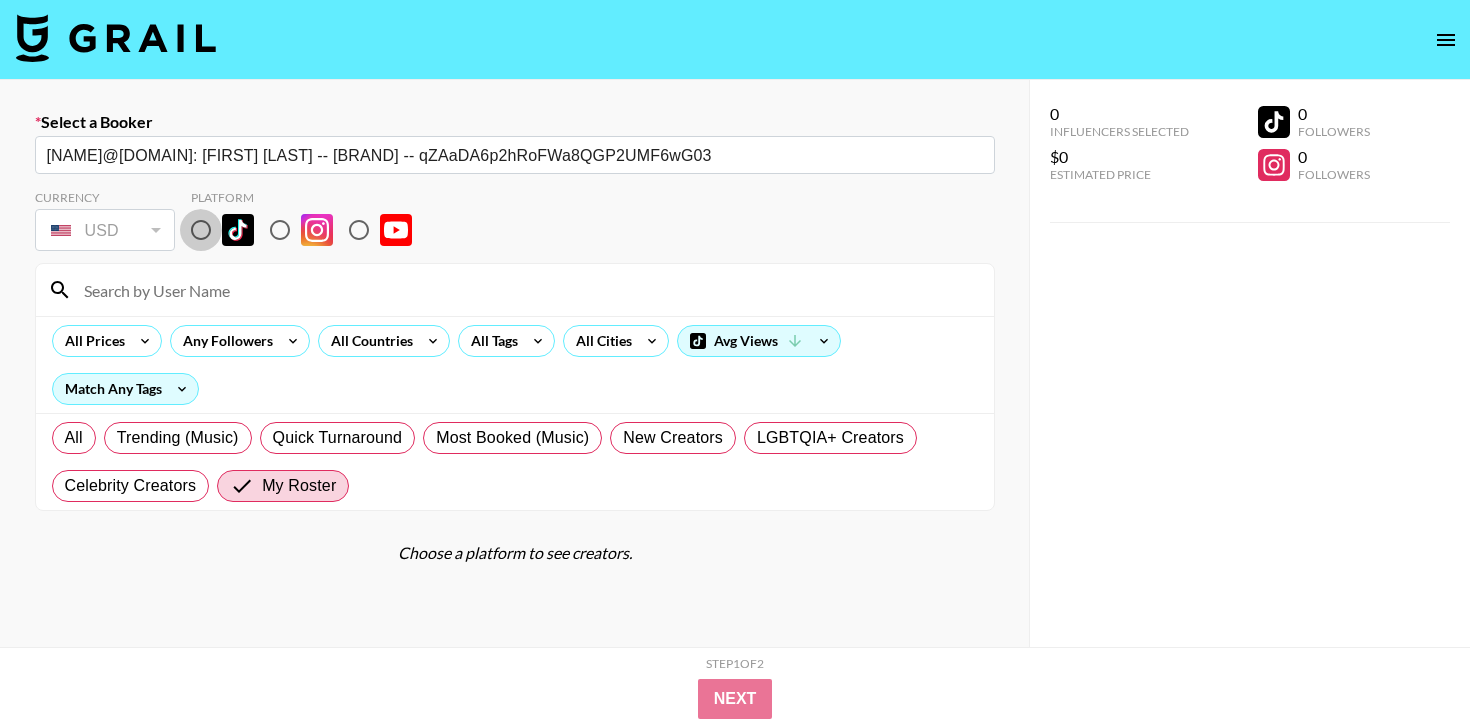 click at bounding box center (201, 230) 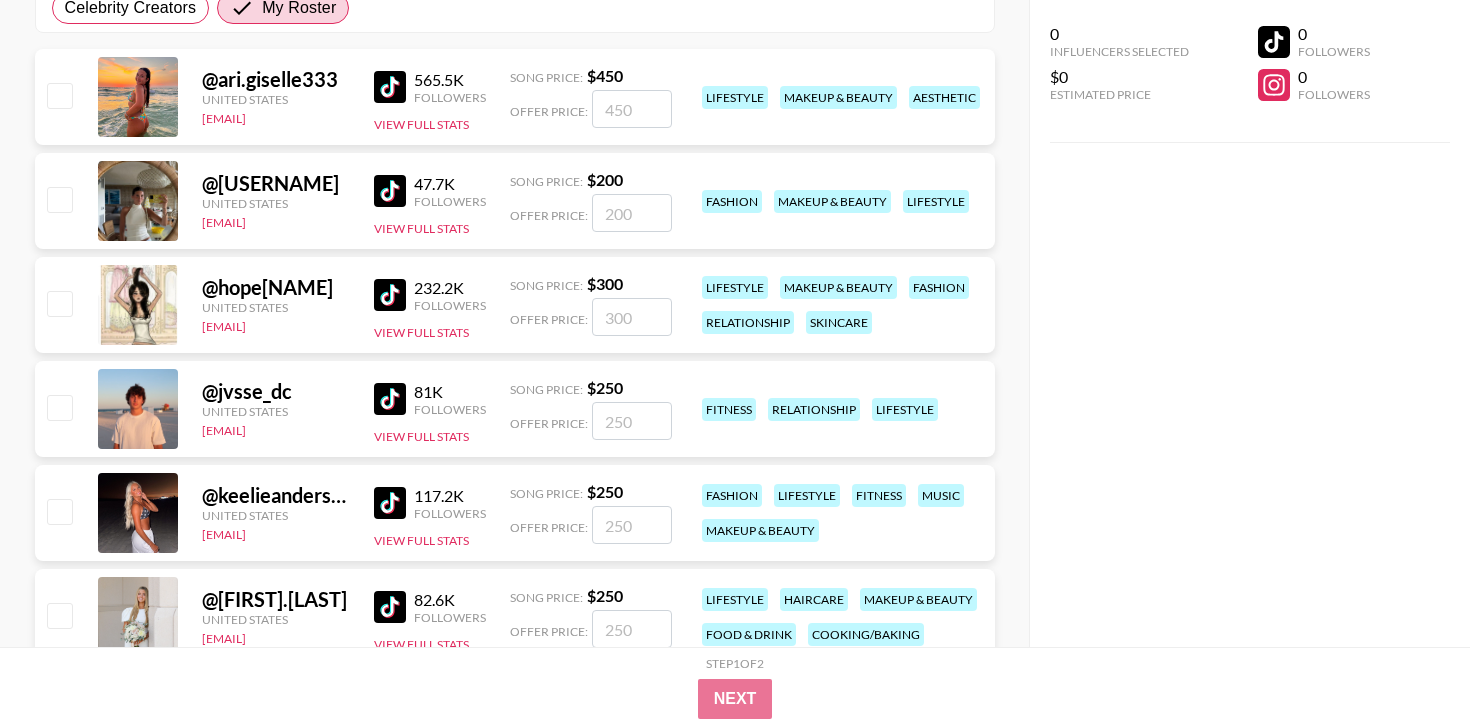 scroll, scrollTop: 481, scrollLeft: 0, axis: vertical 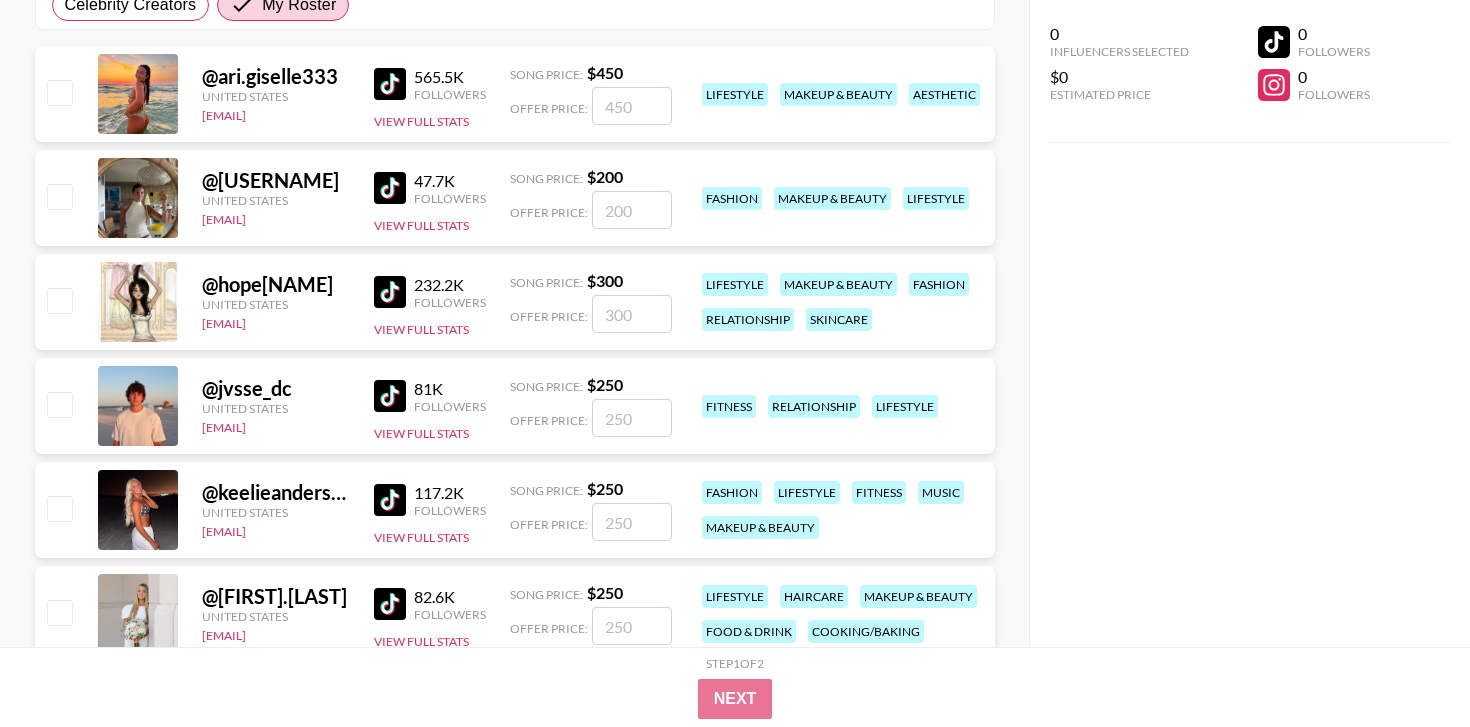 click at bounding box center [632, 418] 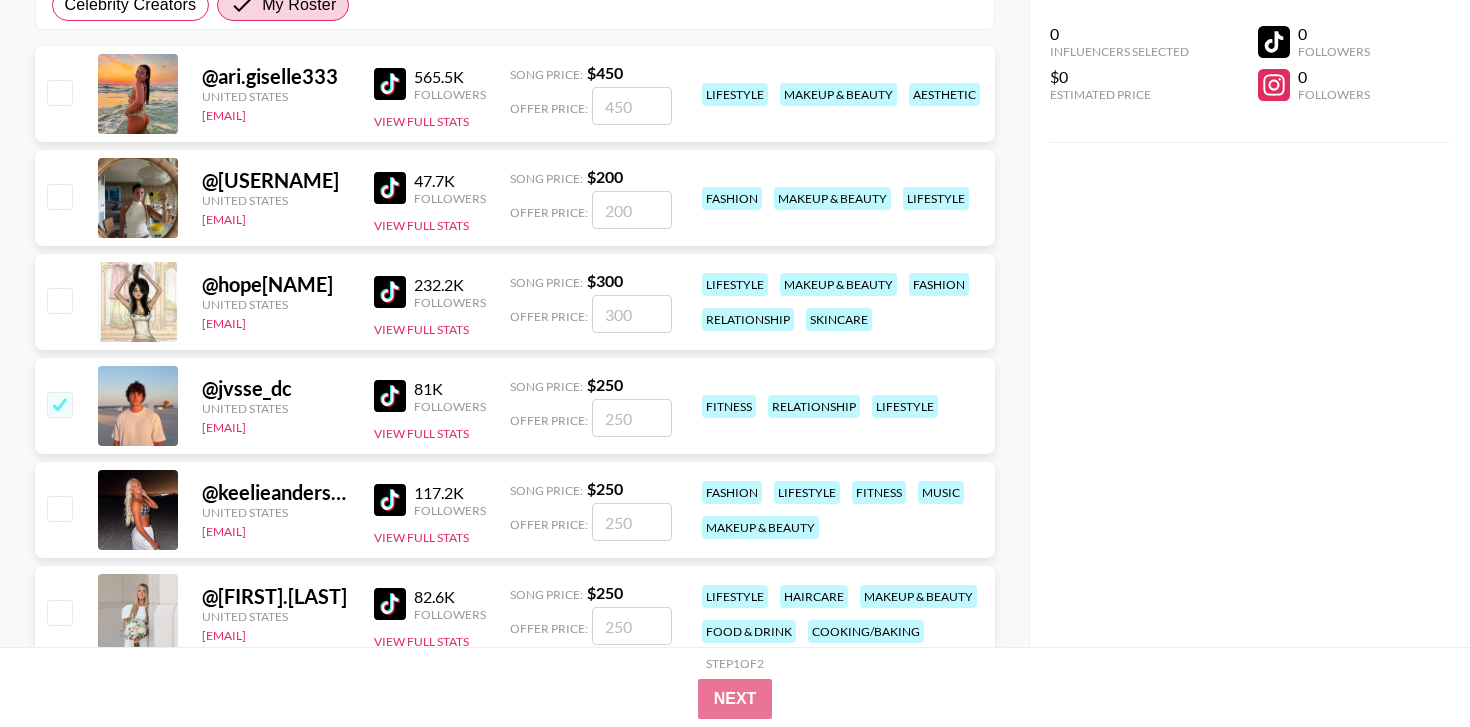 type on "2" 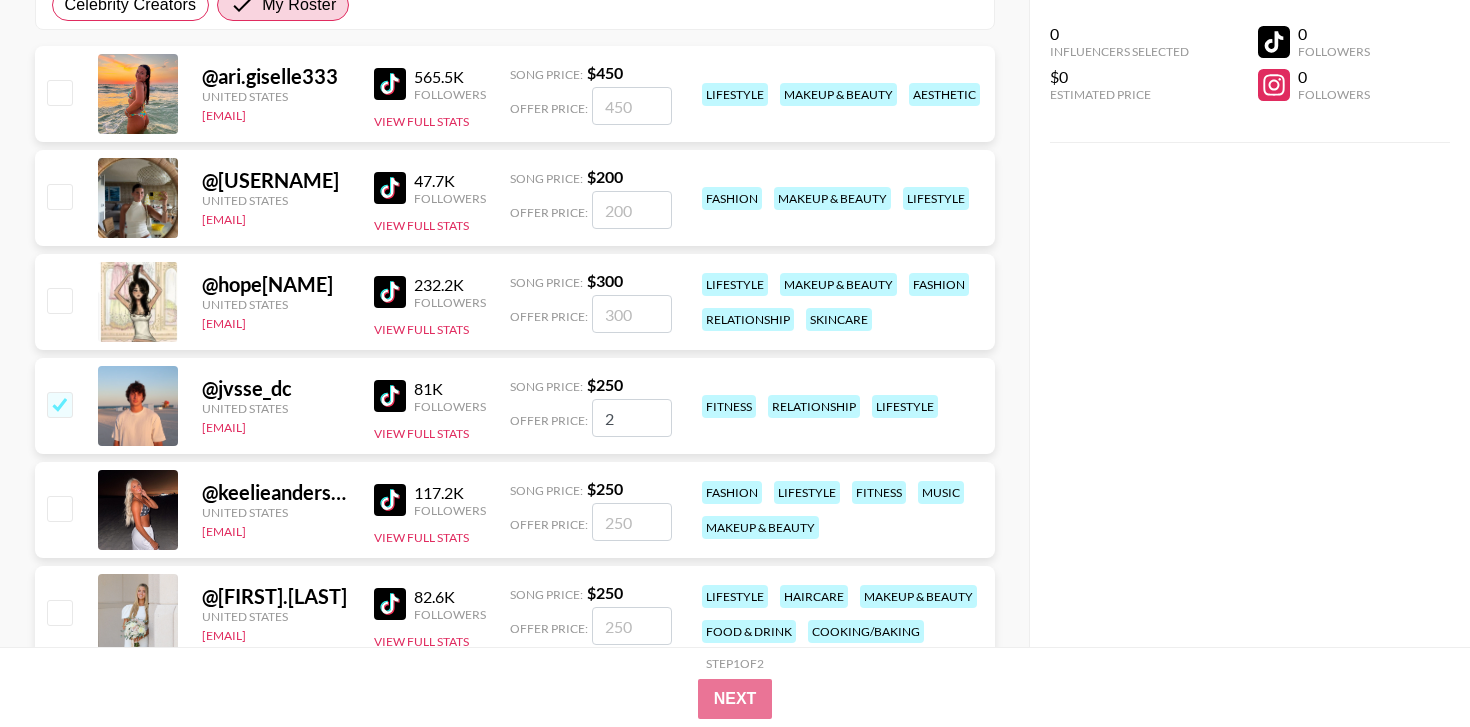 checkbox on "true" 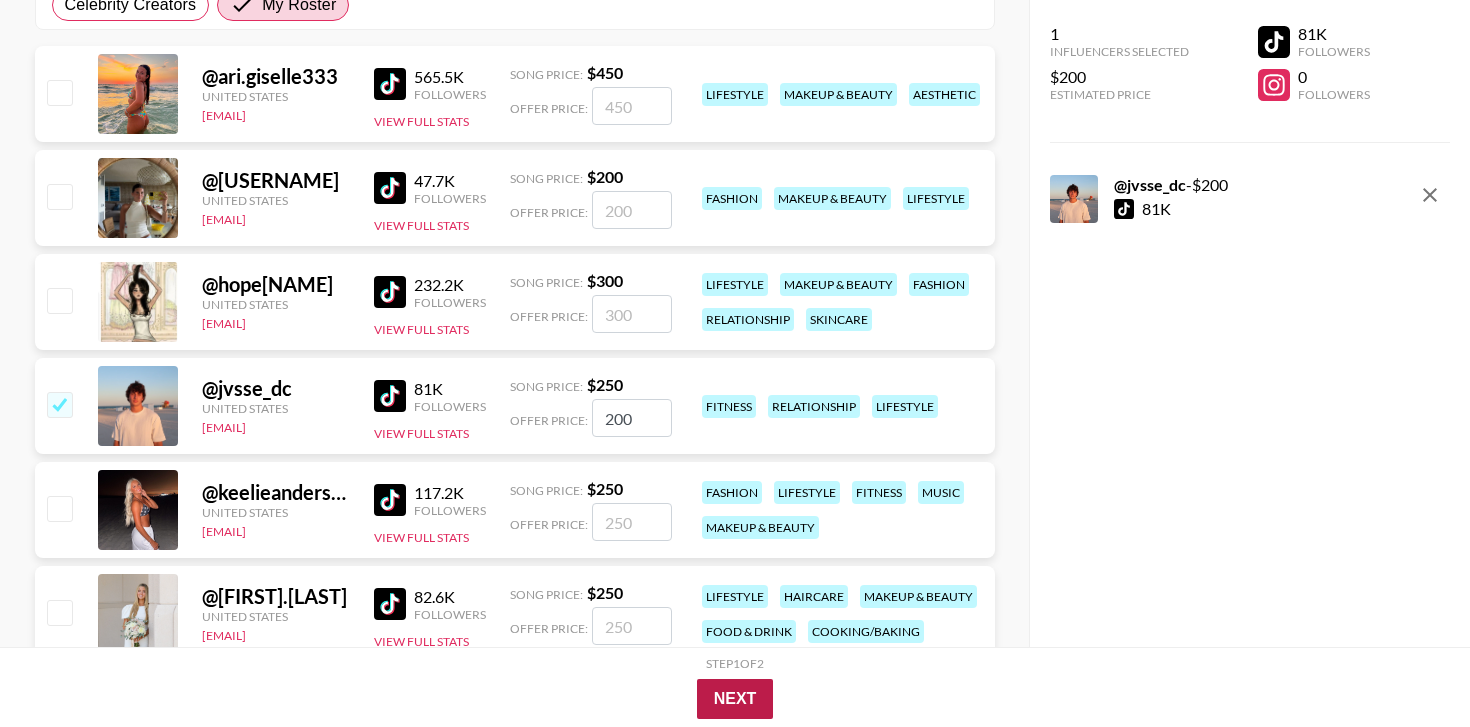 type on "200" 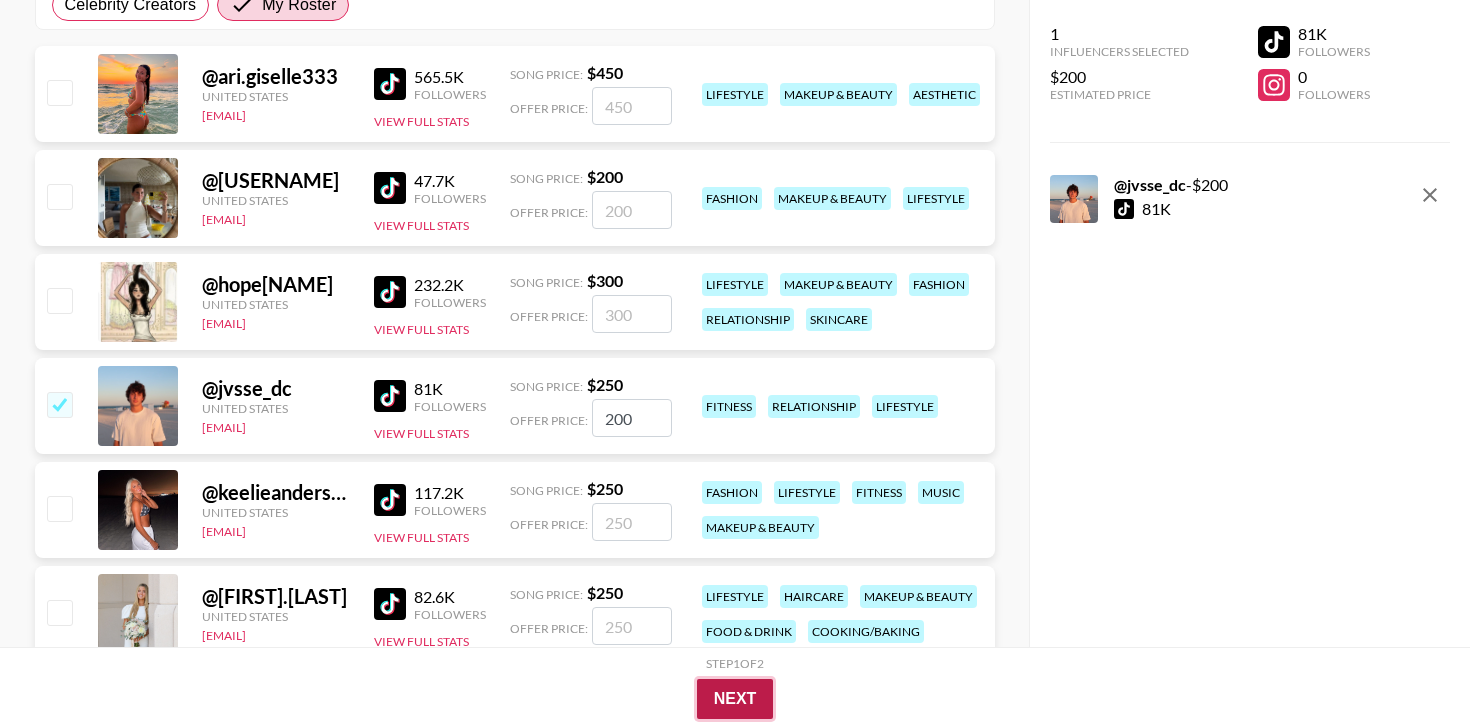 click on "Next" at bounding box center [735, 699] 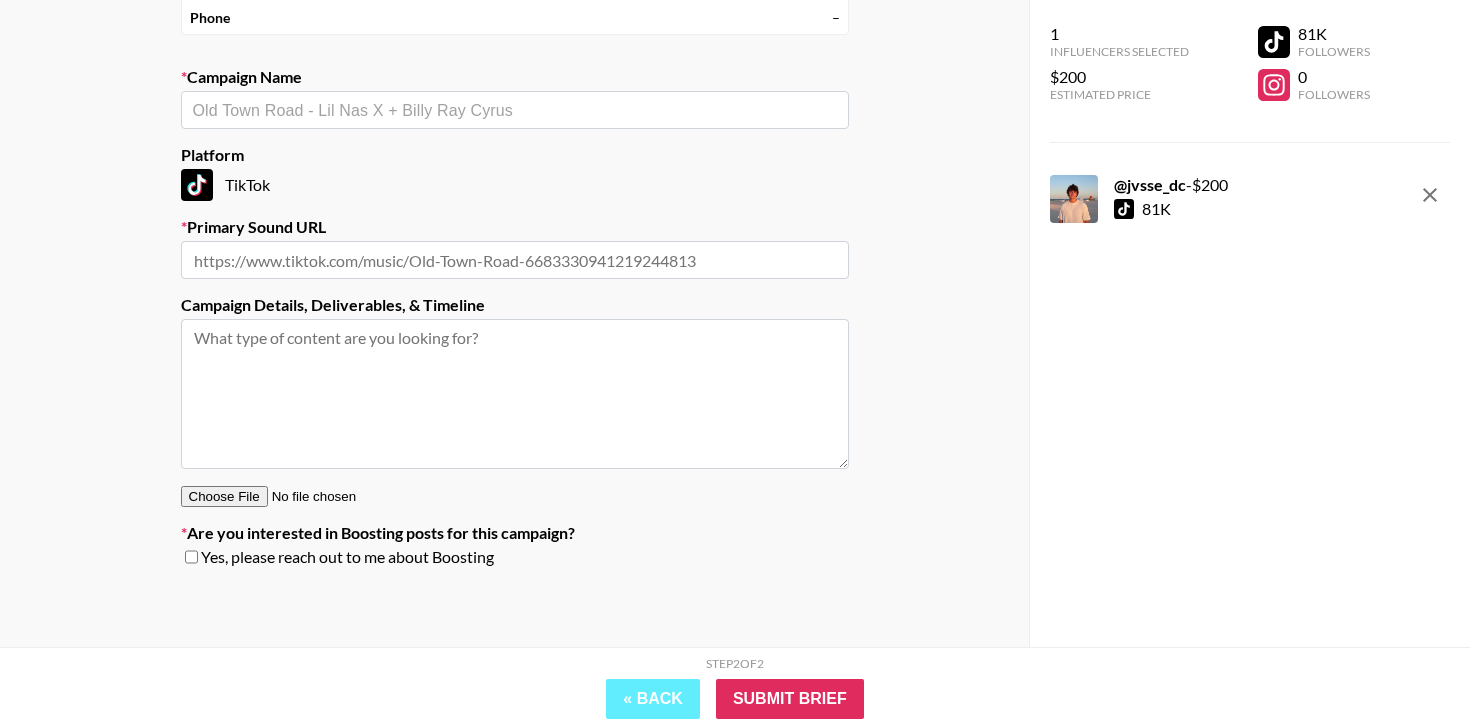 scroll, scrollTop: 128, scrollLeft: 0, axis: vertical 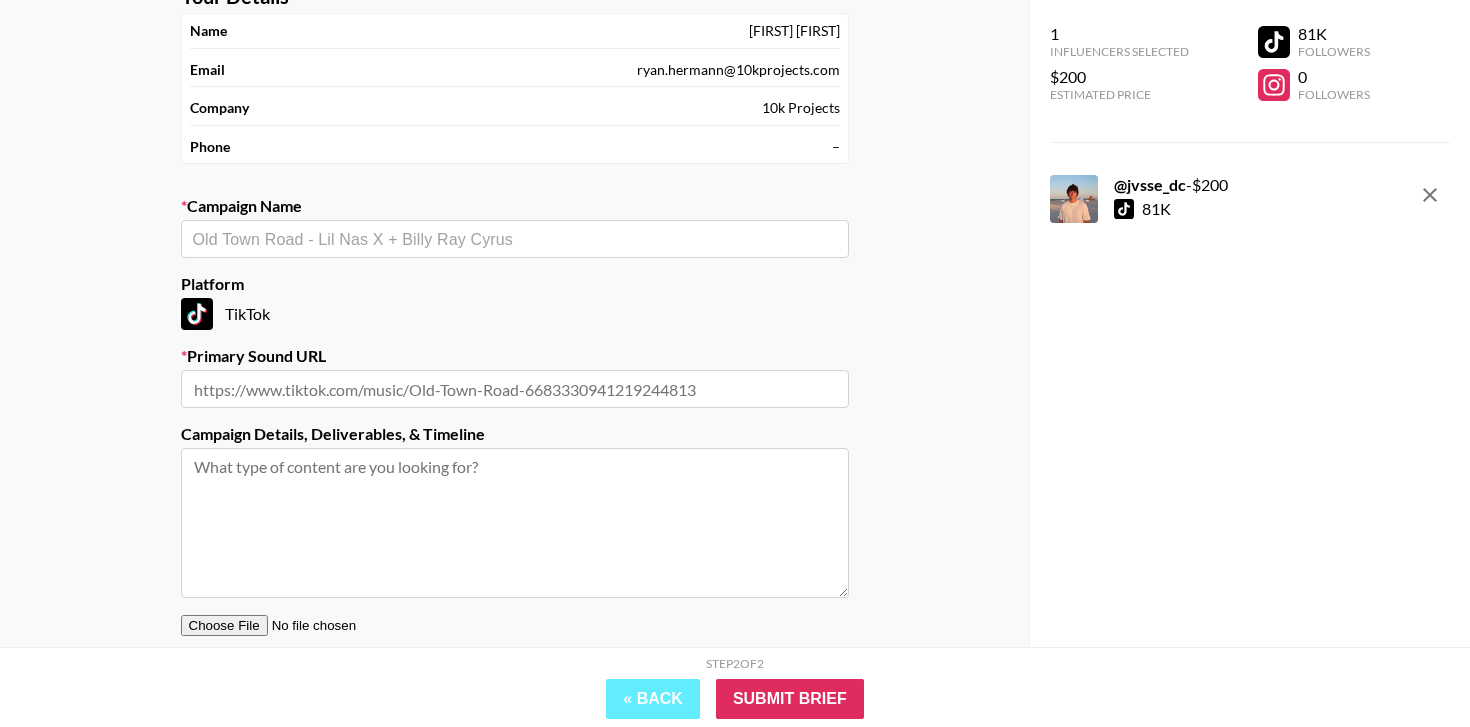 click at bounding box center (515, 239) 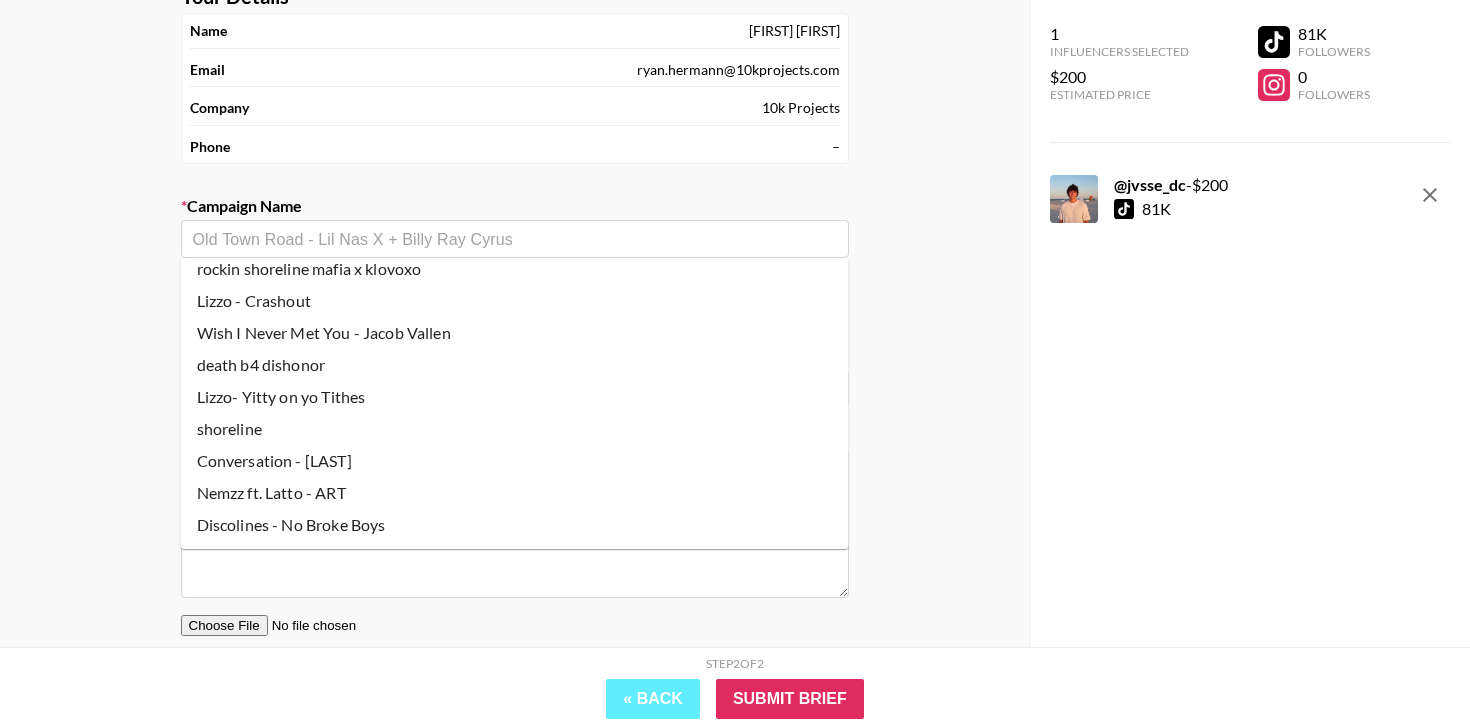 scroll, scrollTop: 0, scrollLeft: 0, axis: both 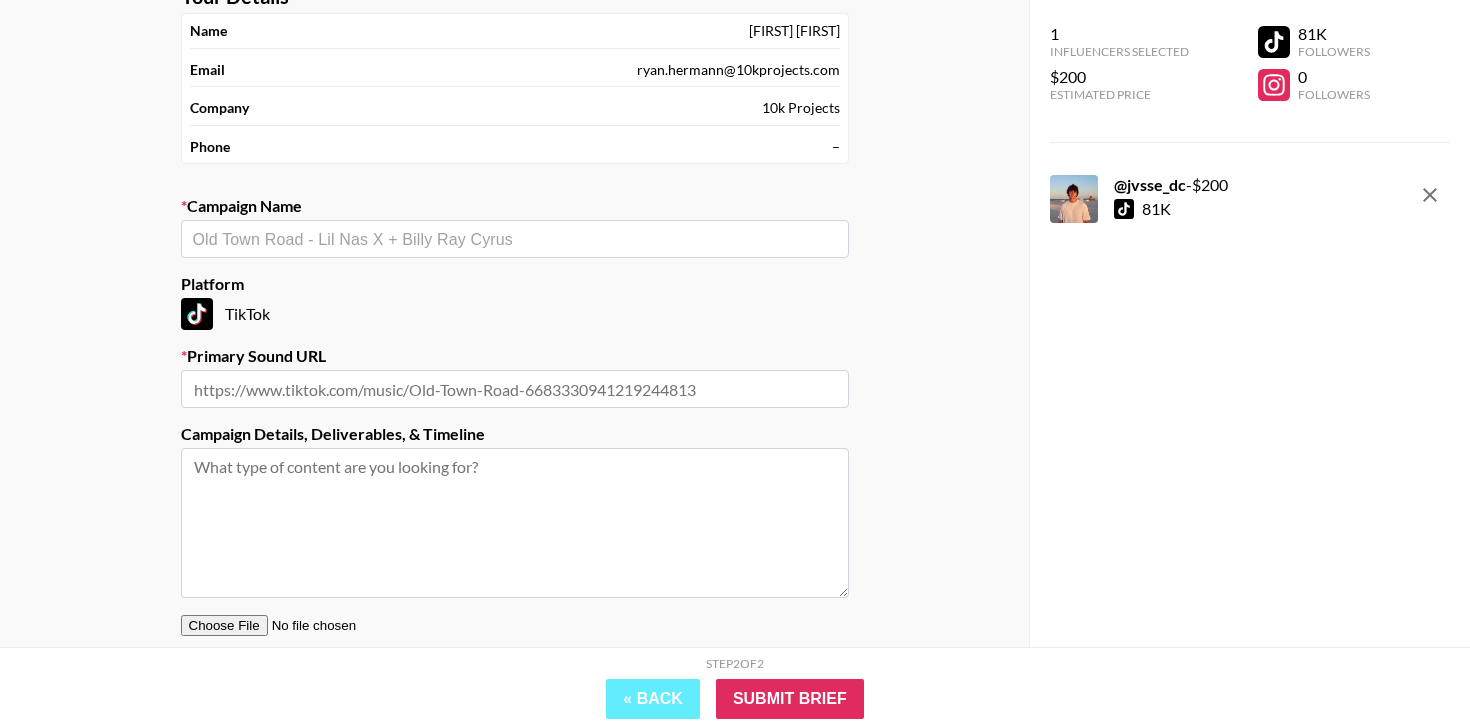paste on "Good For Your Health" 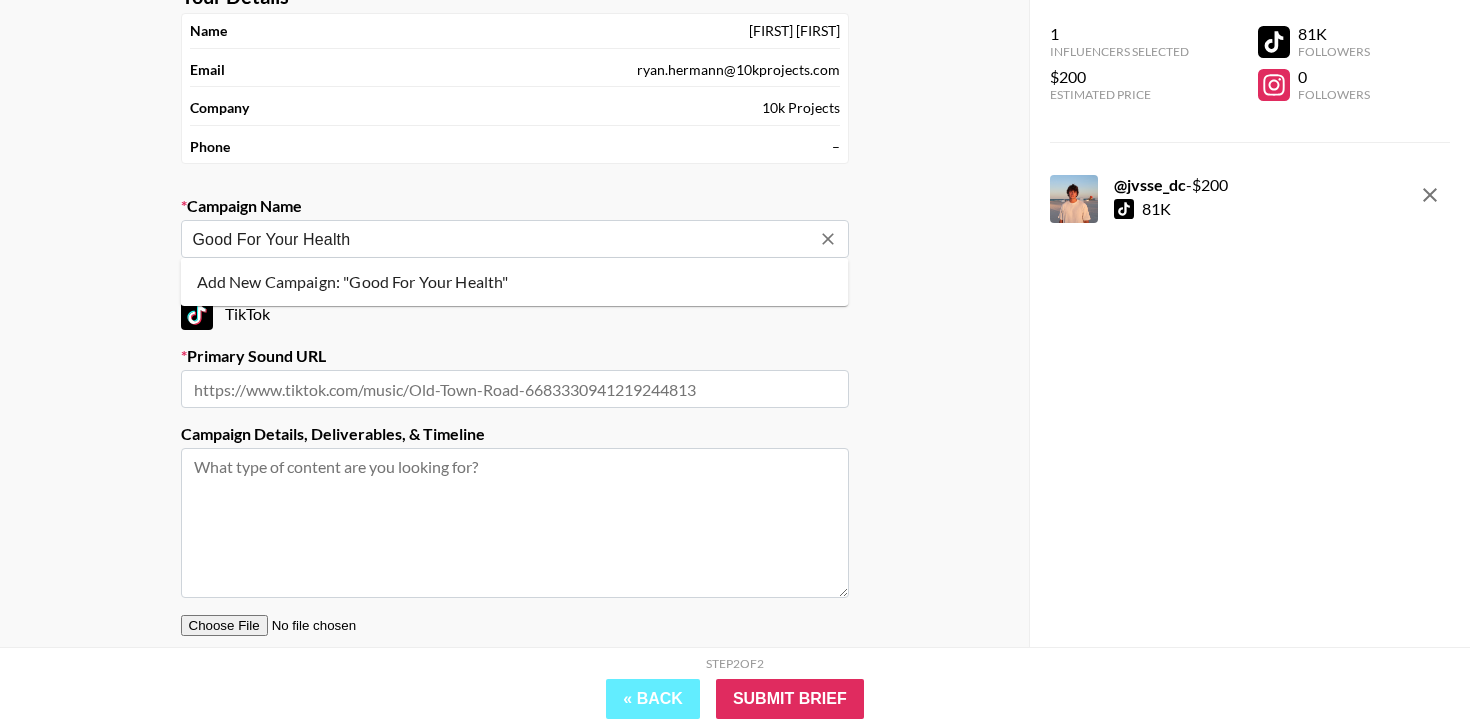 click on "Add New Campaign: "Good For Your Health"" at bounding box center [515, 282] 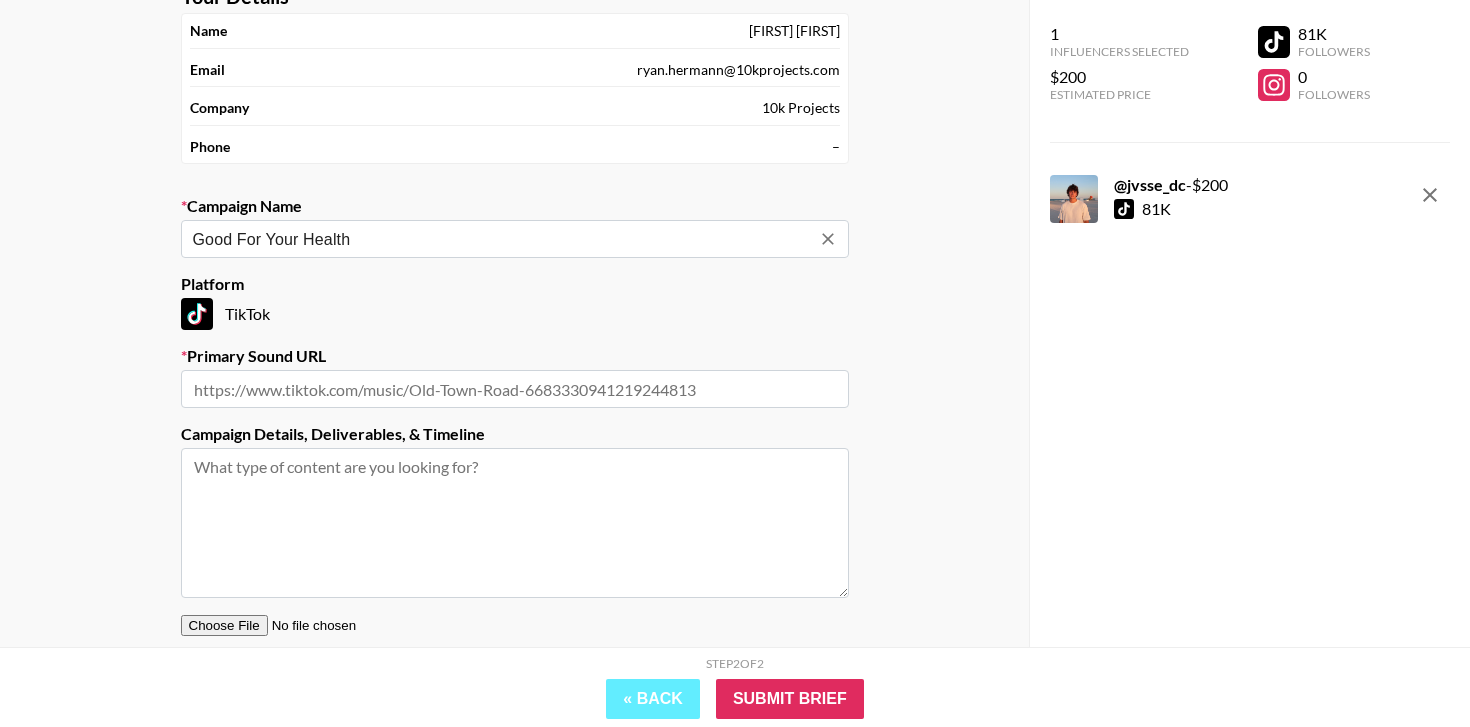 type on "Good For Your Health" 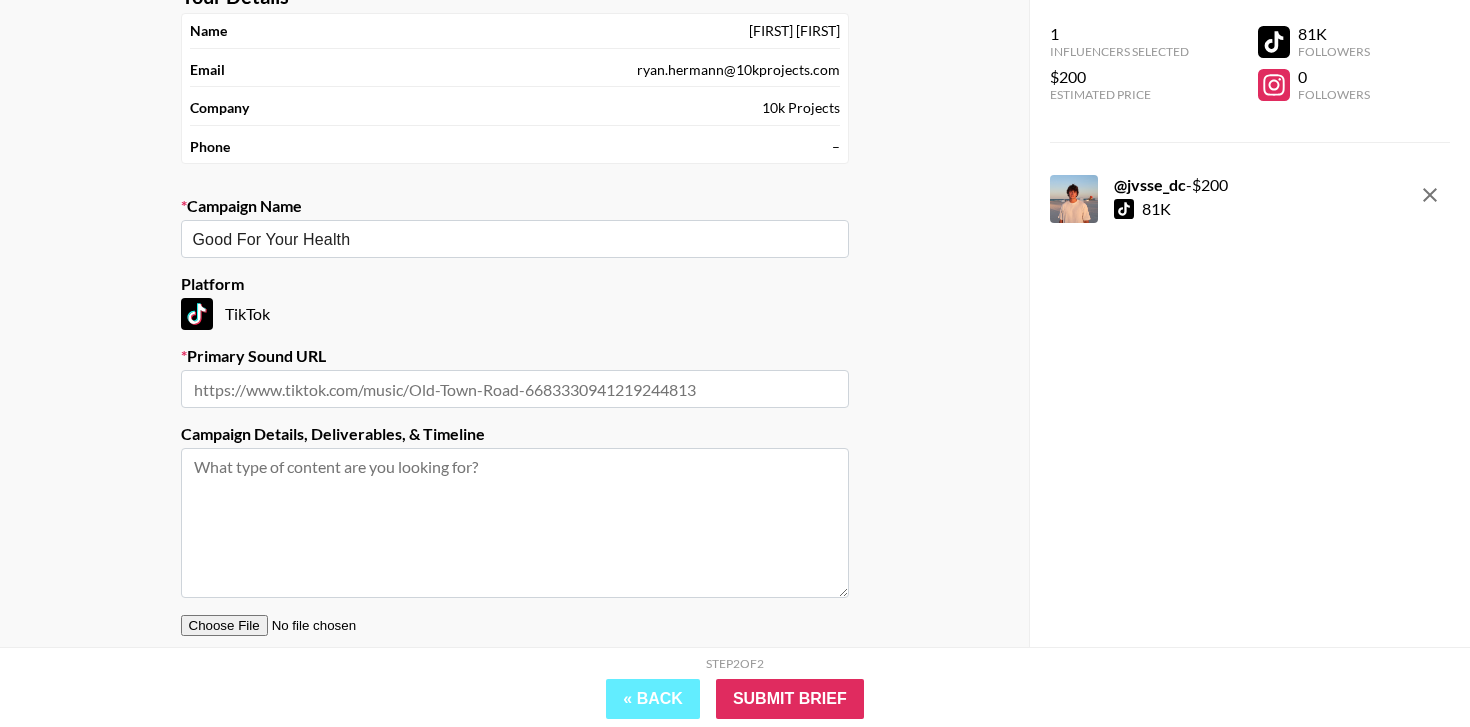 paste on "https://www.tiktok.com/music/Good-For-Your-Health-7529619588323477521?is_from_webapp=1&sender_device=pc" 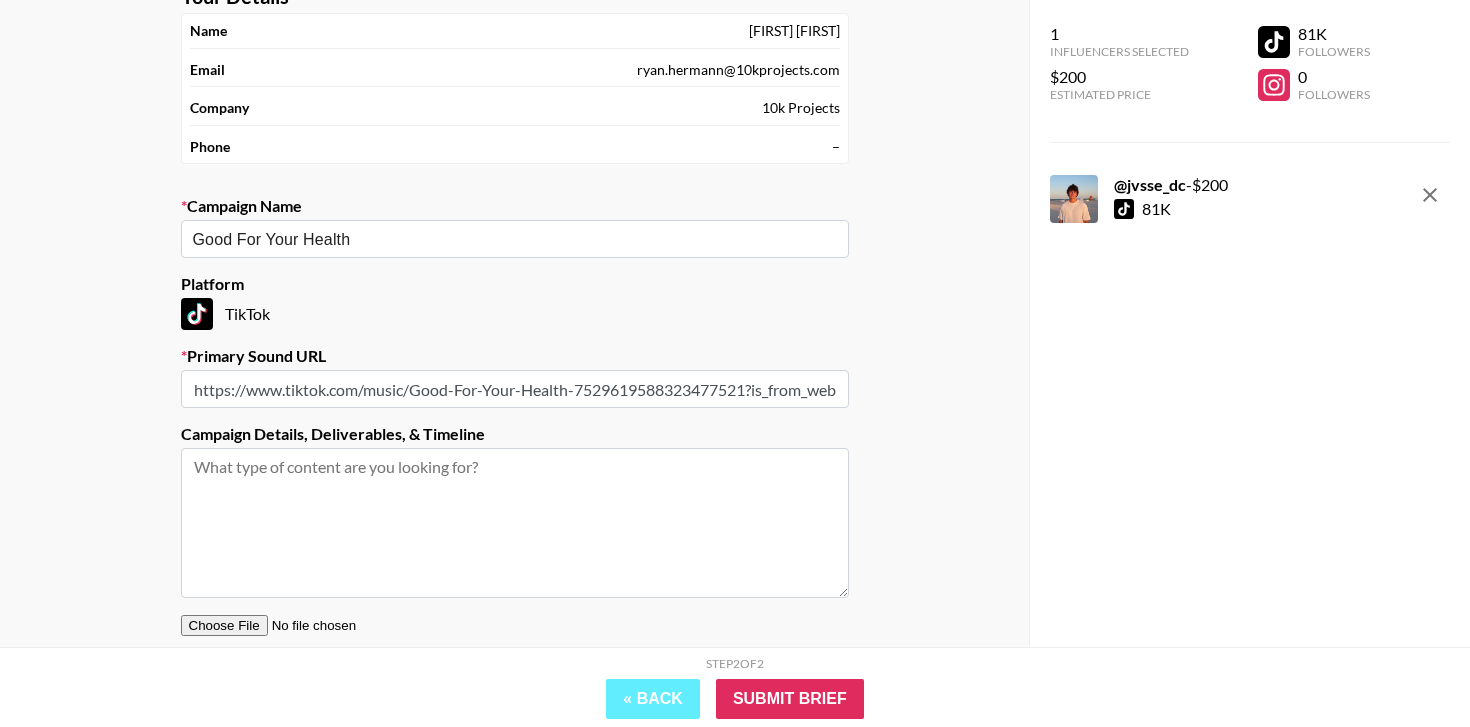 scroll, scrollTop: 0, scrollLeft: 189, axis: horizontal 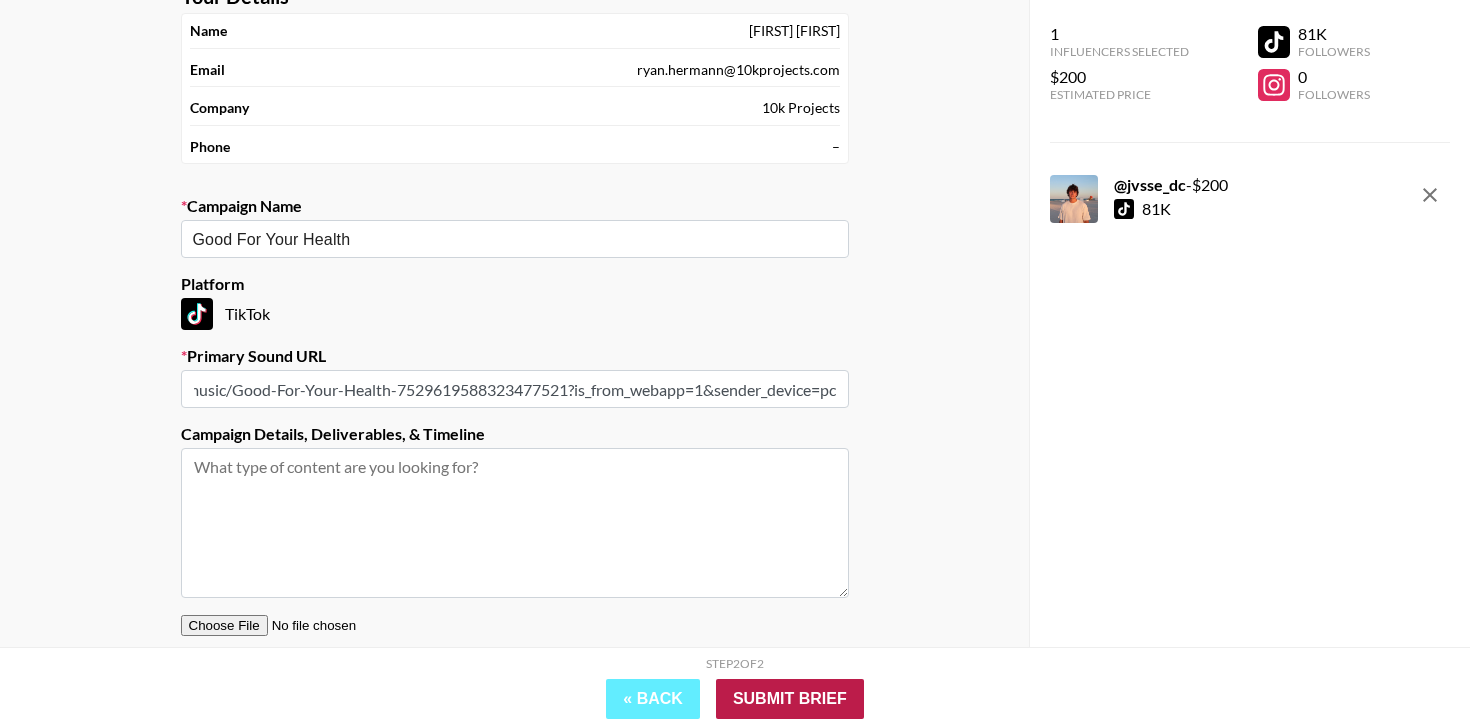 type on "https://www.tiktok.com/music/Good-For-Your-Health-7529619588323477521?is_from_webapp=1&sender_device=pc" 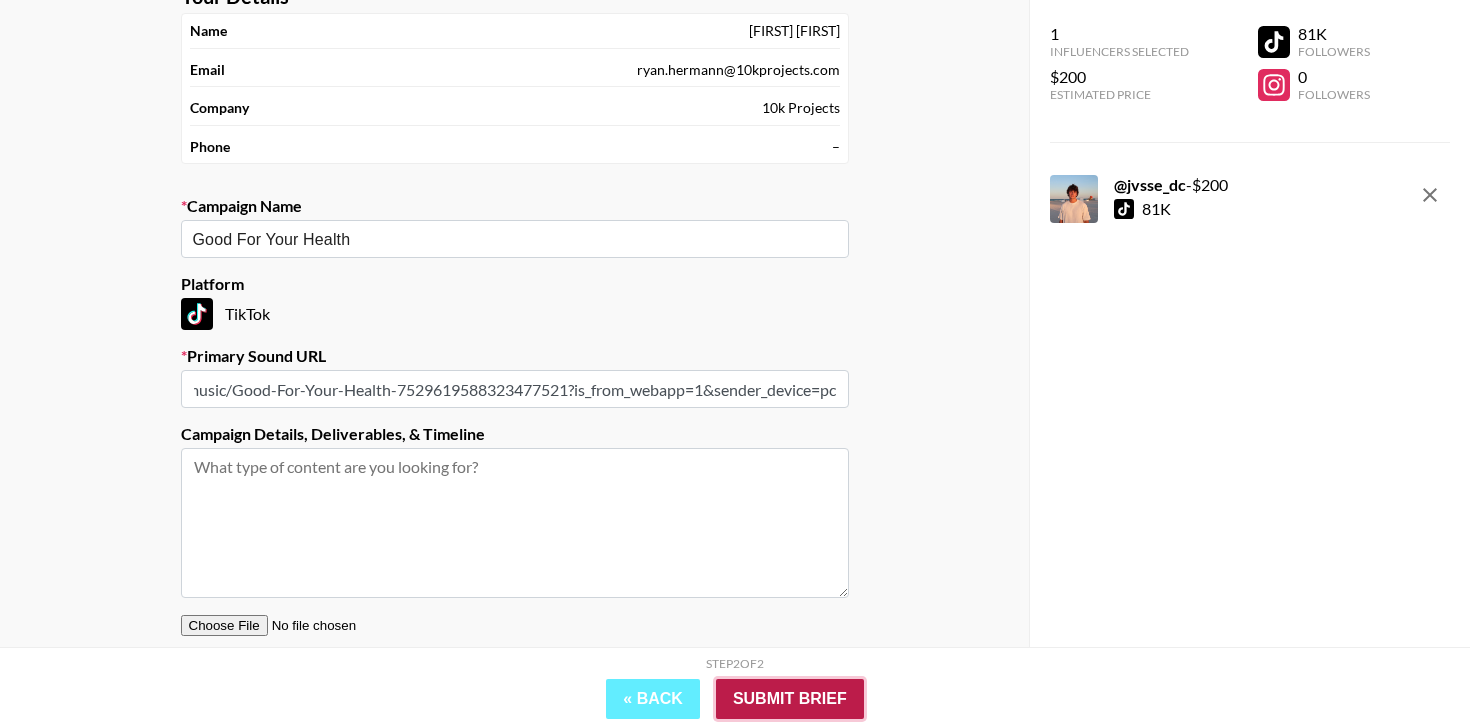 scroll, scrollTop: 0, scrollLeft: 0, axis: both 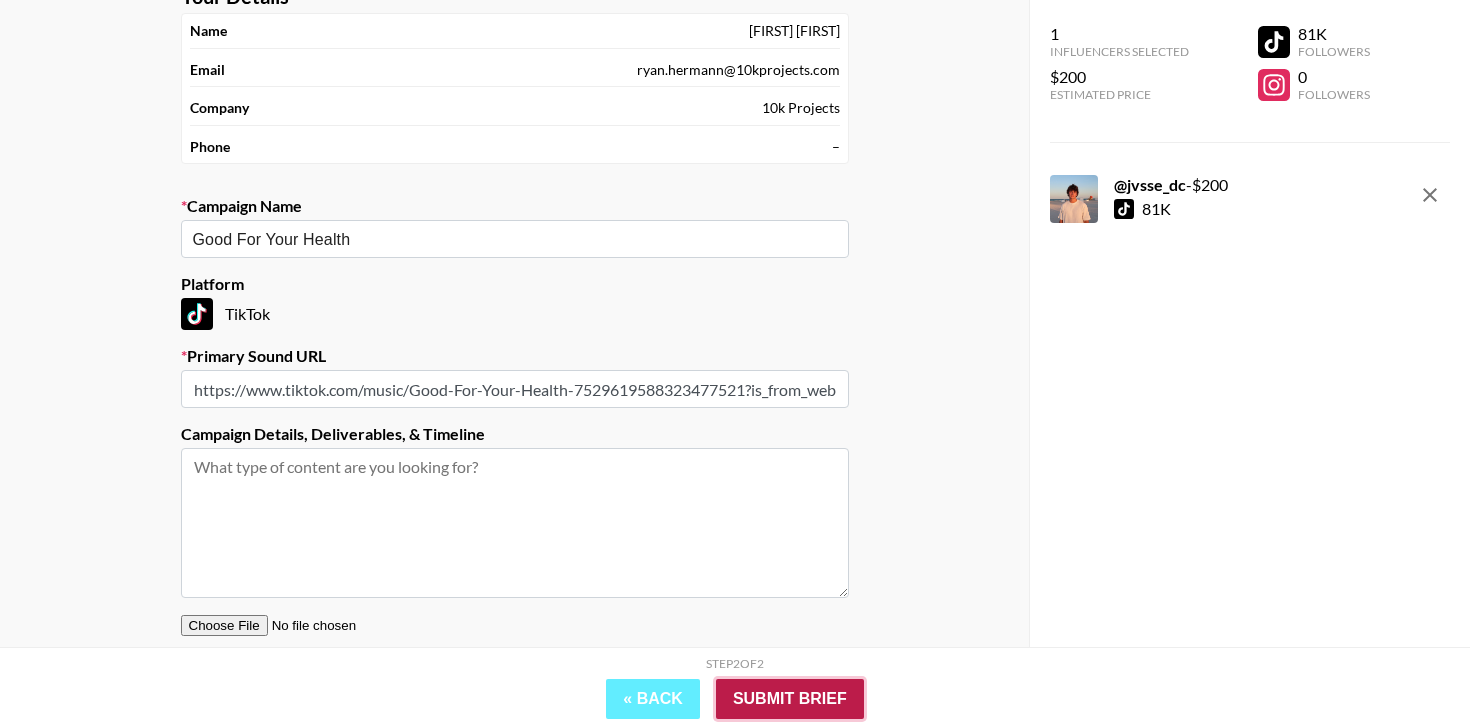 click on "Submit Brief" at bounding box center (790, 699) 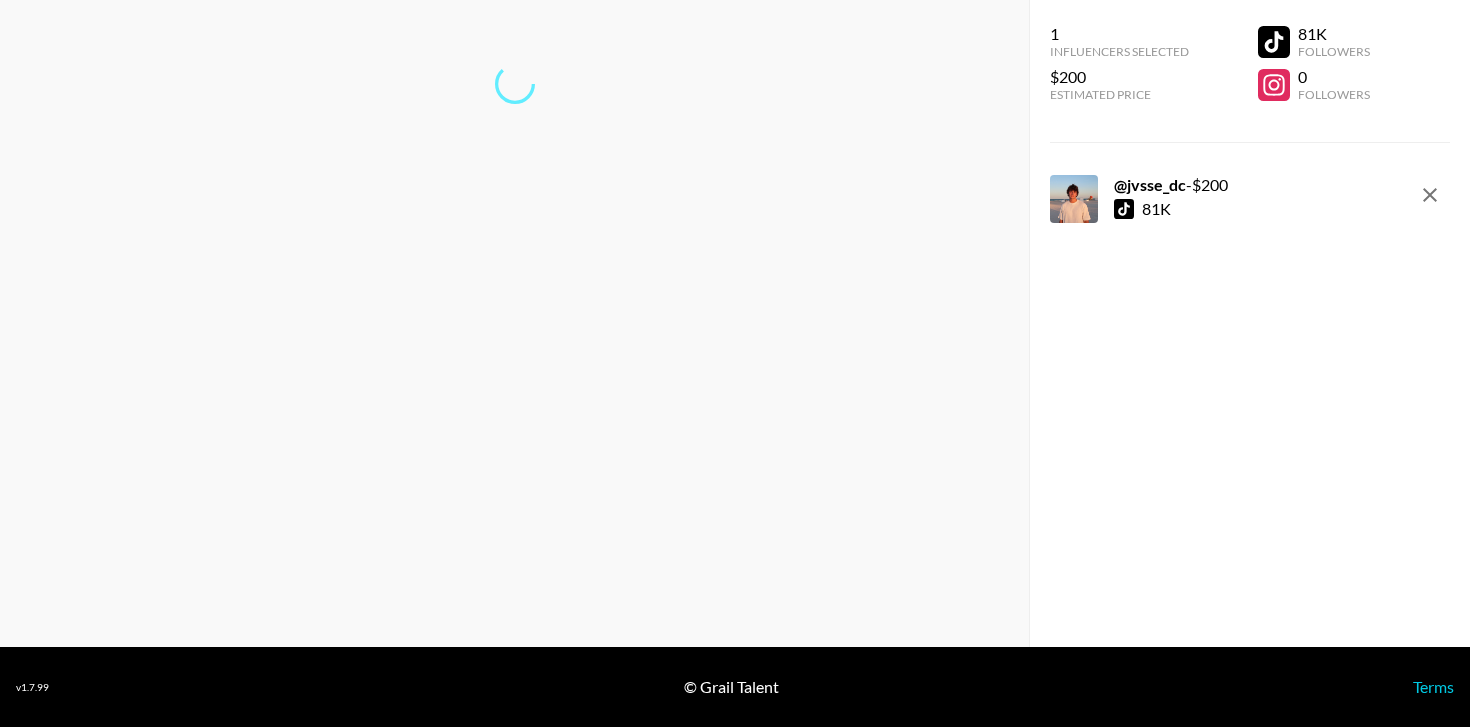scroll, scrollTop: 80, scrollLeft: 0, axis: vertical 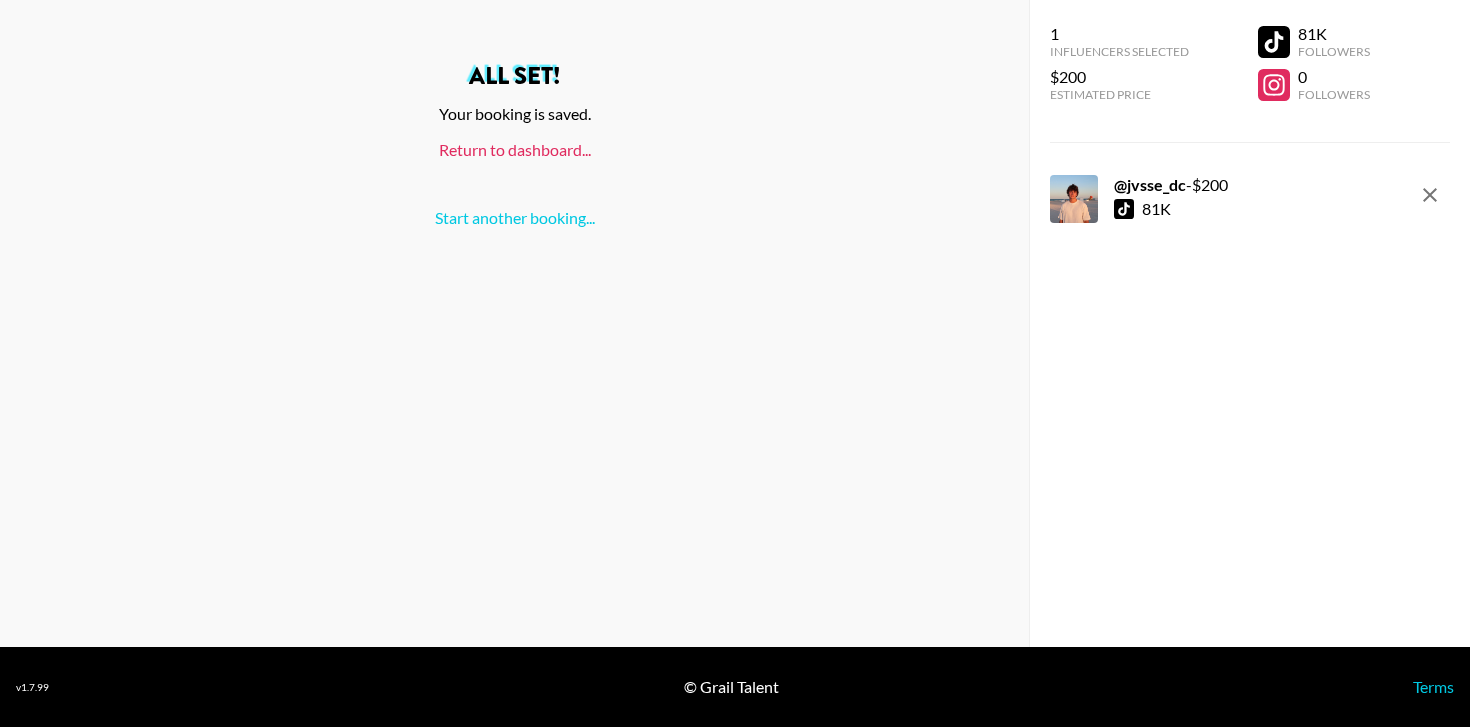 click on "Return to dashboard..." at bounding box center [515, 149] 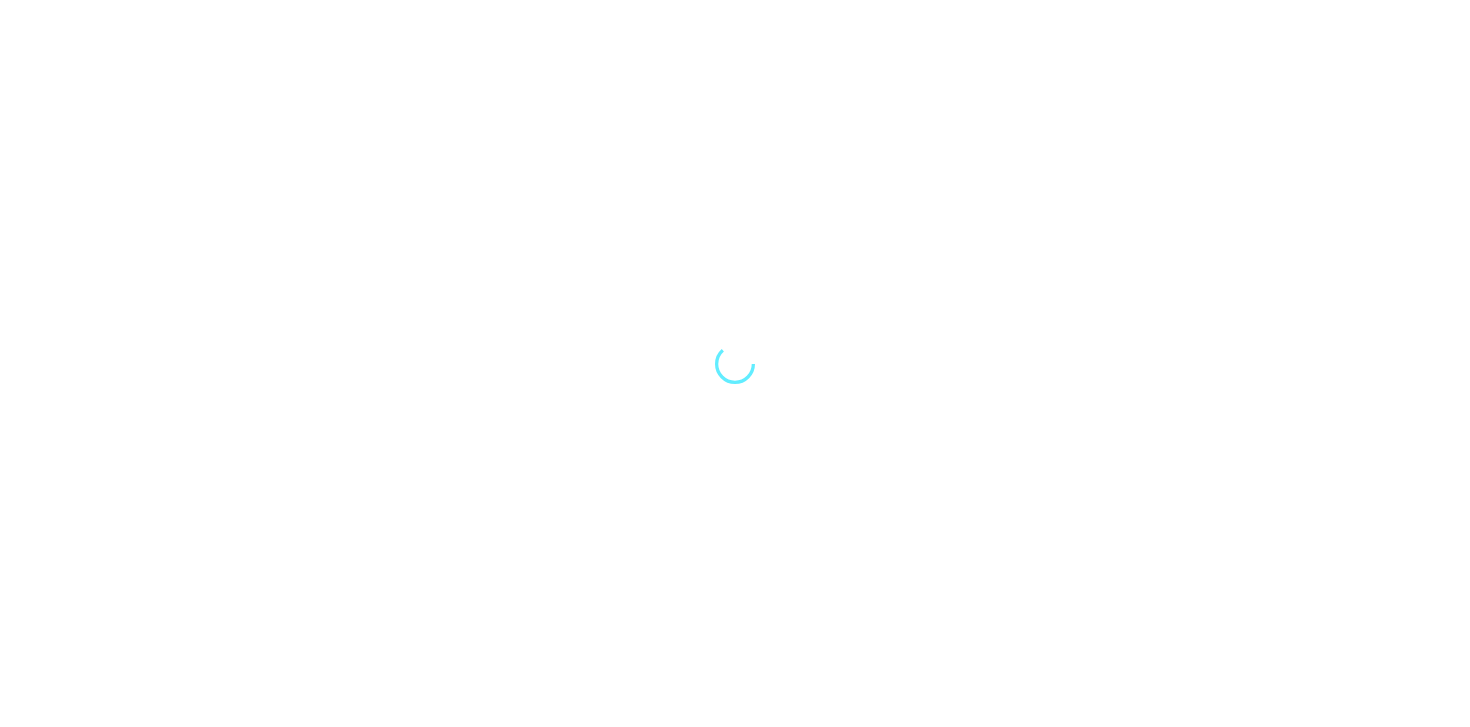 scroll, scrollTop: 0, scrollLeft: 0, axis: both 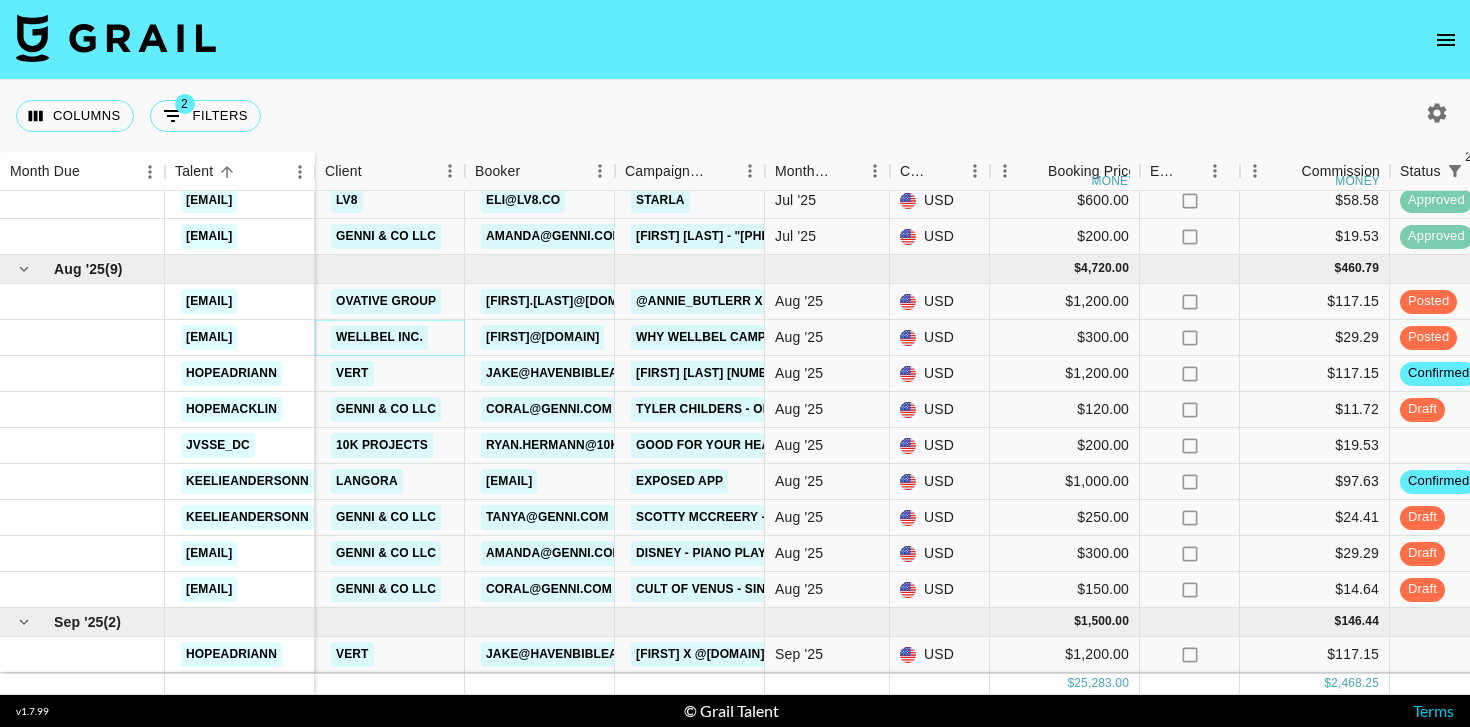 click on "Wellbel Inc." at bounding box center [379, 337] 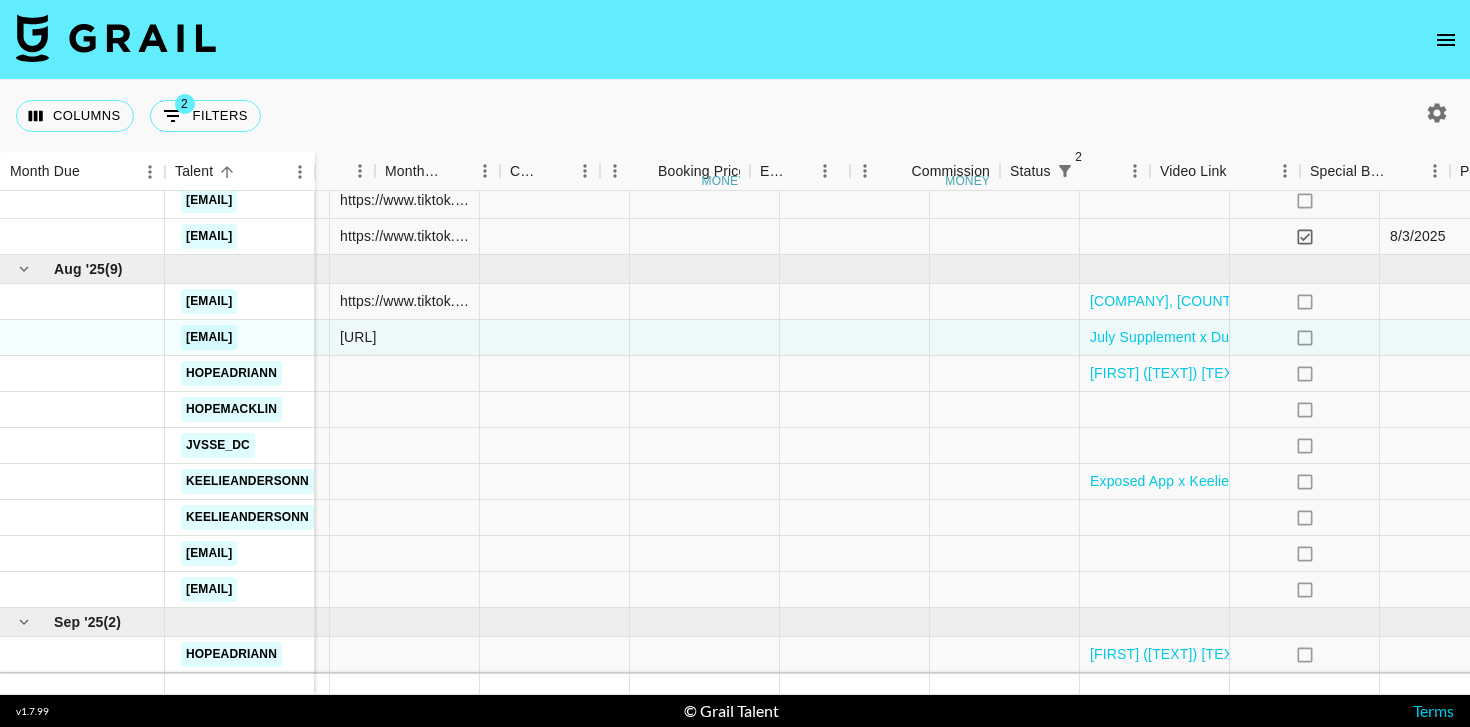 scroll, scrollTop: 1175, scrollLeft: 1500, axis: both 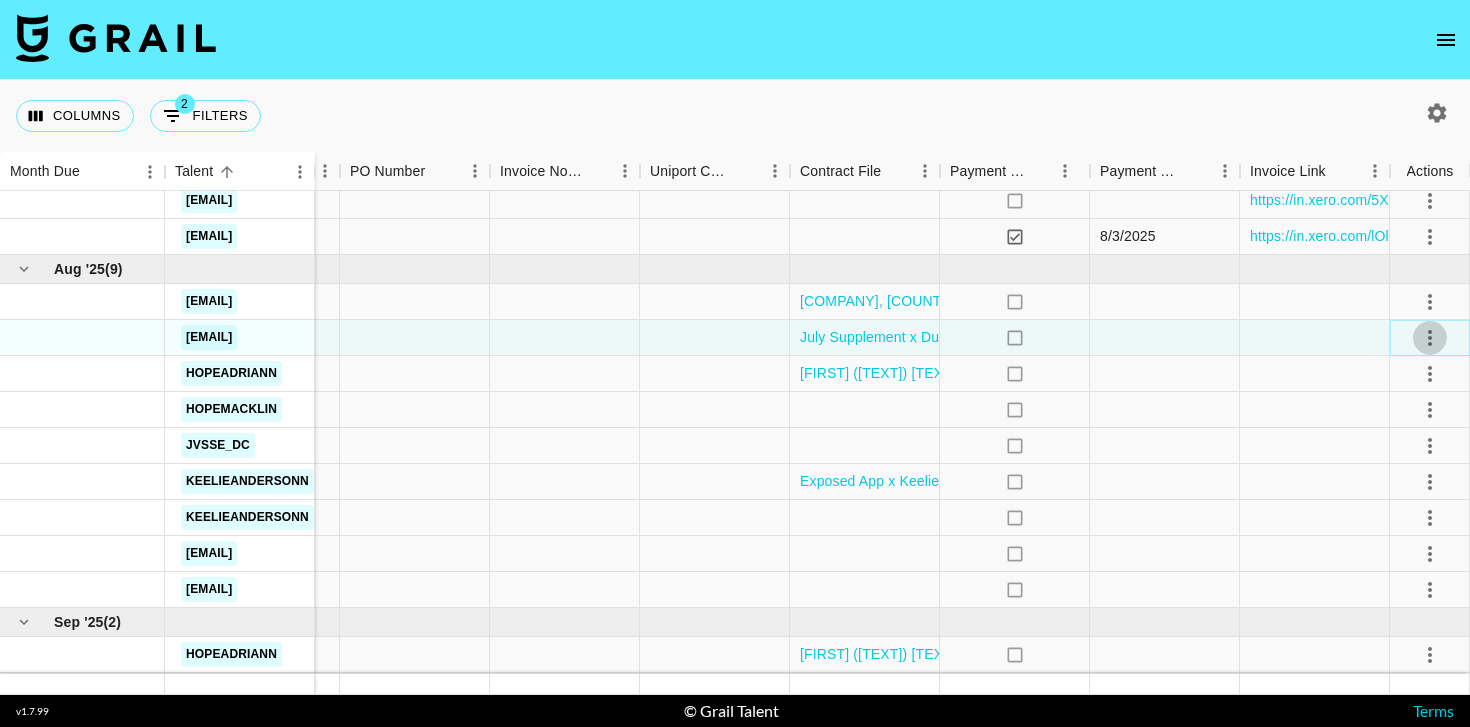 click 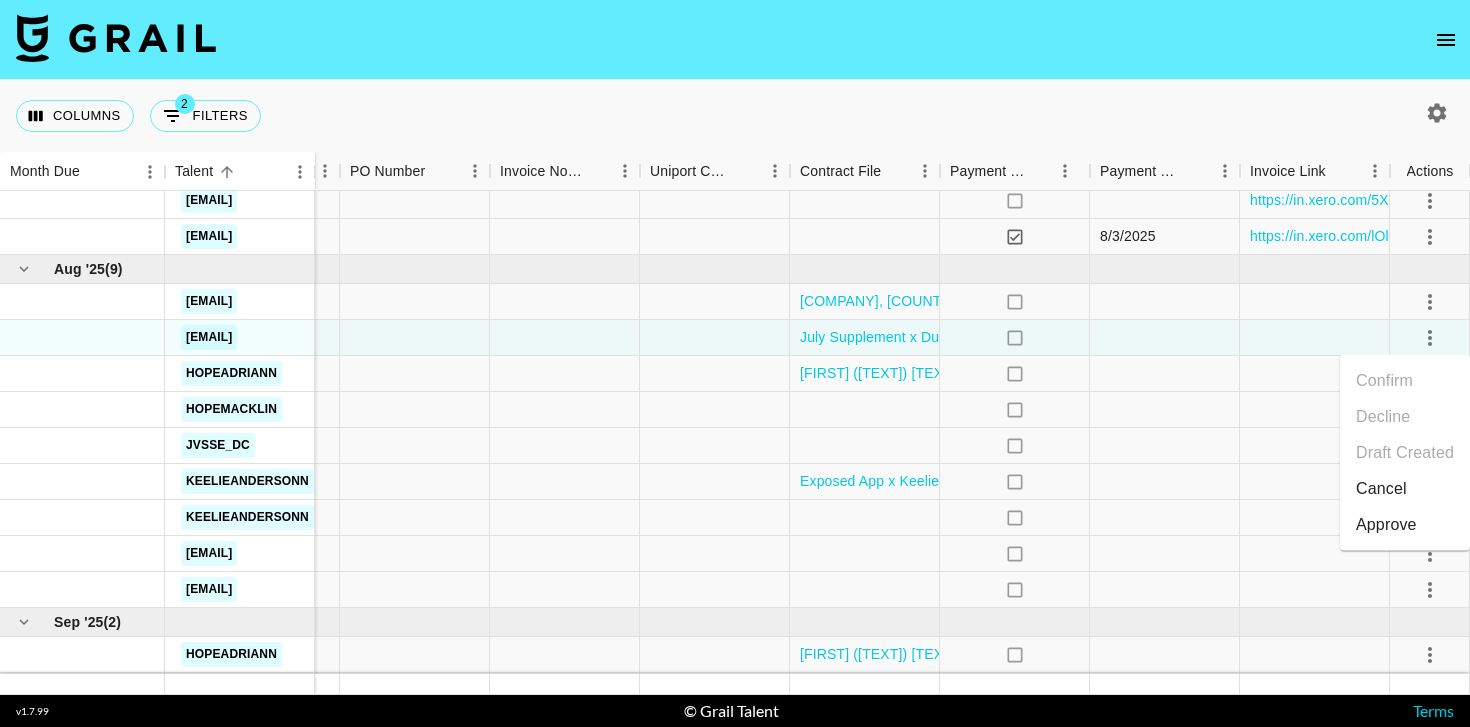 click on "Approve" at bounding box center (1386, 525) 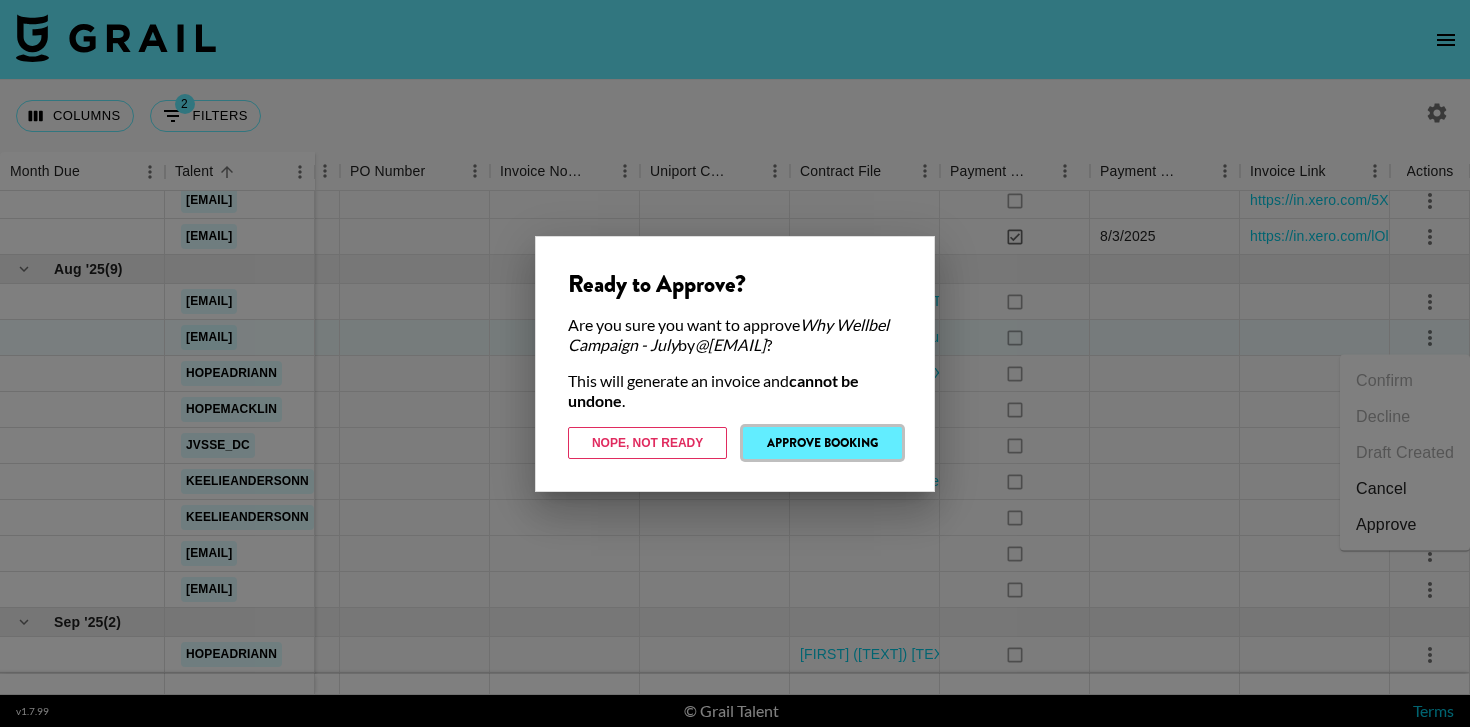 click on "Approve Booking" at bounding box center (822, 443) 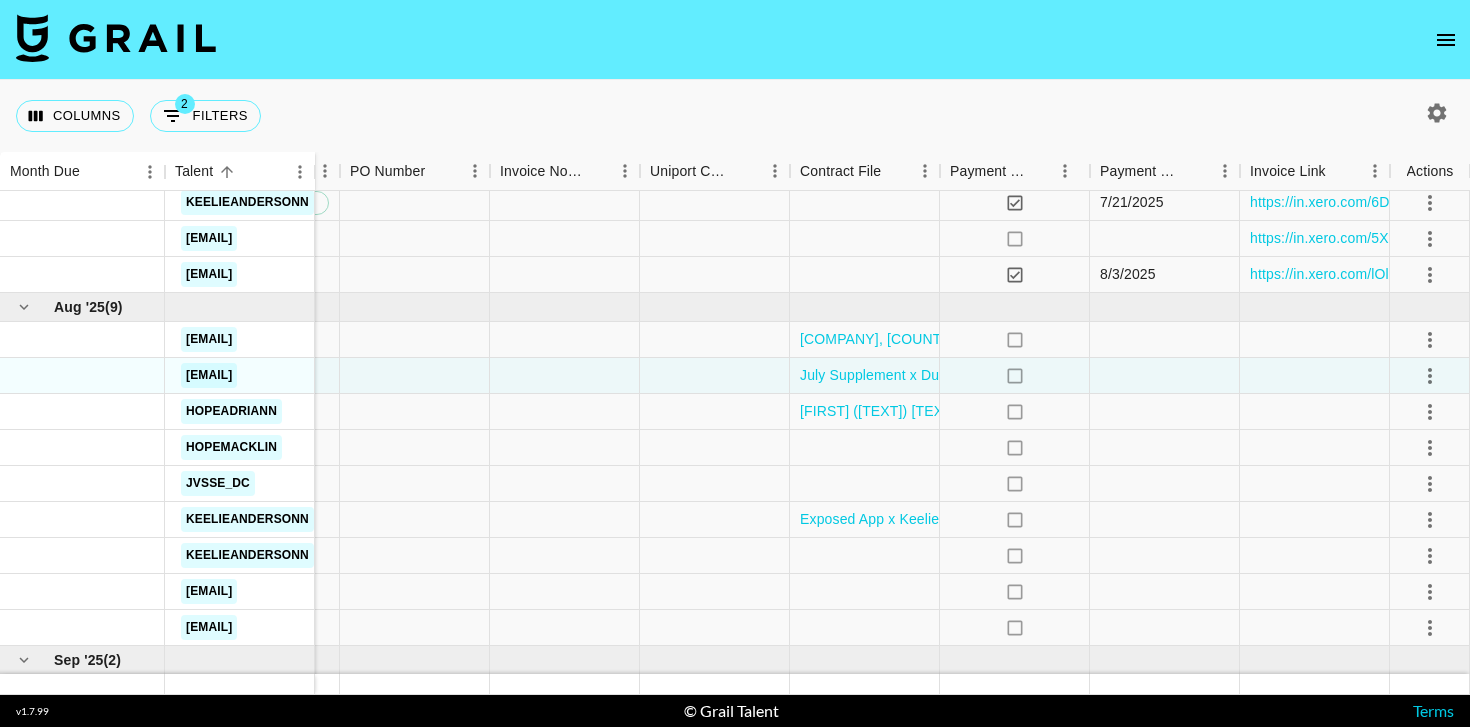 scroll, scrollTop: 1034, scrollLeft: 1500, axis: both 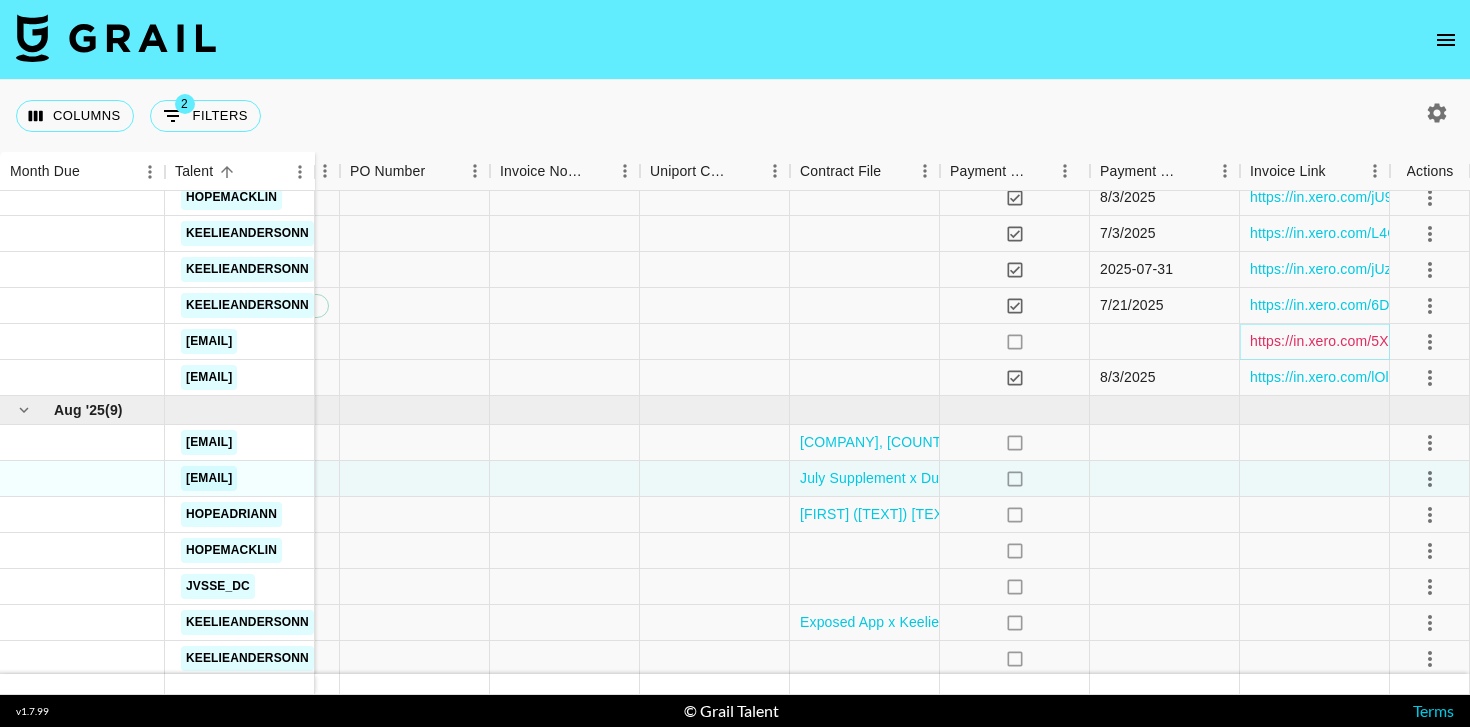 click on "https://in.xero.com/5XfFoynDKCHWR35B1xHzEyQig3o53NxzYiAYWdXh" at bounding box center [1480, 341] 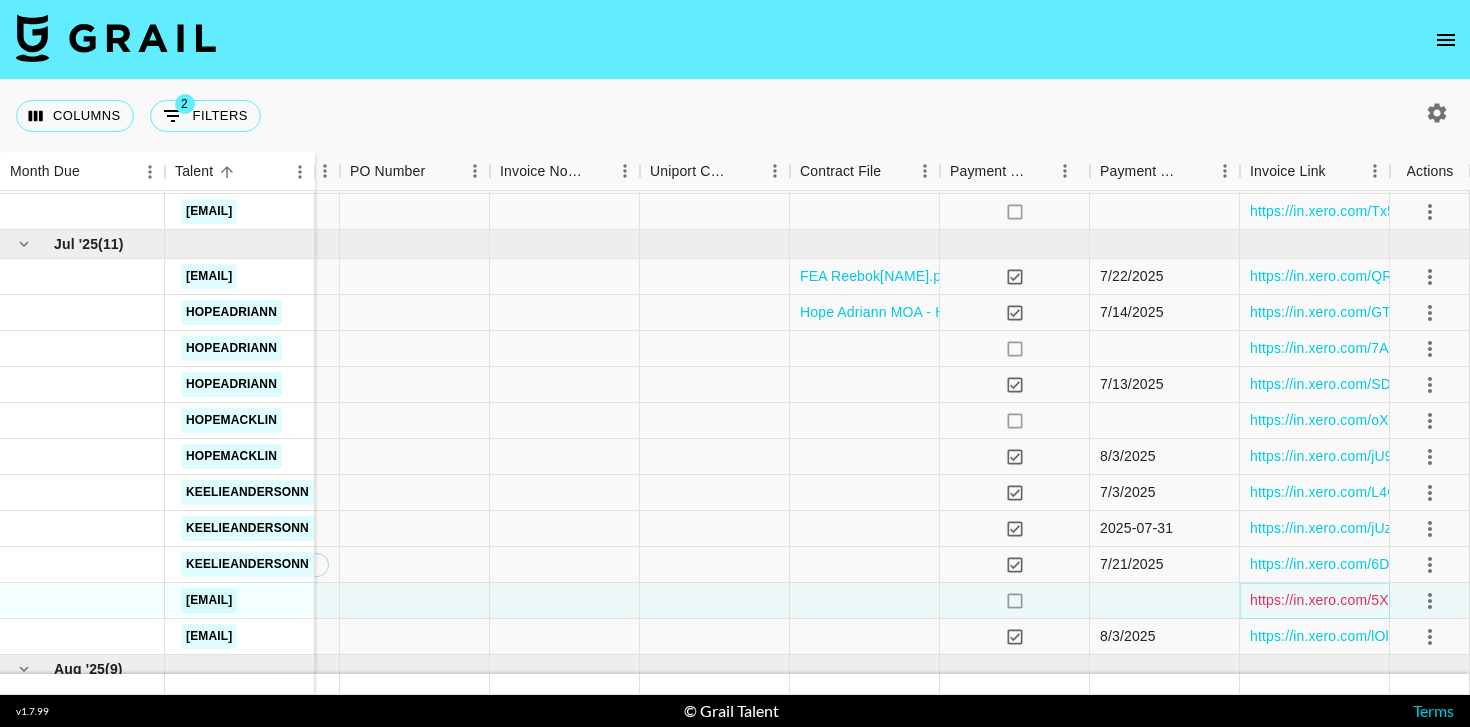 scroll, scrollTop: 777, scrollLeft: 1500, axis: both 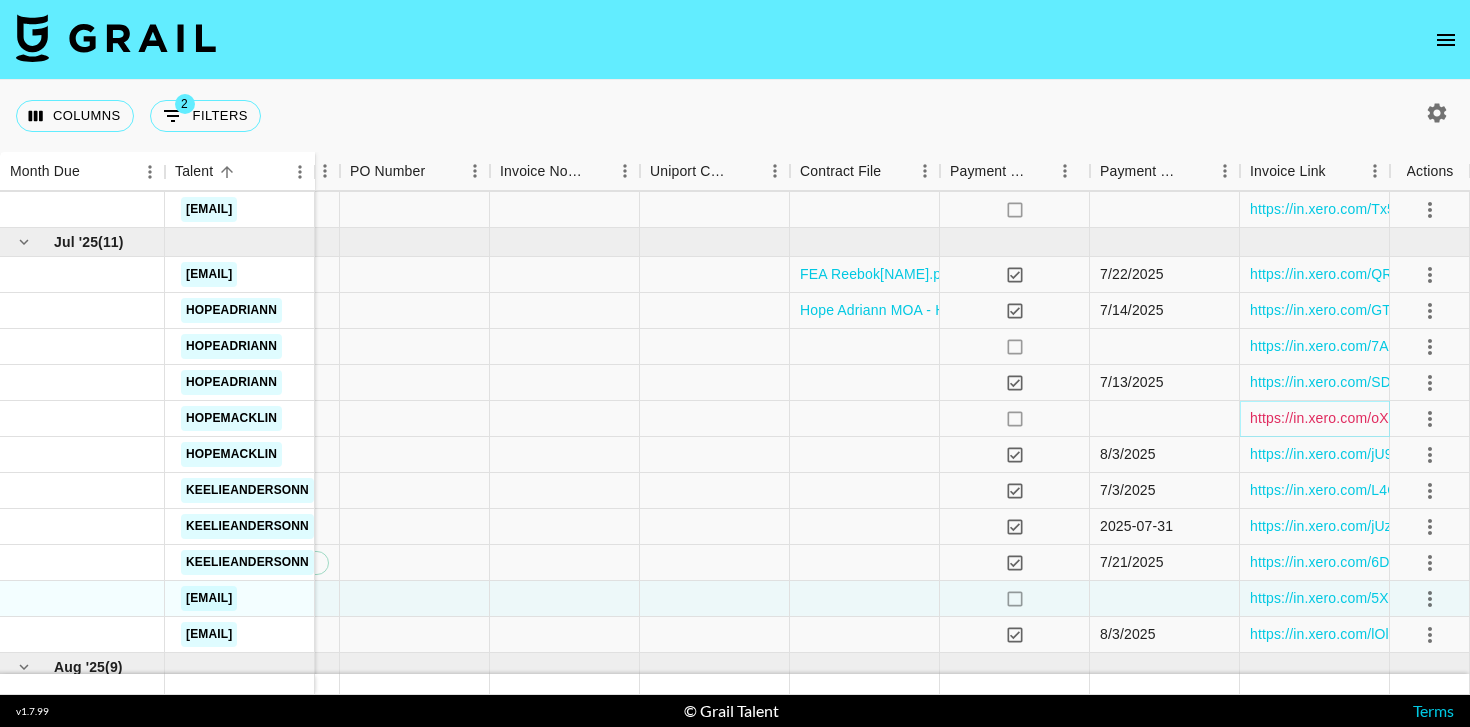 click on "https://in.xero.com/oXmrvvGgXkqbiVOd2qrwU4ycz3KFbhnF9uA9h63B" at bounding box center (1474, 418) 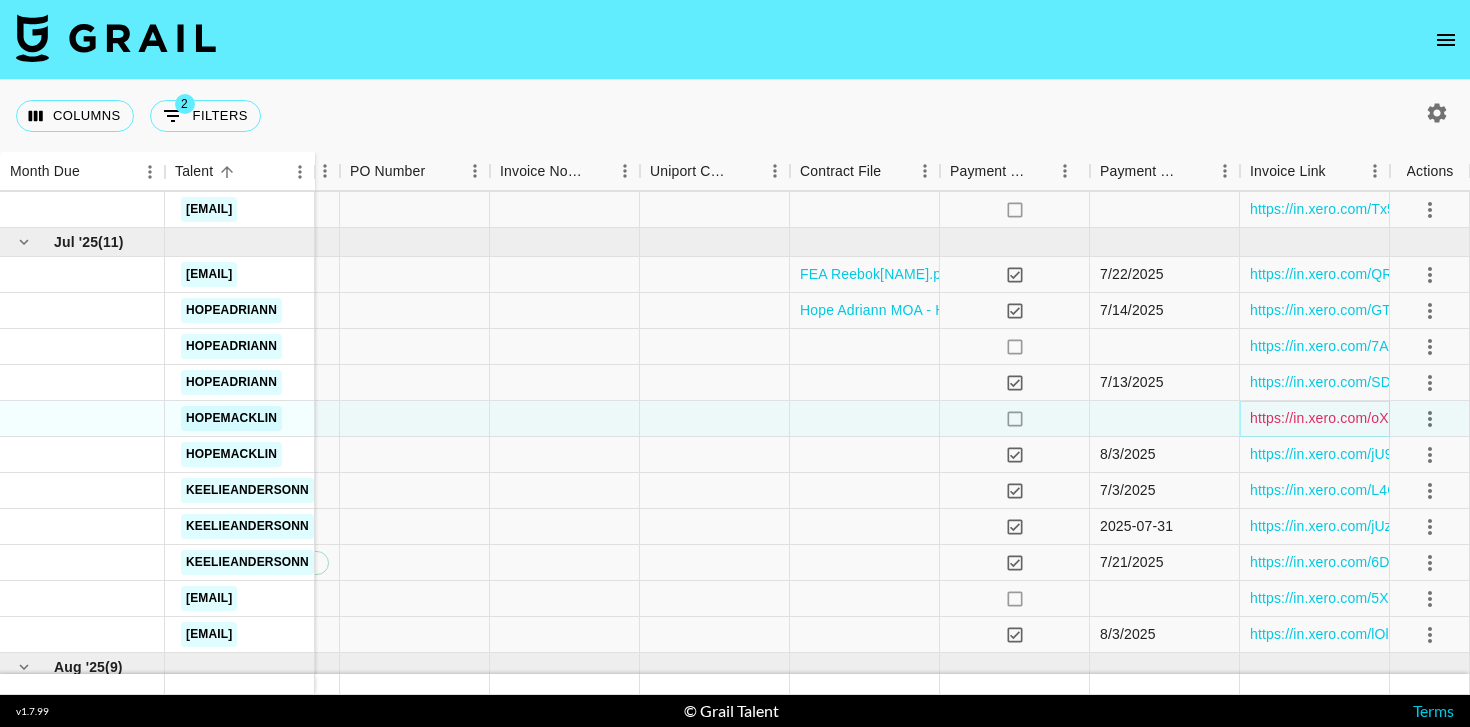 click on "https://in.xero.com/oXmrvvGgXkqbiVOd2qrwU4ycz3KFbhnF9uA9h63B" at bounding box center [1474, 418] 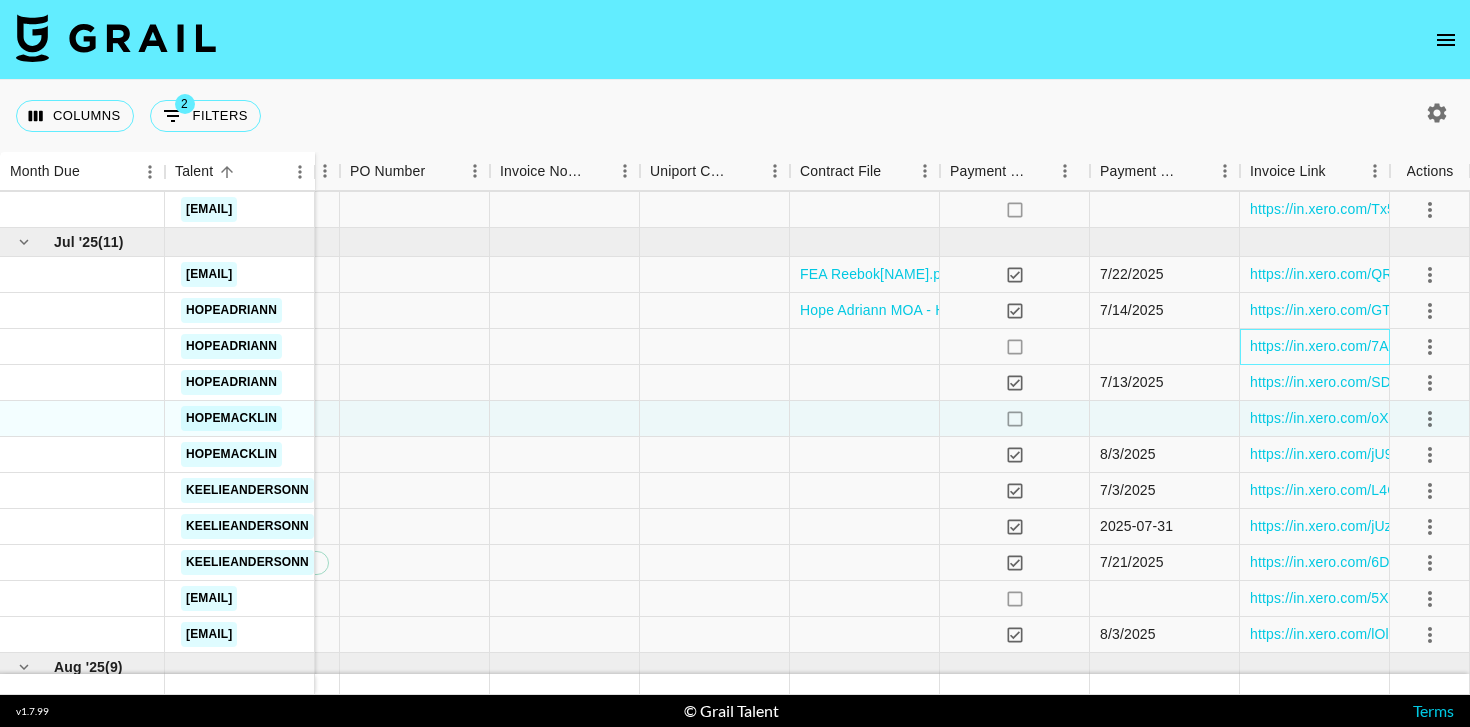 click on "https://in.xero.com/7AIIW9Phmfi32DAkL4Ww9eW5nhJulo6jIUecBfzW" at bounding box center (1315, 347) 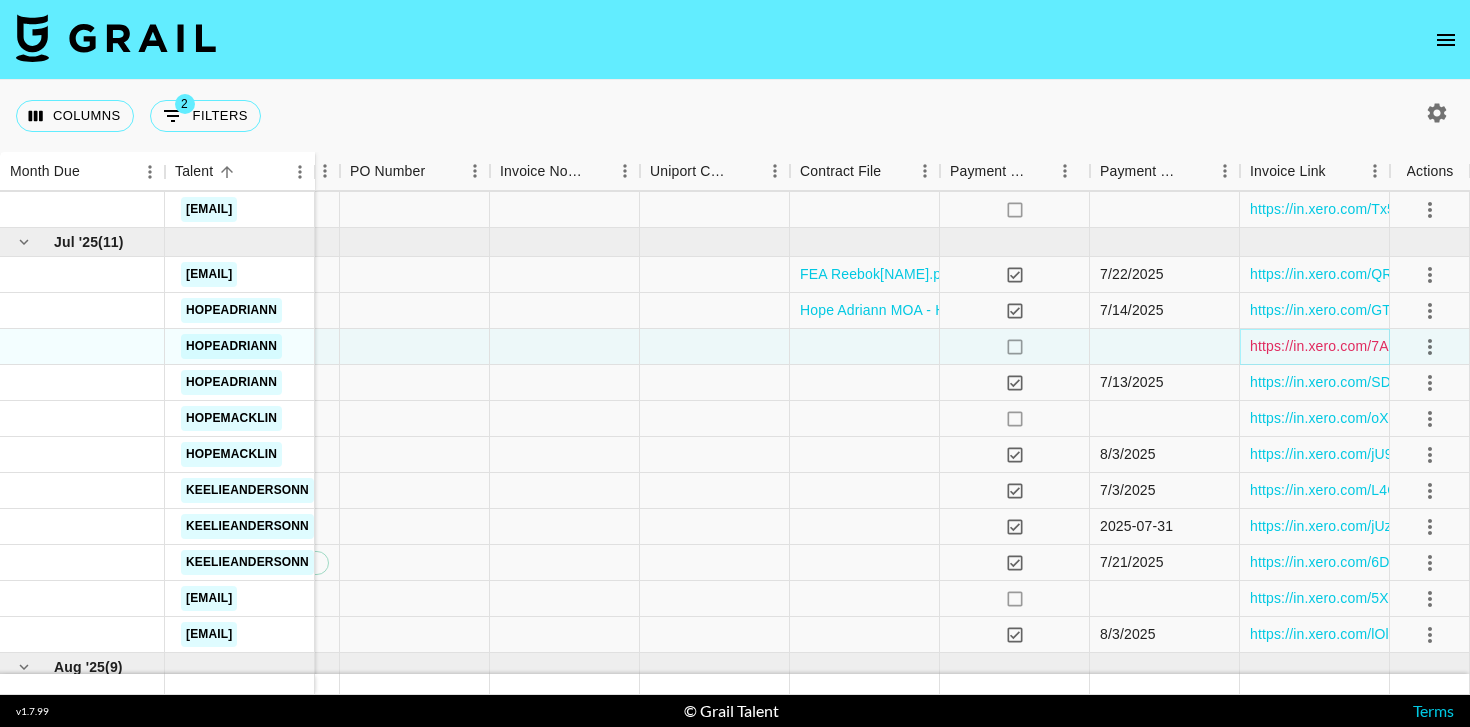 click on "https://in.xero.com/7AIIW9Phmfi32DAkL4Ww9eW5nhJulo6jIUecBfzW" at bounding box center [1470, 346] 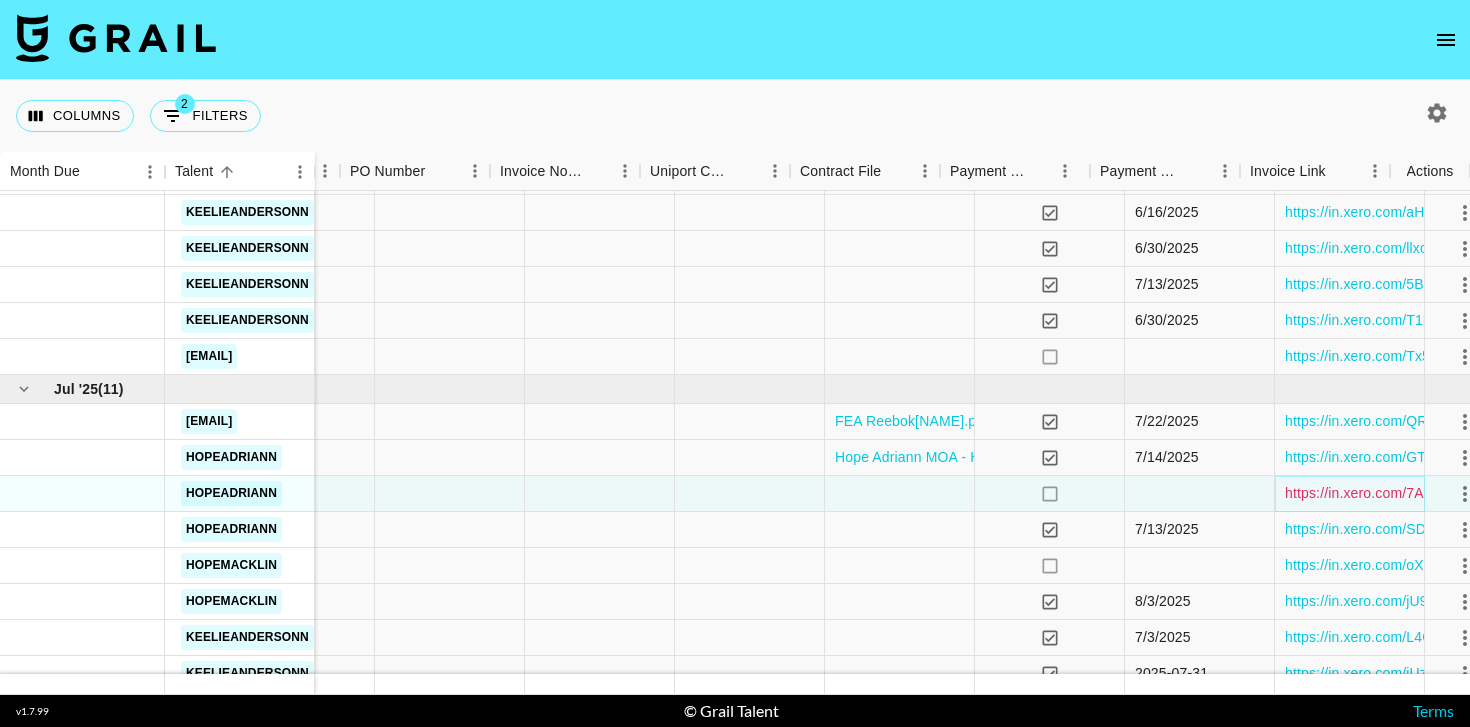 scroll, scrollTop: 630, scrollLeft: 1500, axis: both 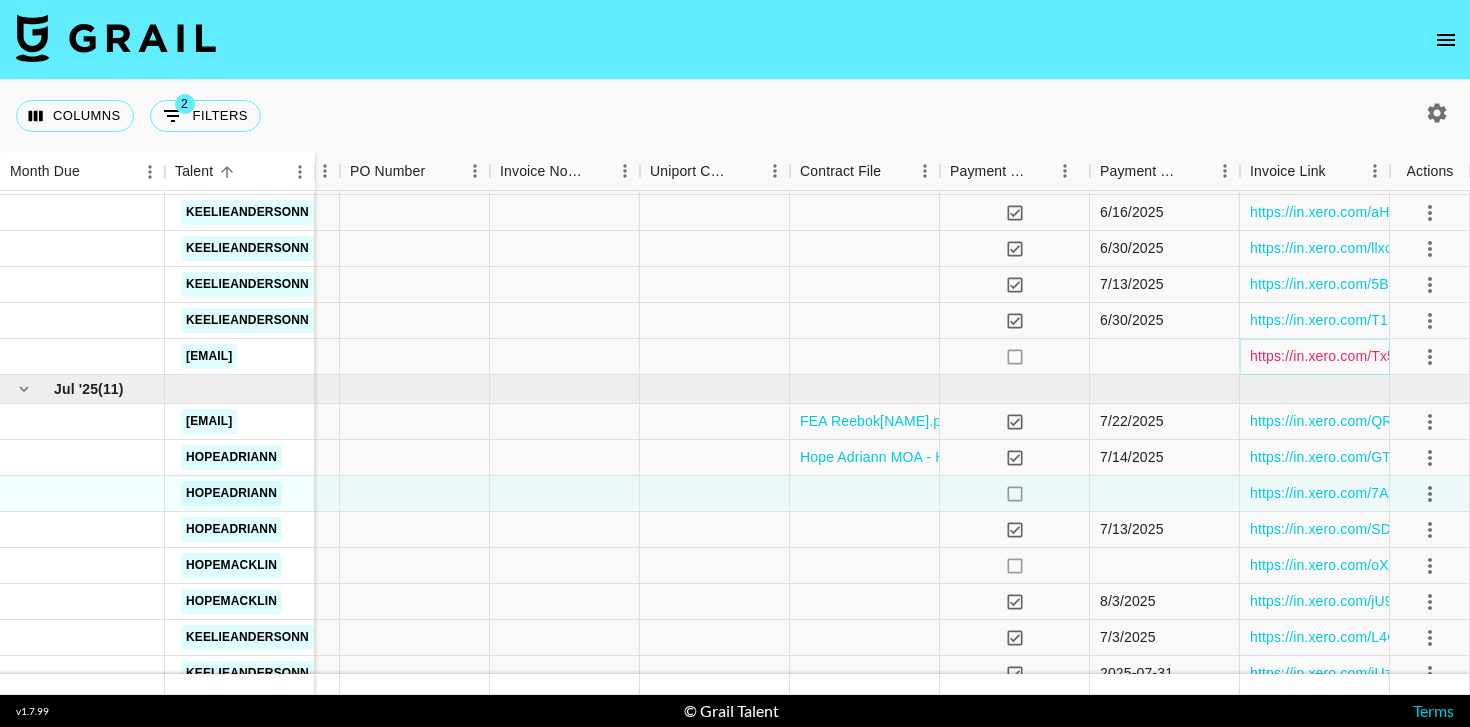 click on "https://in.xero.com/Tx54oN5vPhwUR7Wa0t0efArZgnyDkFq1uqan9Y6v" at bounding box center [1473, 356] 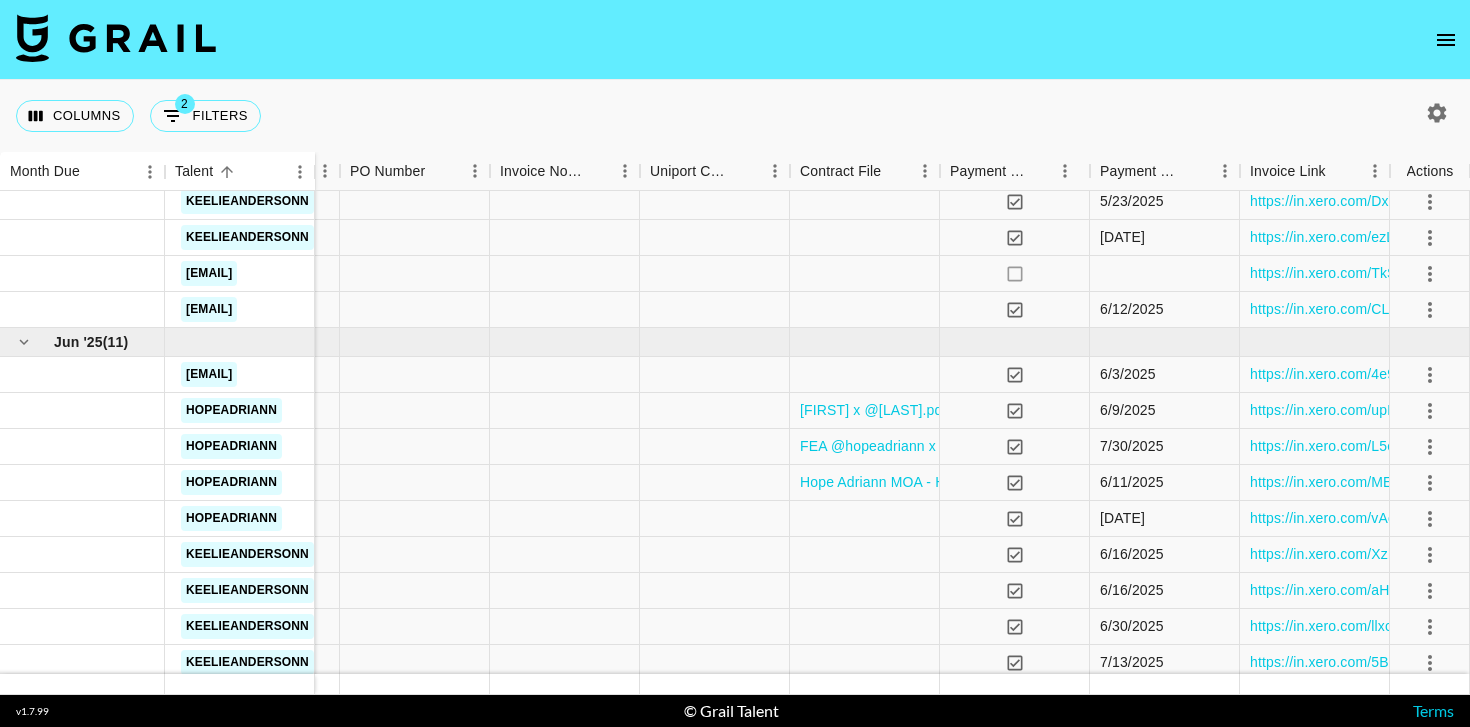 scroll, scrollTop: 251, scrollLeft: 1500, axis: both 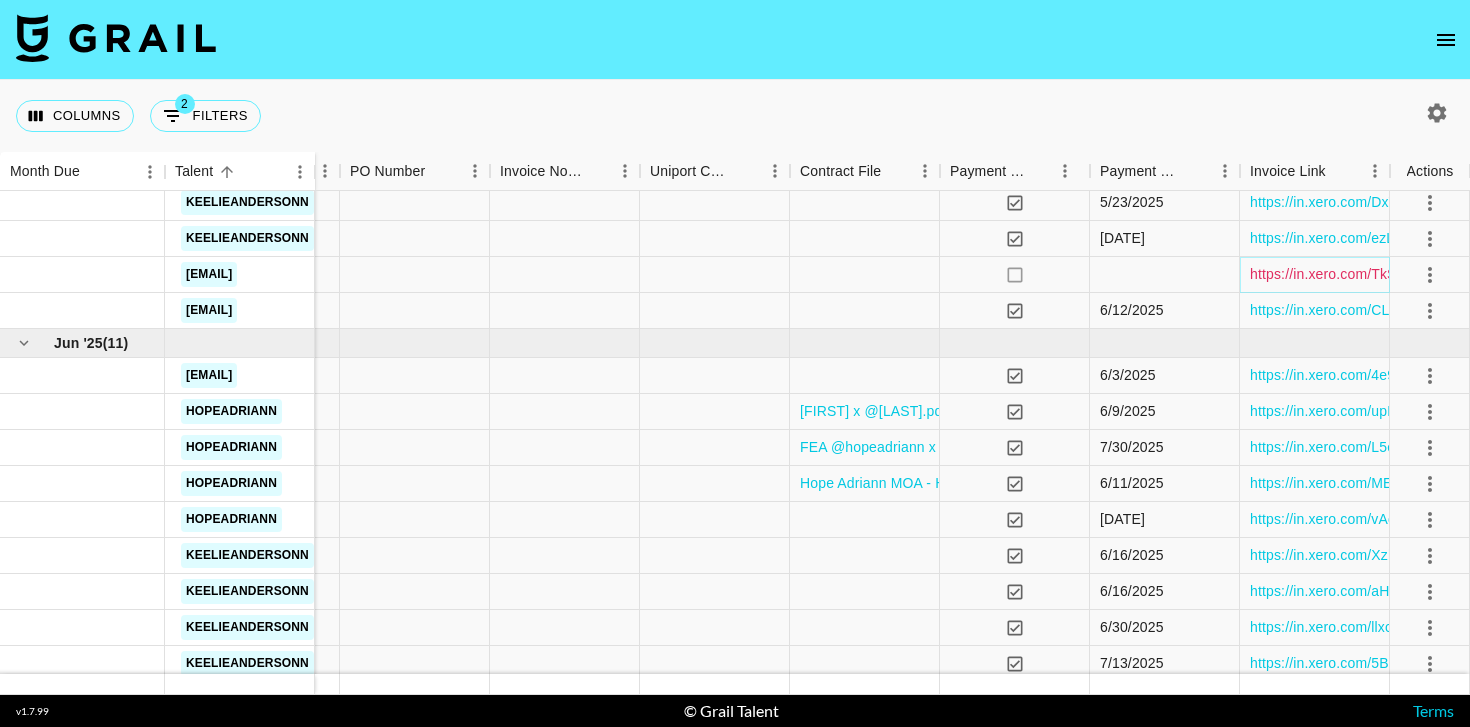 click on "https://in.xero.com/TkShB2n7UsmyRJhwE97m8o8fS74Buok9Unbsj624" at bounding box center (1475, 274) 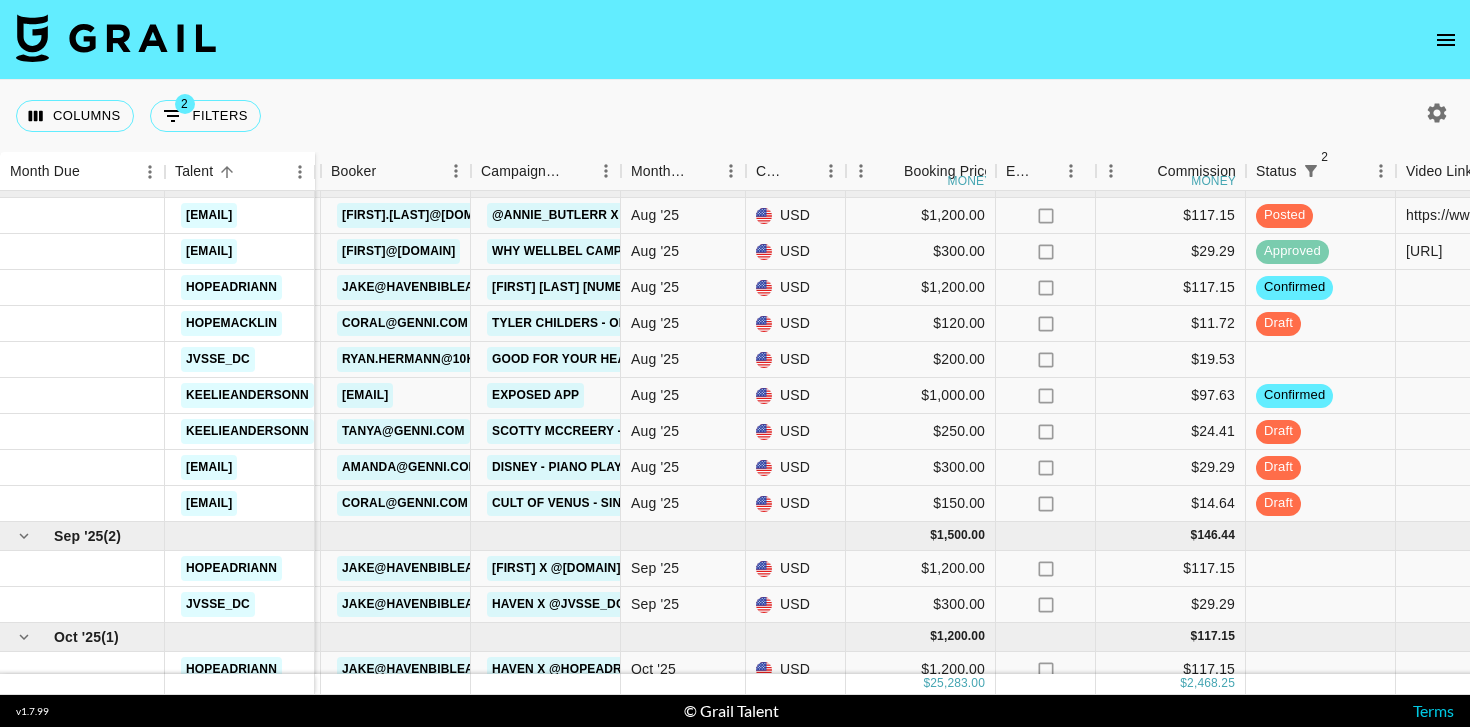 scroll, scrollTop: 1259, scrollLeft: 144, axis: both 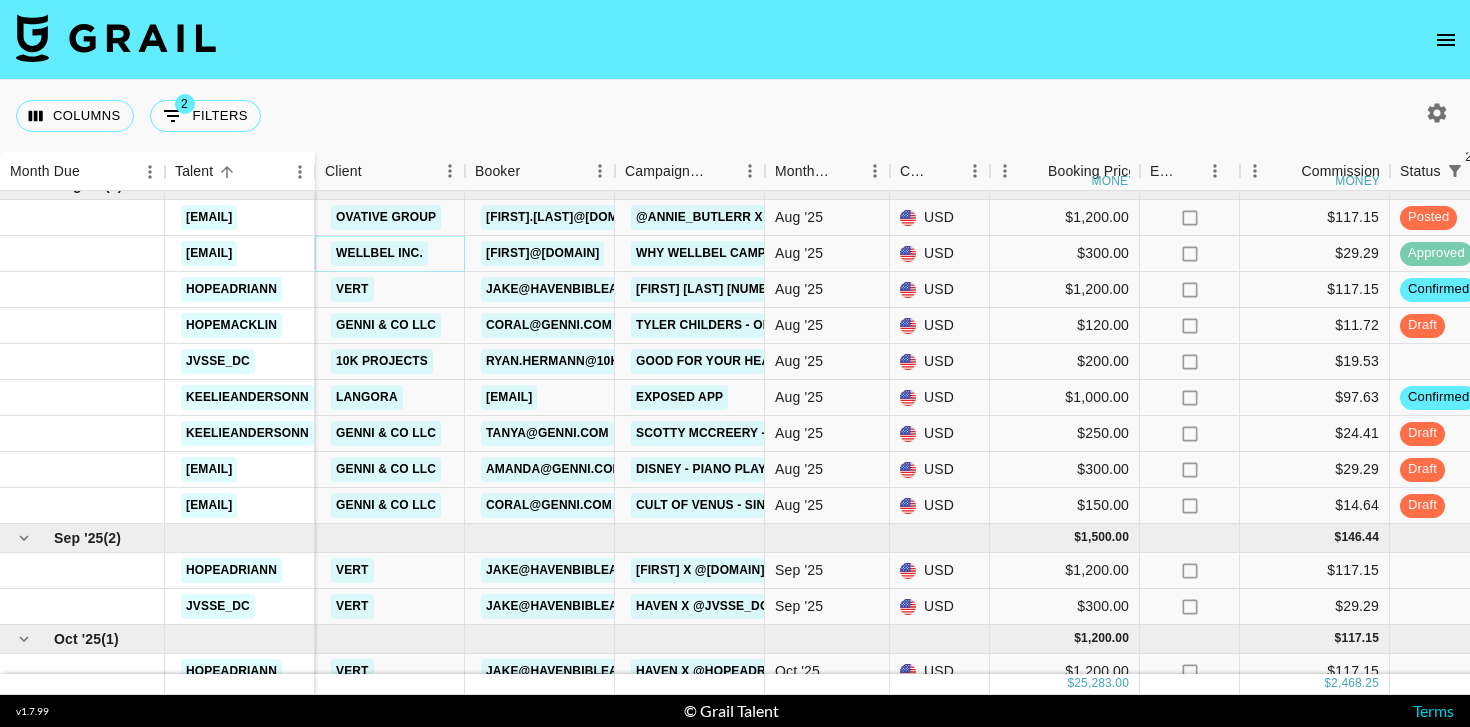 click on "Wellbel Inc." at bounding box center [379, 253] 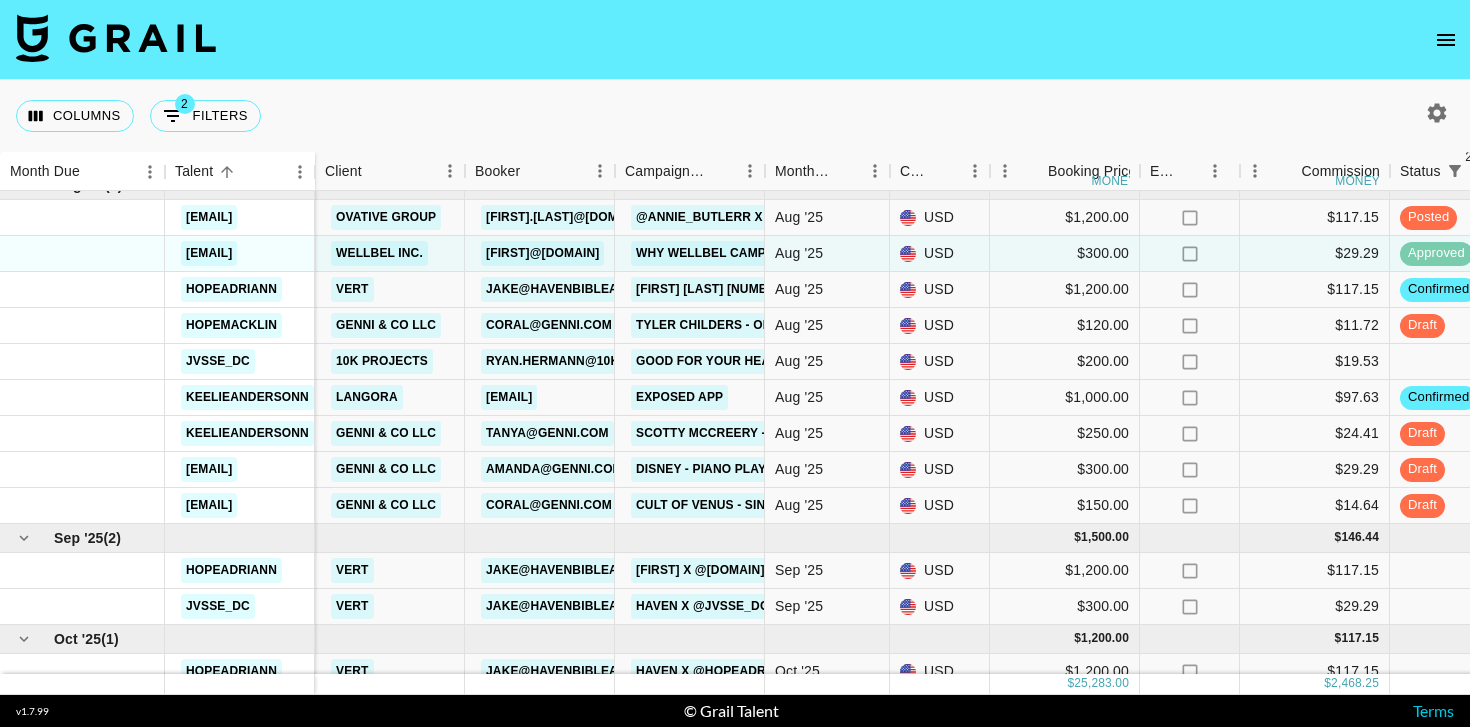 click 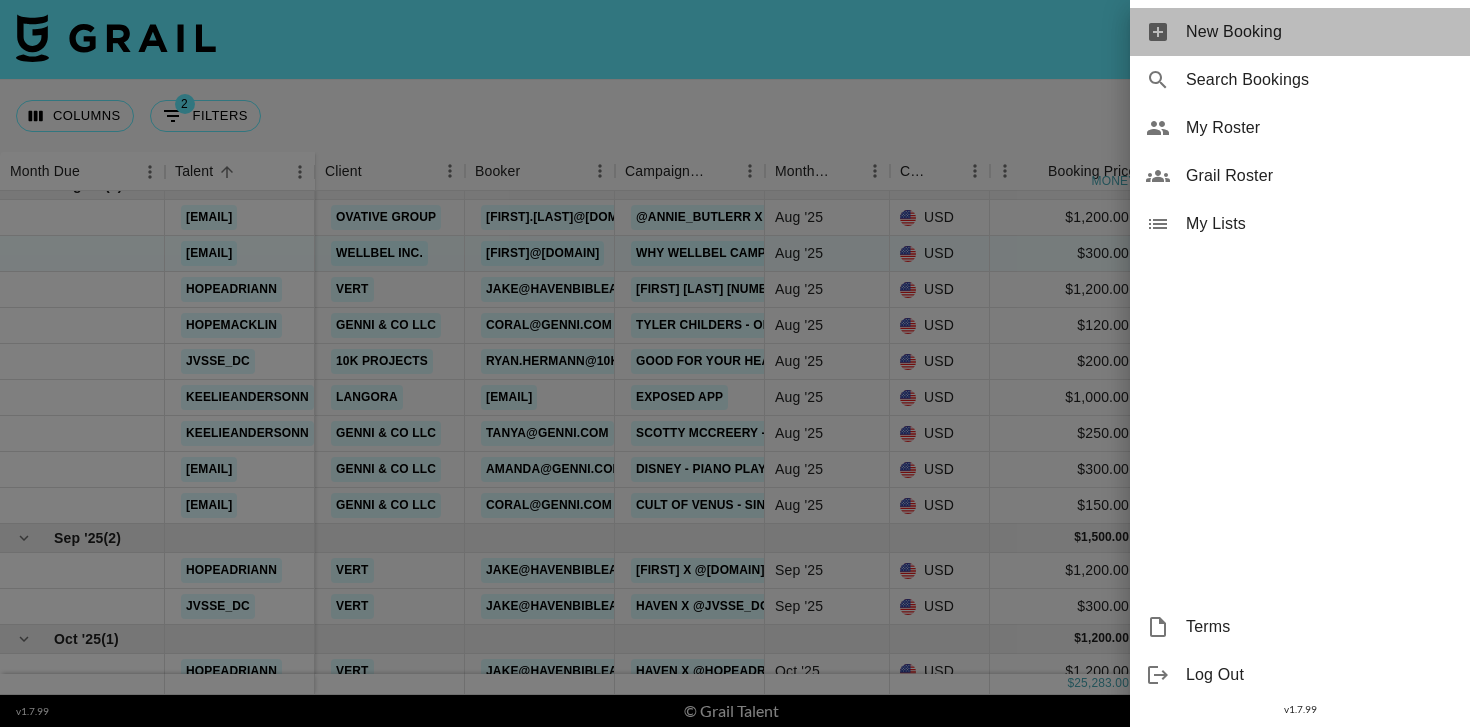click on "New Booking" at bounding box center (1320, 32) 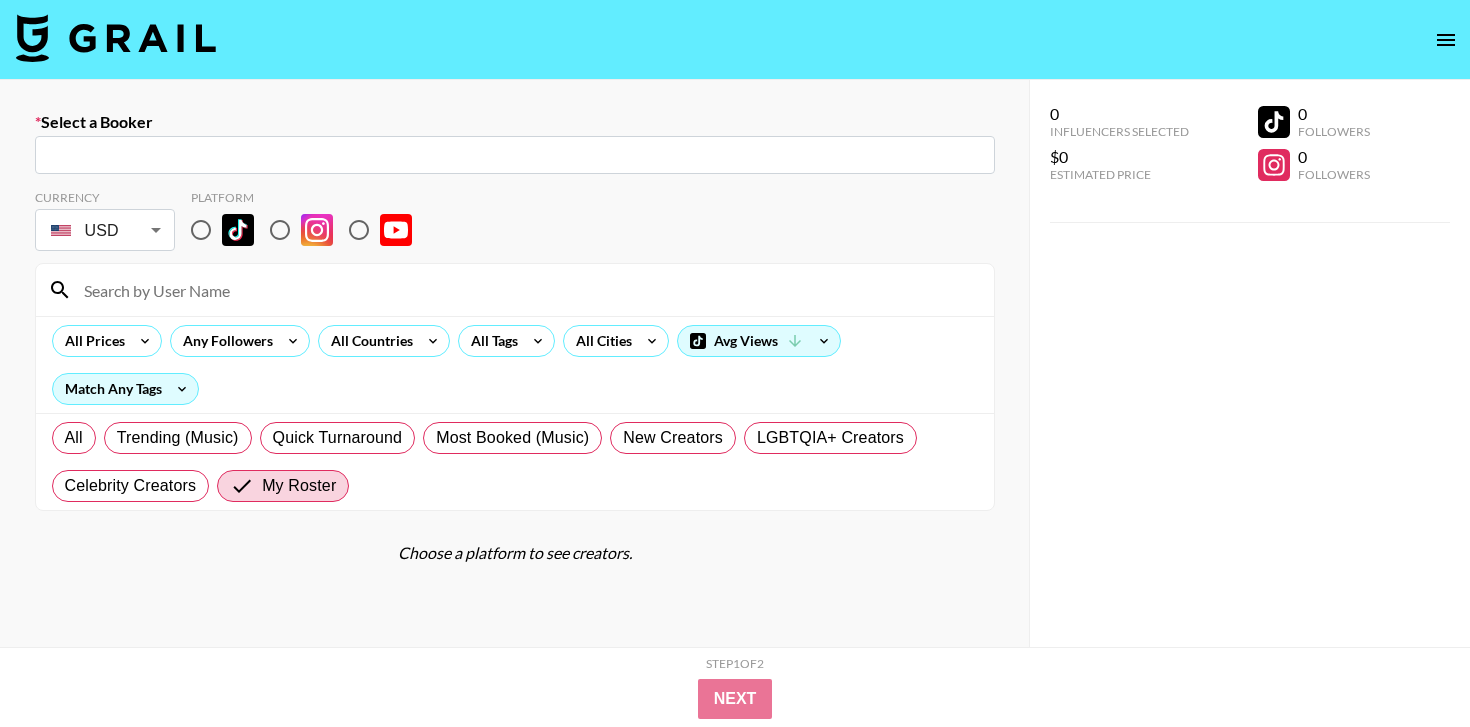 click at bounding box center (515, 155) 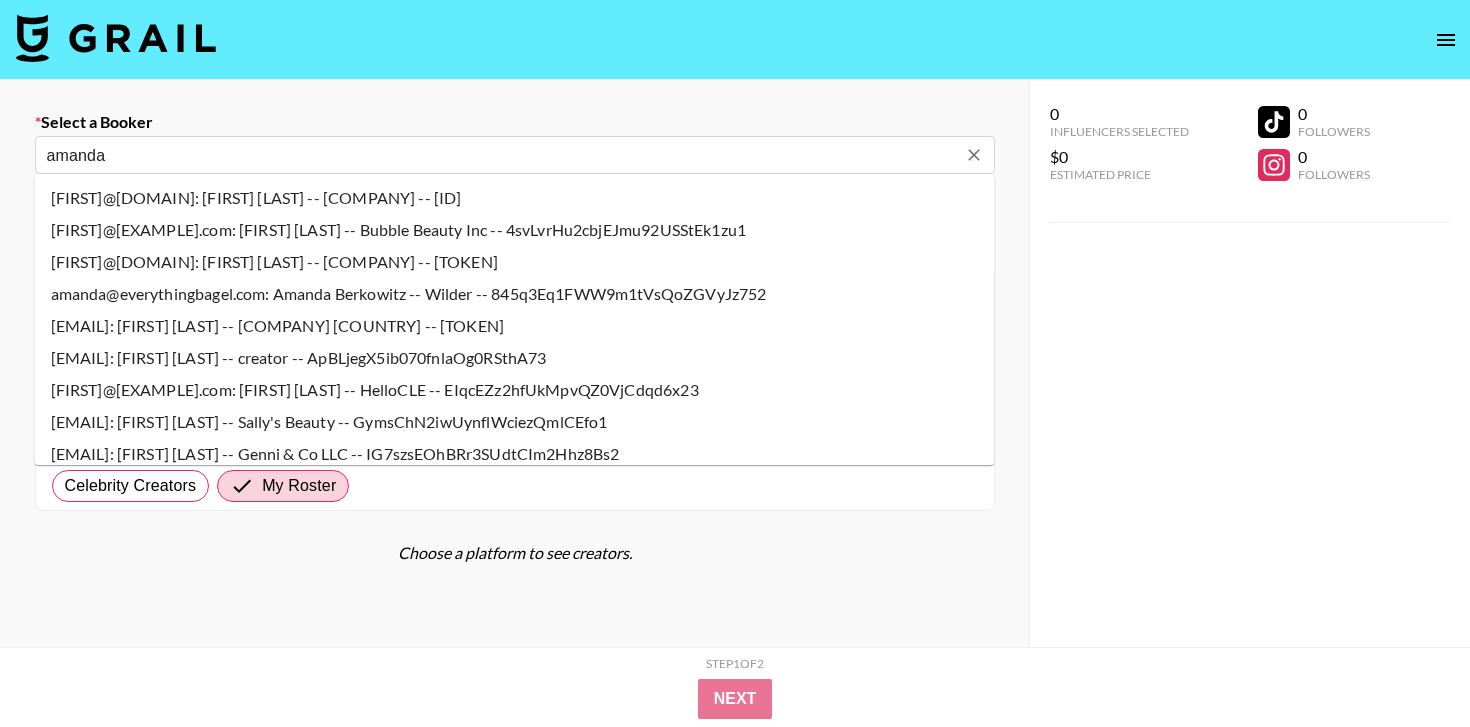 type on "[EMAIL]: [FIRST] [LAST] -- Genni & Co LLC -- IG7szsEOhBRr3SUdtCIm2Hhz8Bs2" 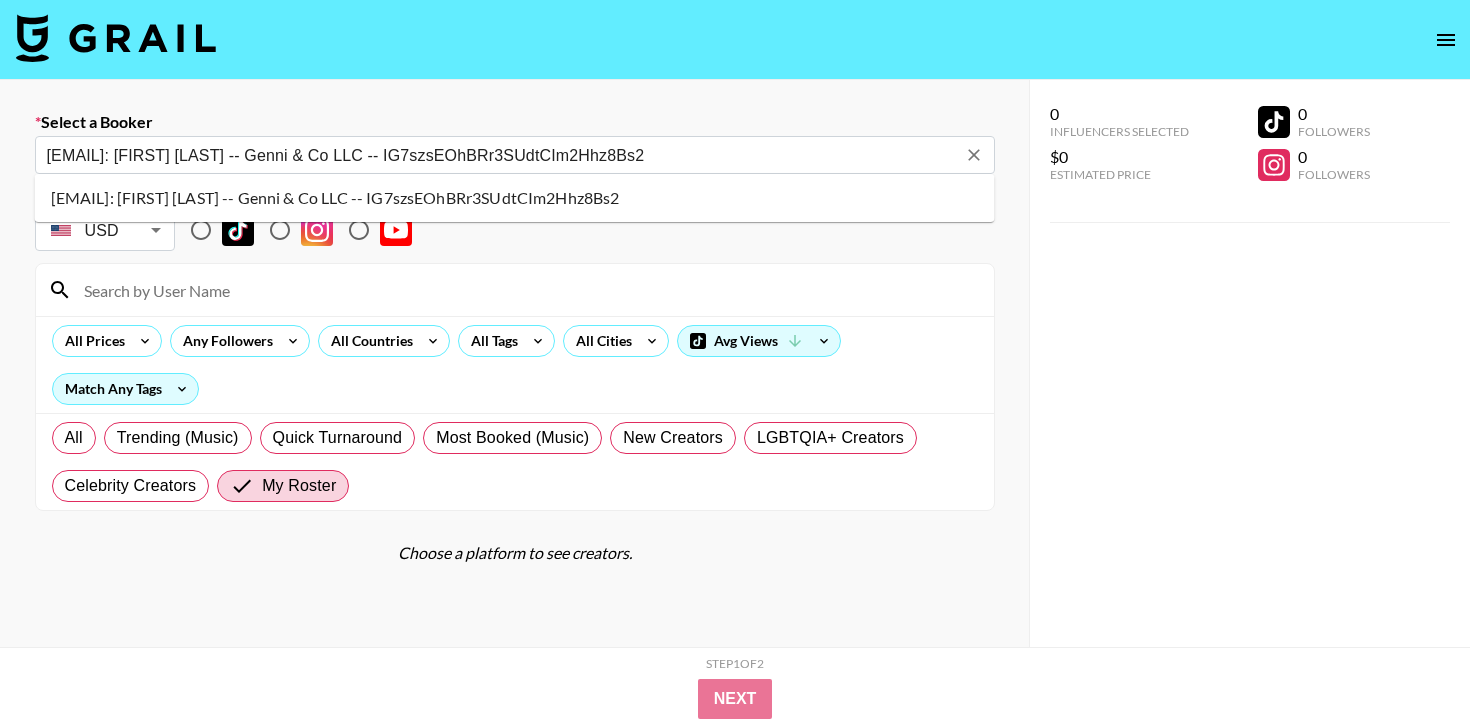 click on "[EMAIL]: [FIRST] [LAST] -- Genni & Co LLC -- IG7szsEOhBRr3SUdtCIm2Hhz8Bs2" at bounding box center (515, 198) 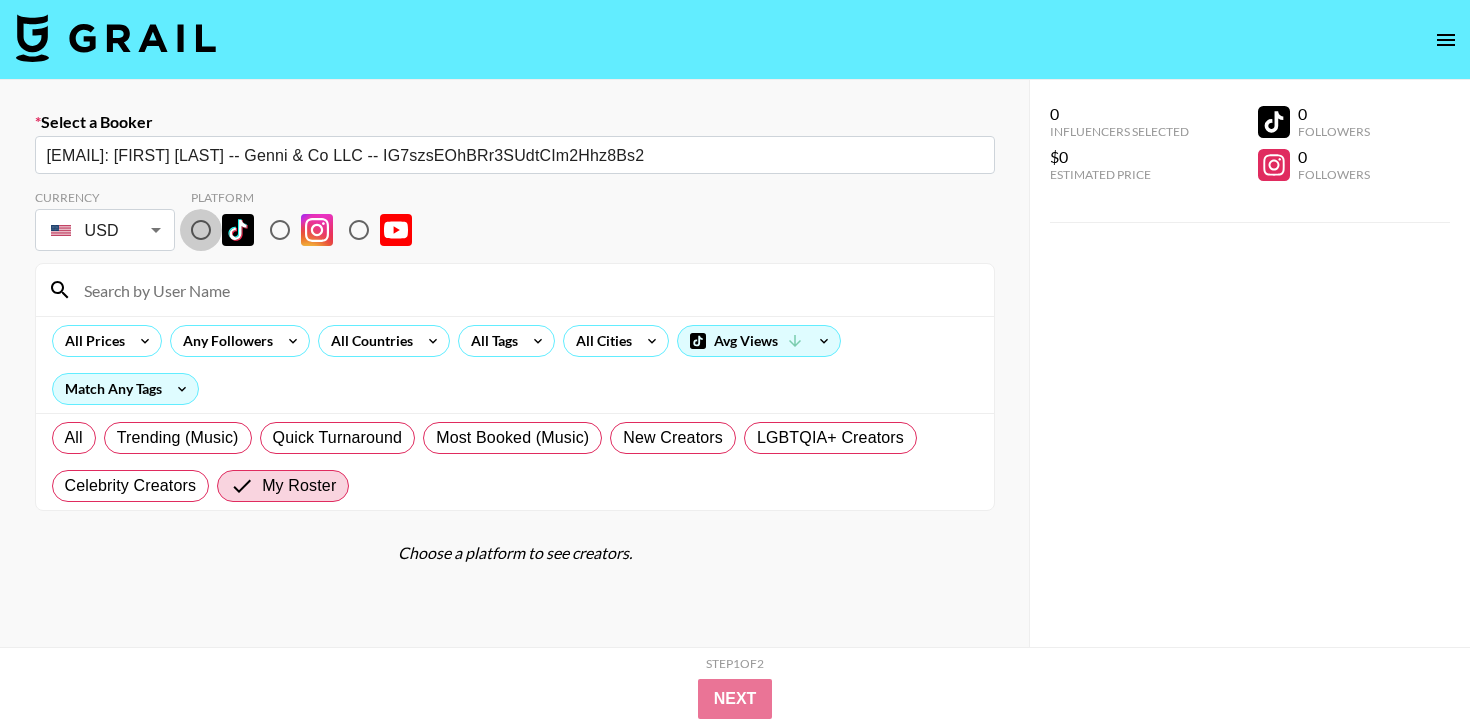 click at bounding box center [201, 230] 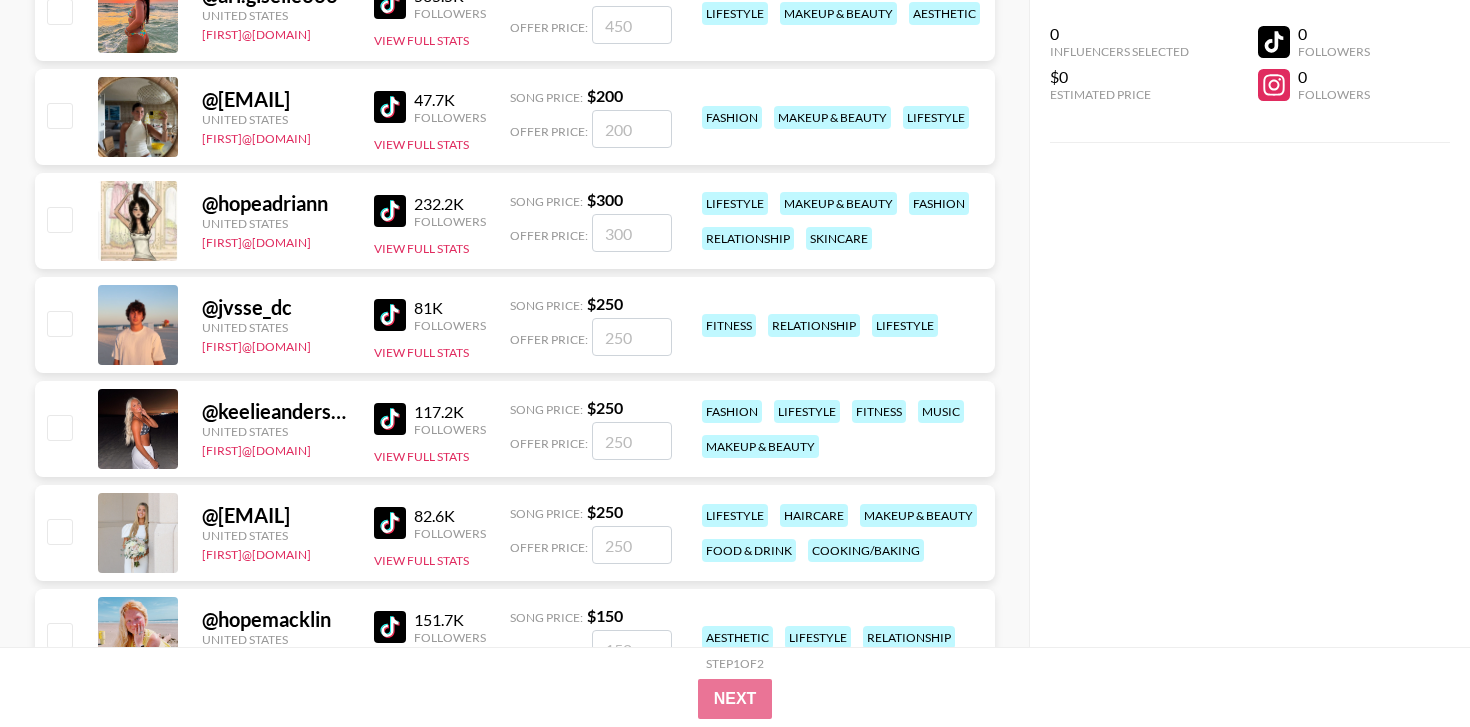 scroll, scrollTop: 585, scrollLeft: 0, axis: vertical 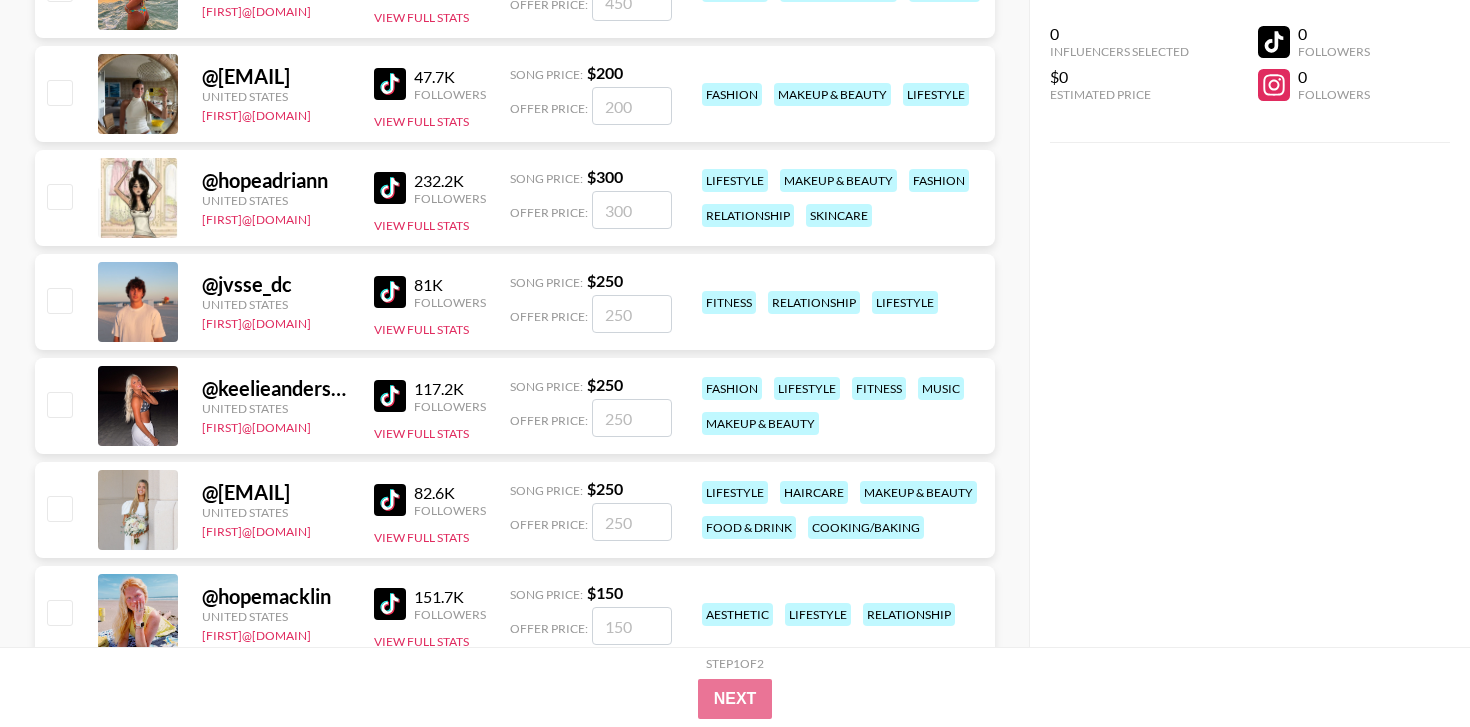 click on "@ [USERNAME] United States [EMAIL] [NUMBER] Followers View Full Stats Song Price: $ 250 Offer Price: fashion lifestyle fitness music makeup & beauty" at bounding box center [515, 406] 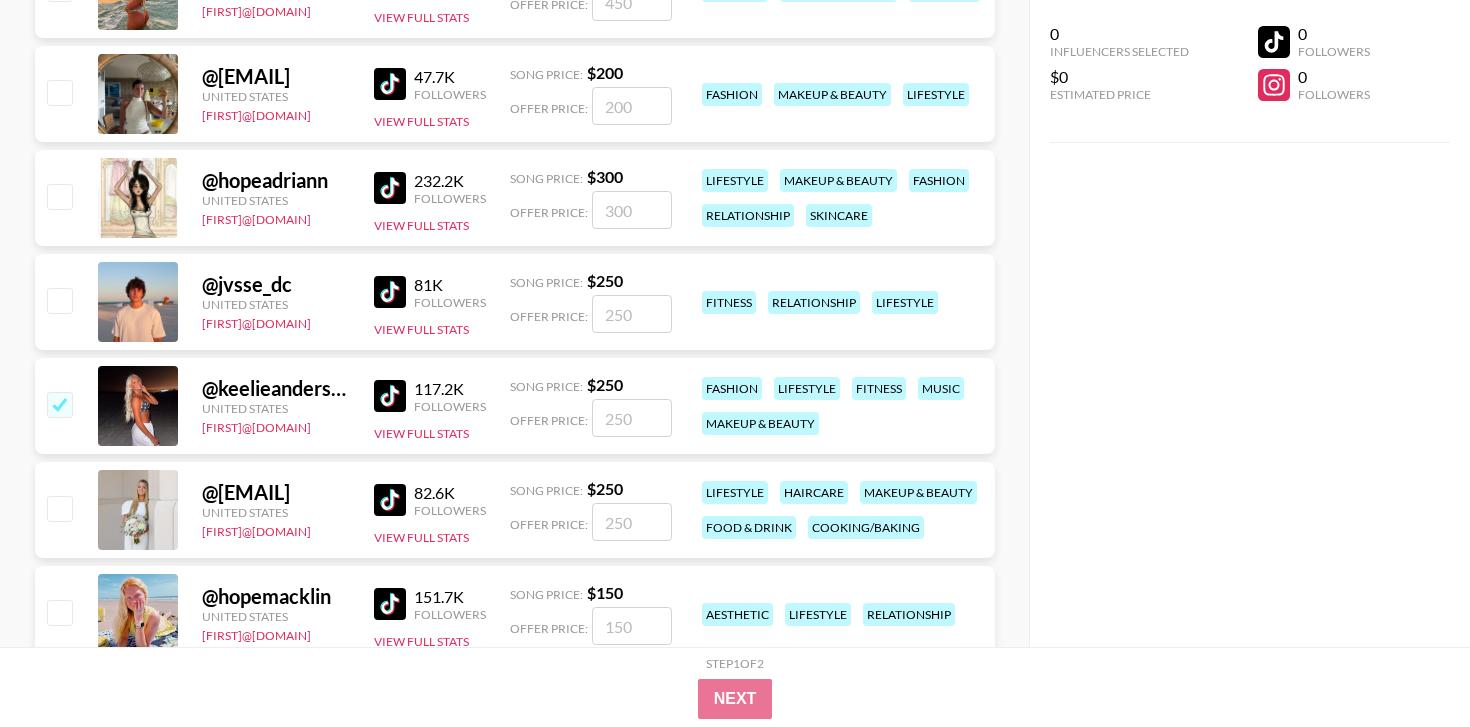 checkbox on "true" 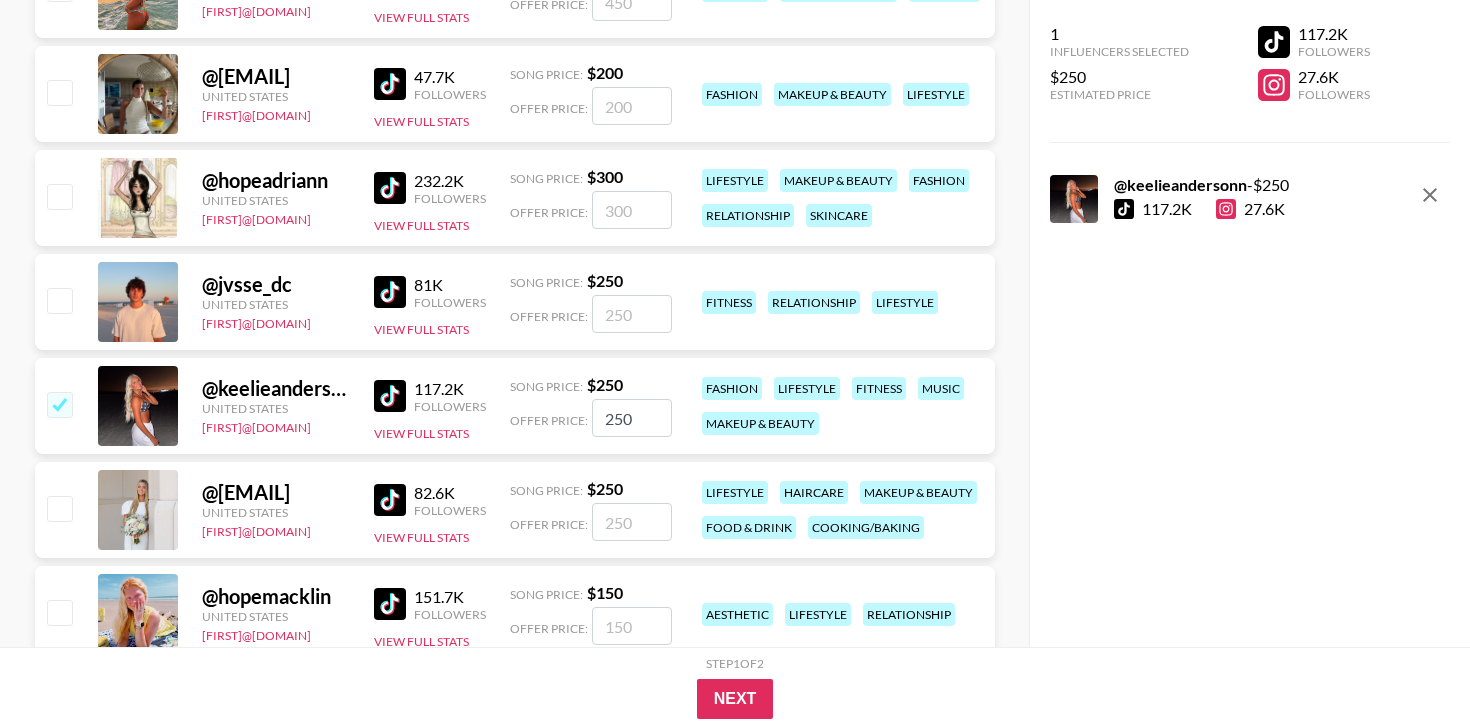 click on "250" at bounding box center (632, 418) 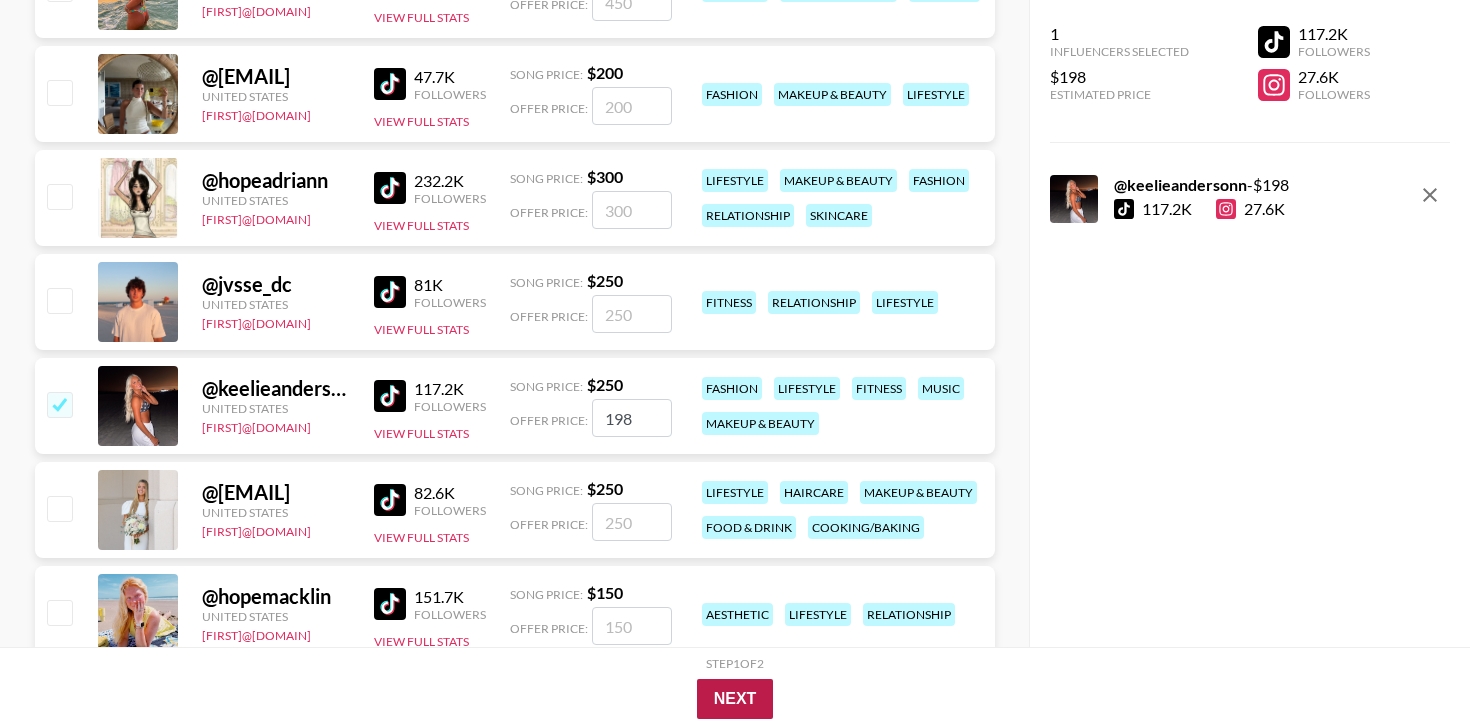 type on "198" 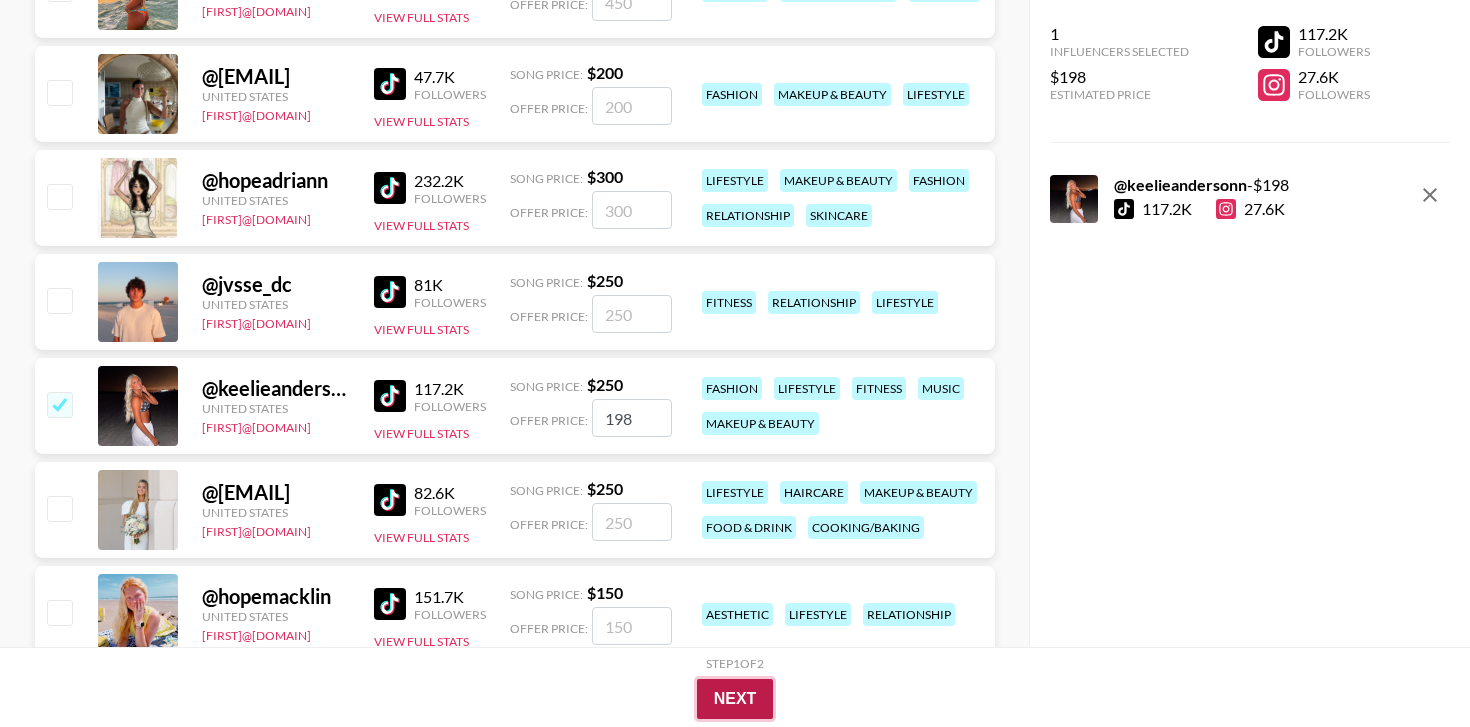 click on "Next" at bounding box center [735, 699] 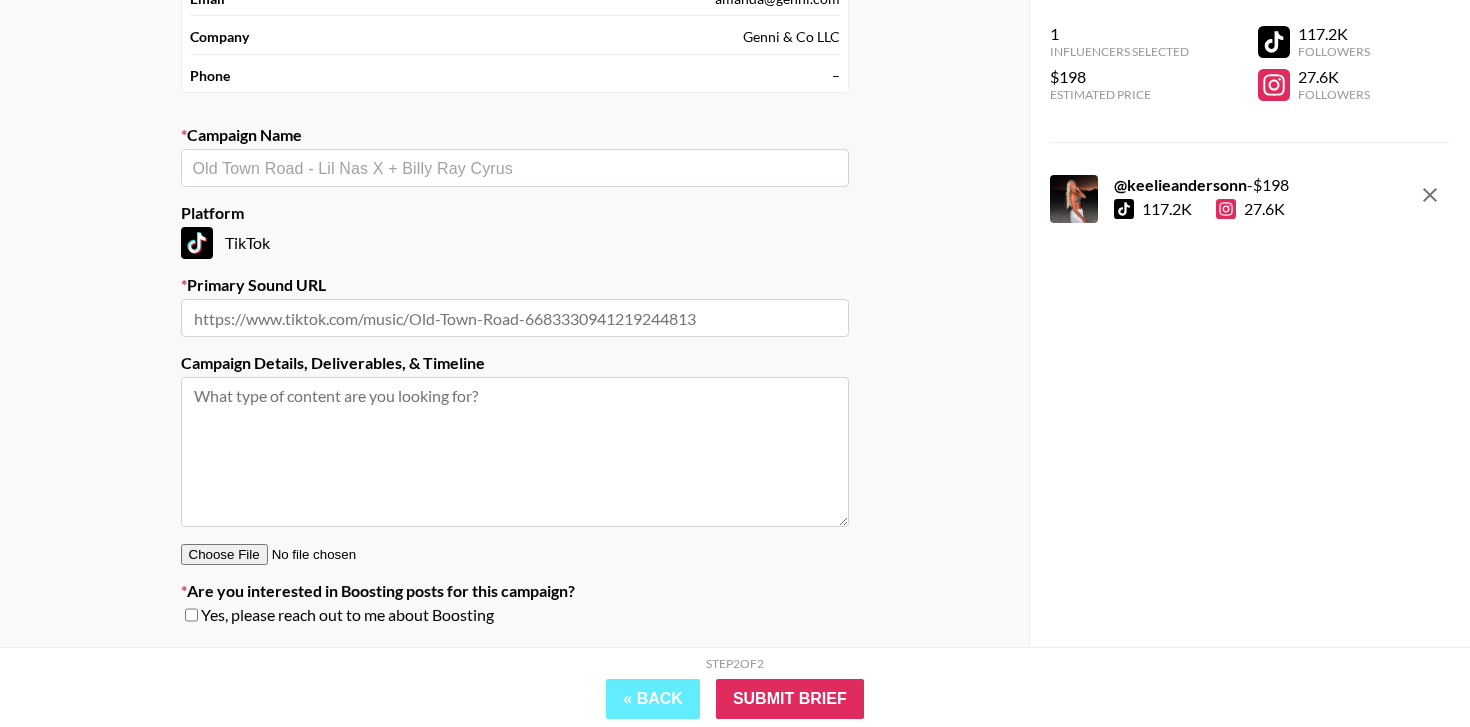 scroll, scrollTop: 187, scrollLeft: 0, axis: vertical 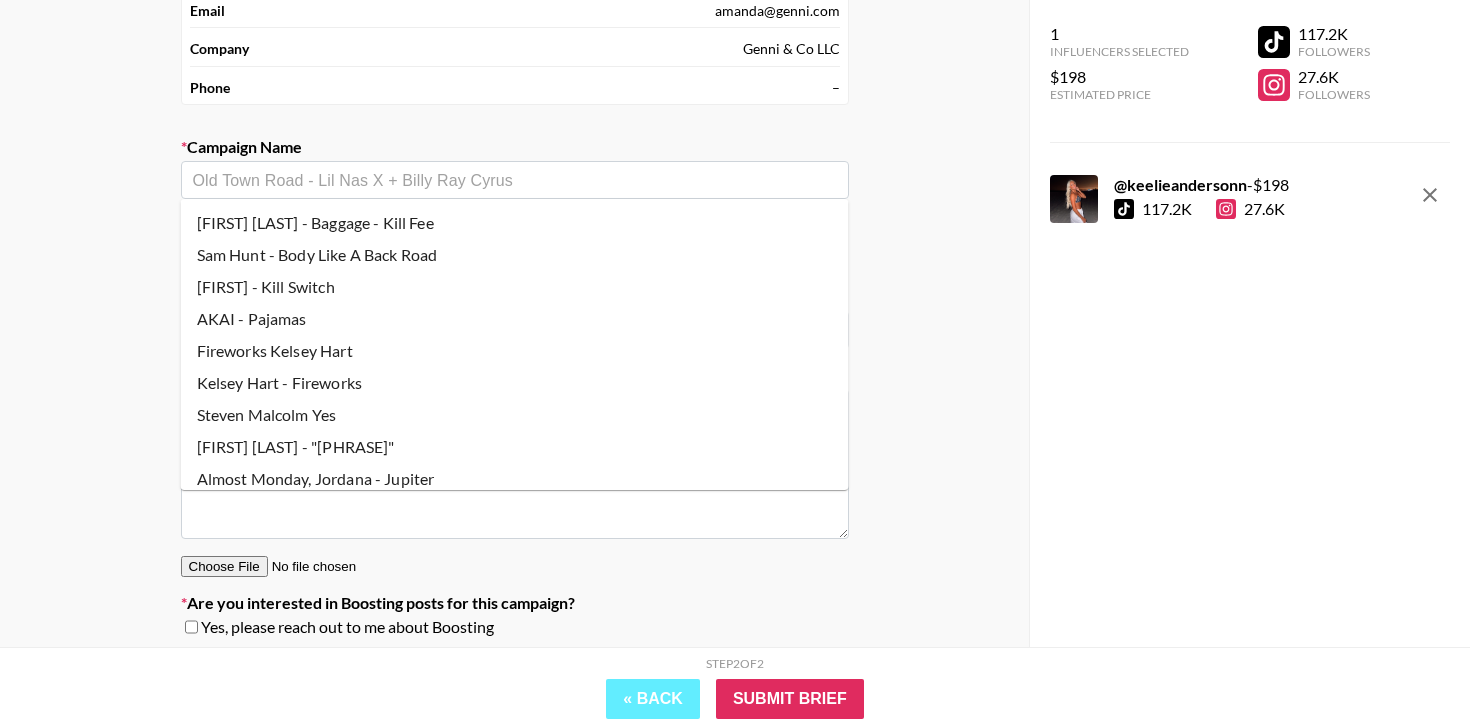 click at bounding box center (515, 180) 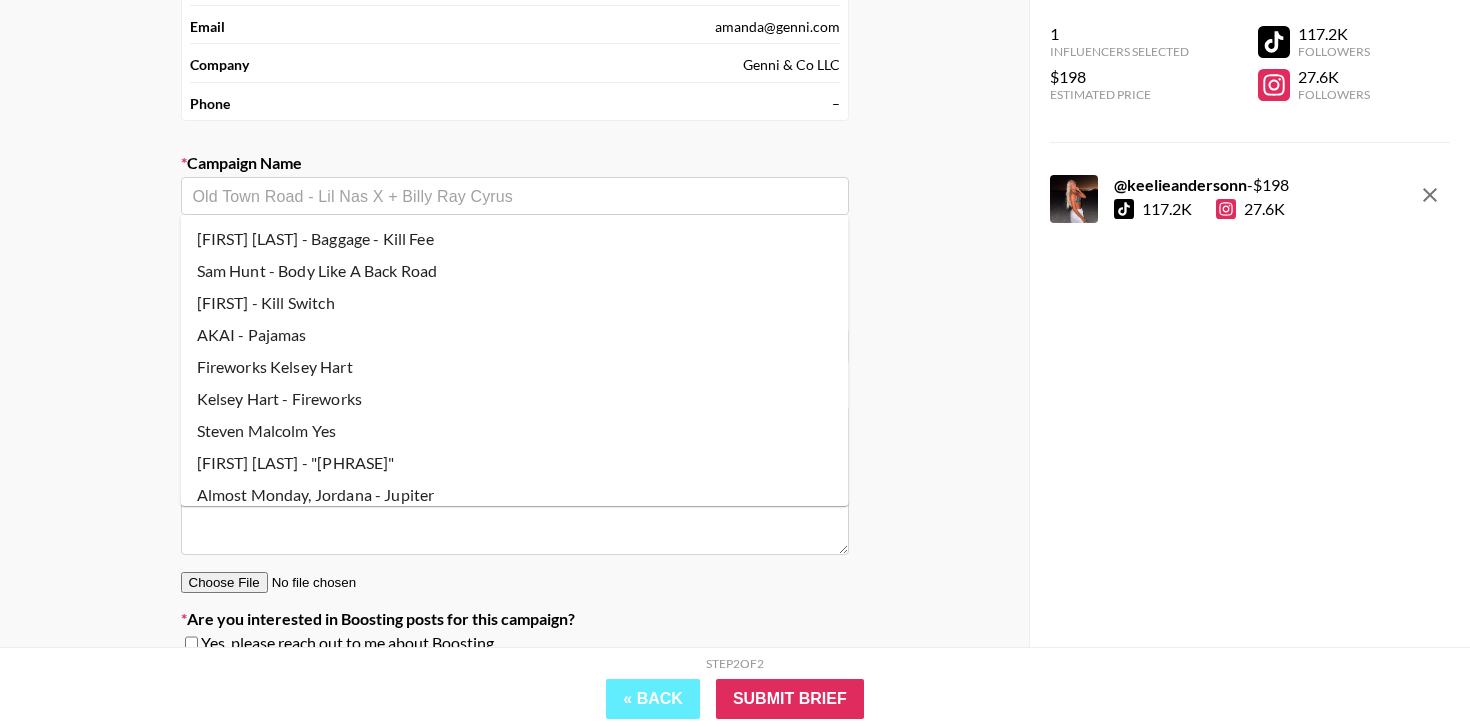 scroll, scrollTop: 163, scrollLeft: 0, axis: vertical 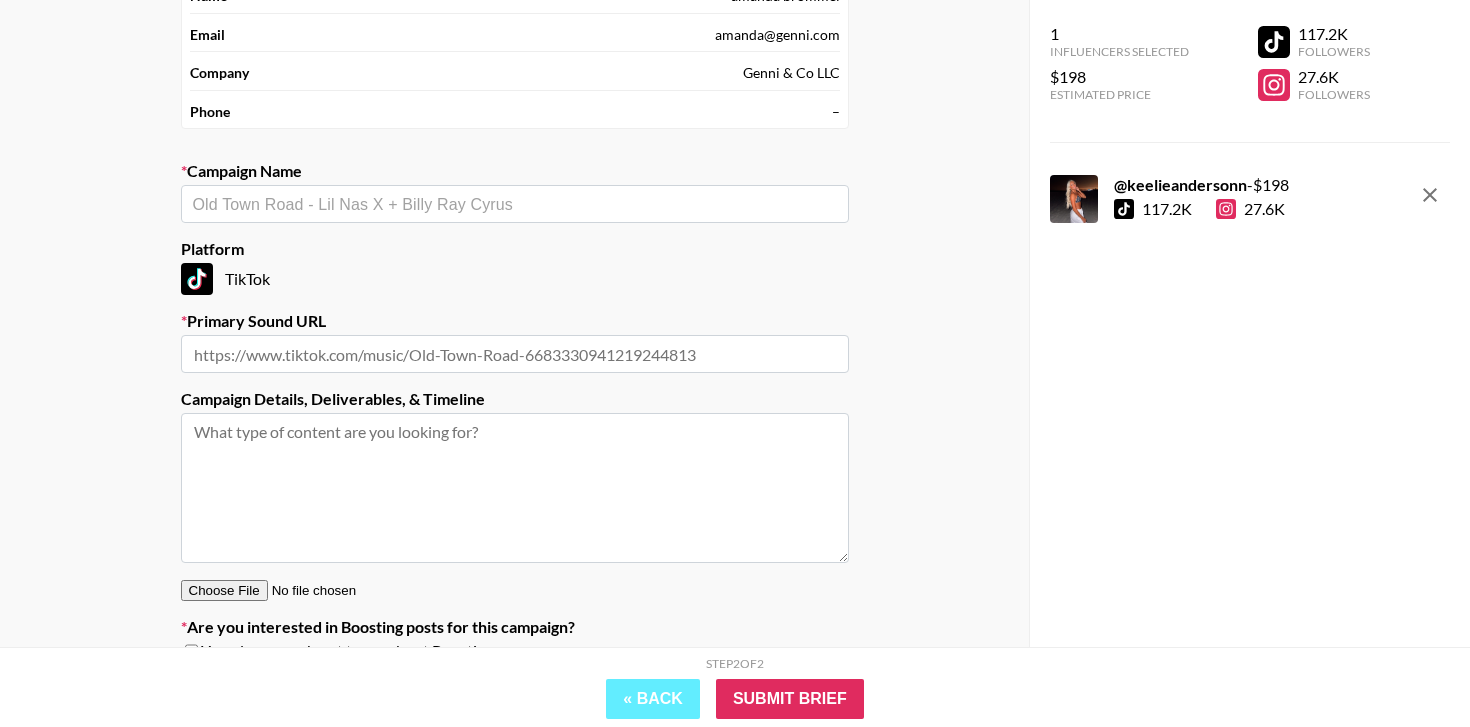 paste on "Carter Faith - Bar Star" 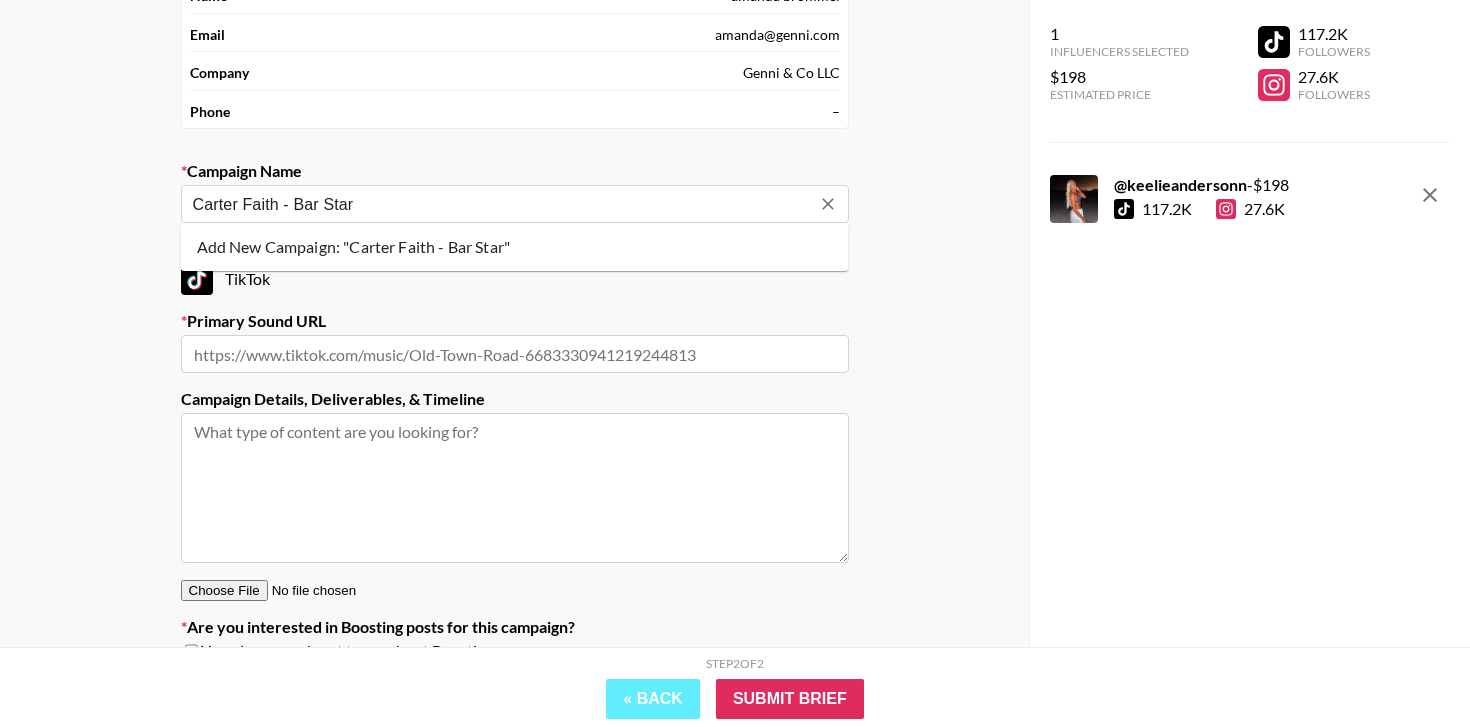 click on "Add New Campaign: "Carter Faith - Bar Star"" at bounding box center (515, 247) 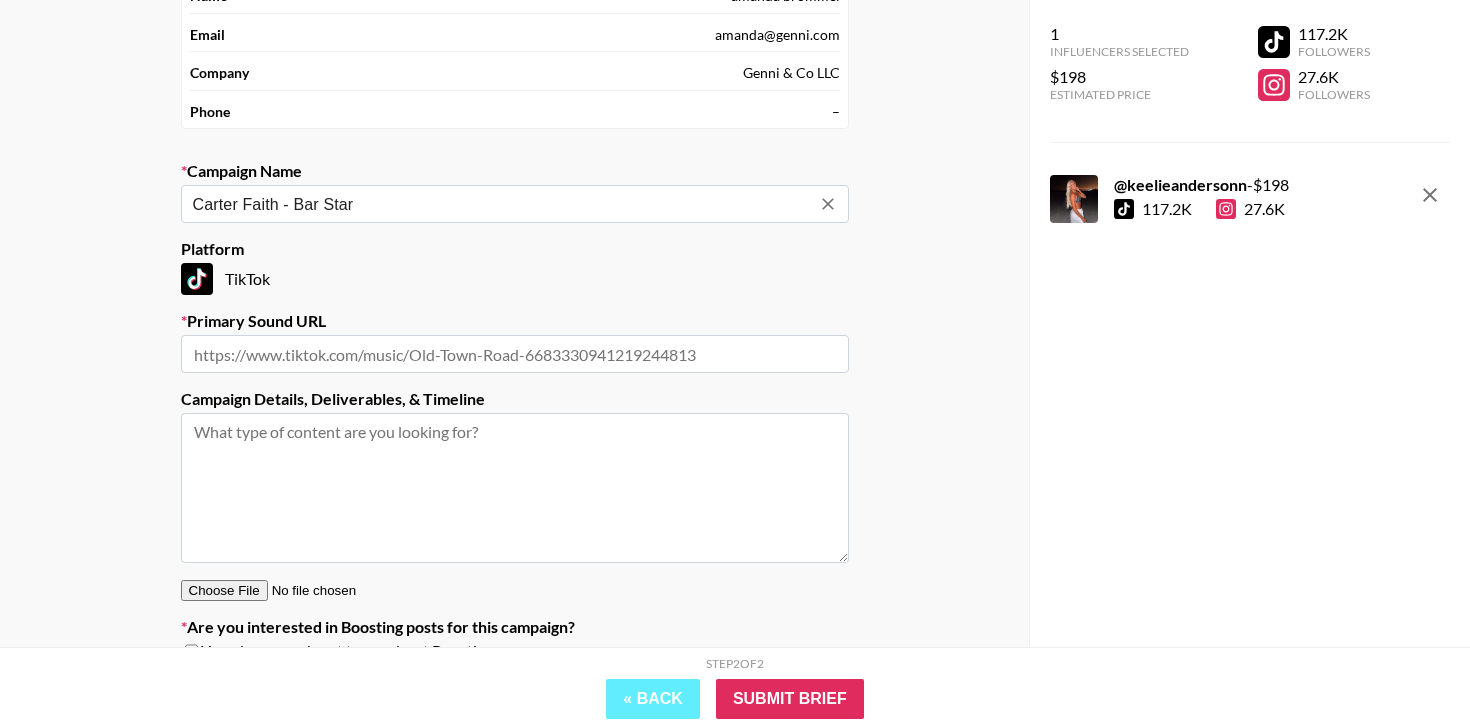 type on "Carter Faith - Bar Star" 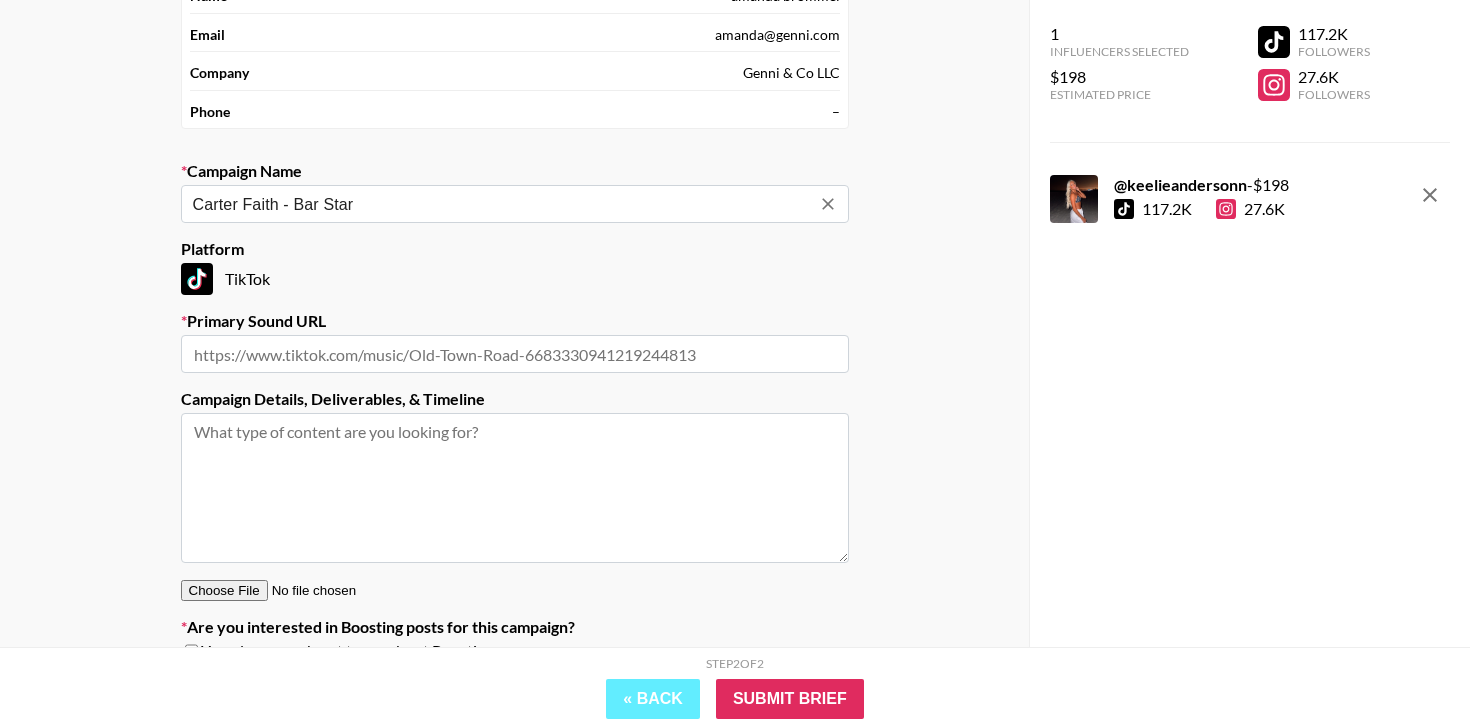 click at bounding box center (515, 354) 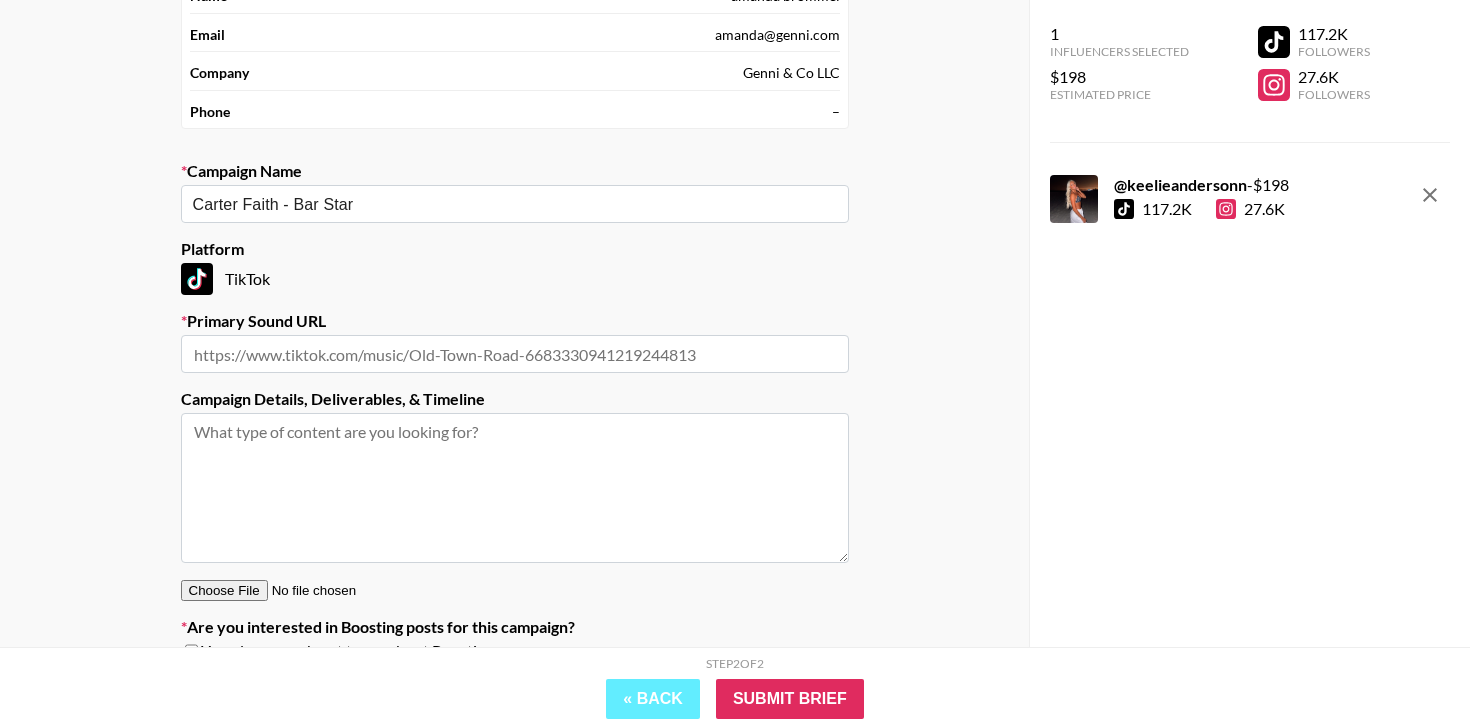 paste on "https://www.tiktok.com/music/Bar-Star-7524864855859611665?is_from_webapp=1&sender_device=pc" 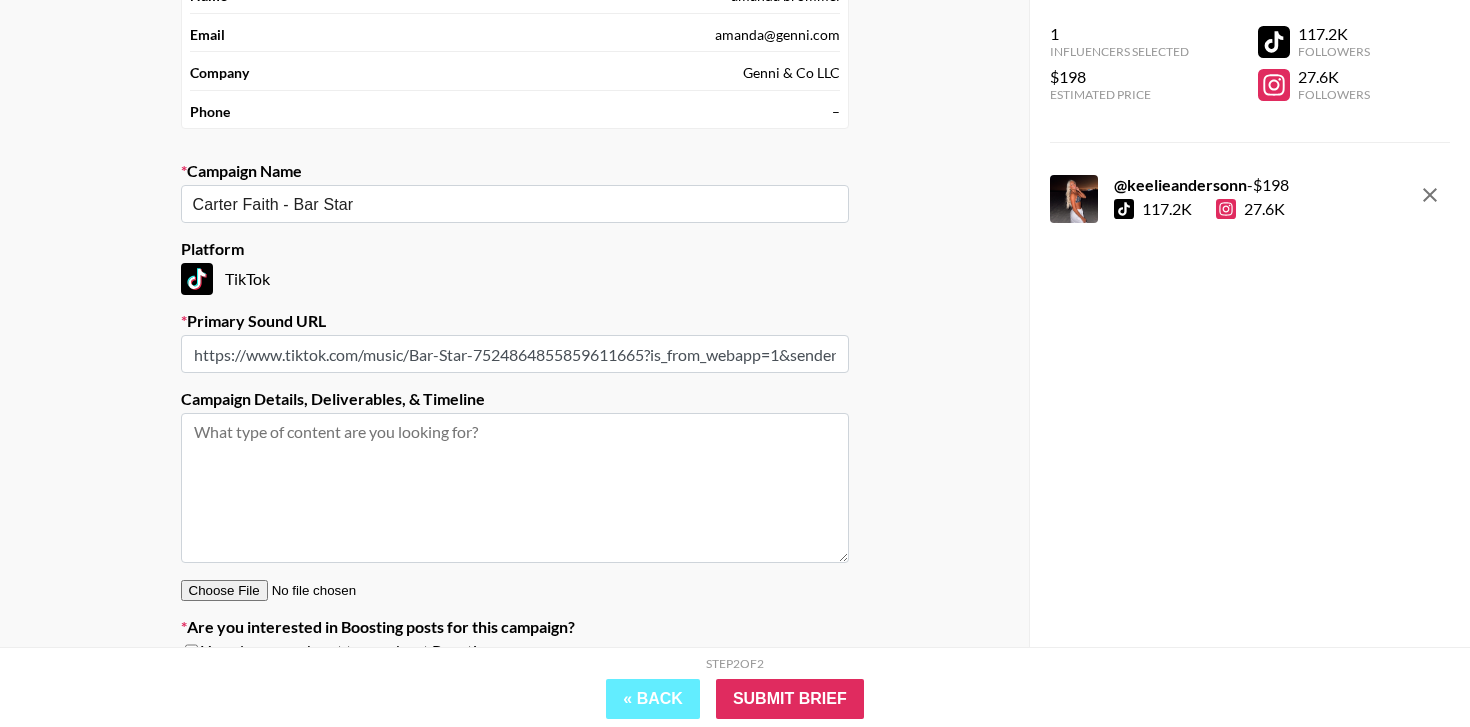 scroll, scrollTop: 0, scrollLeft: 91, axis: horizontal 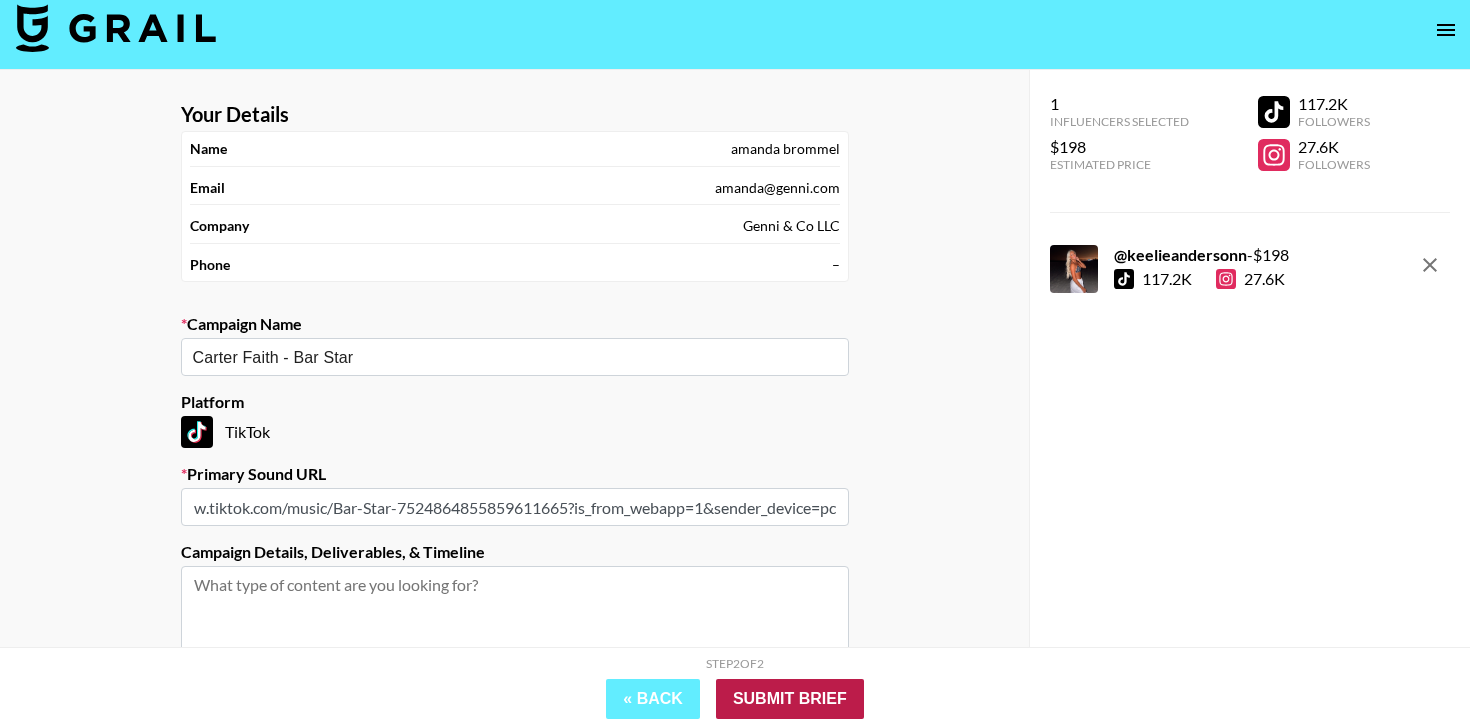 type on "https://www.tiktok.com/music/Bar-Star-7524864855859611665?is_from_webapp=1&sender_device=pc" 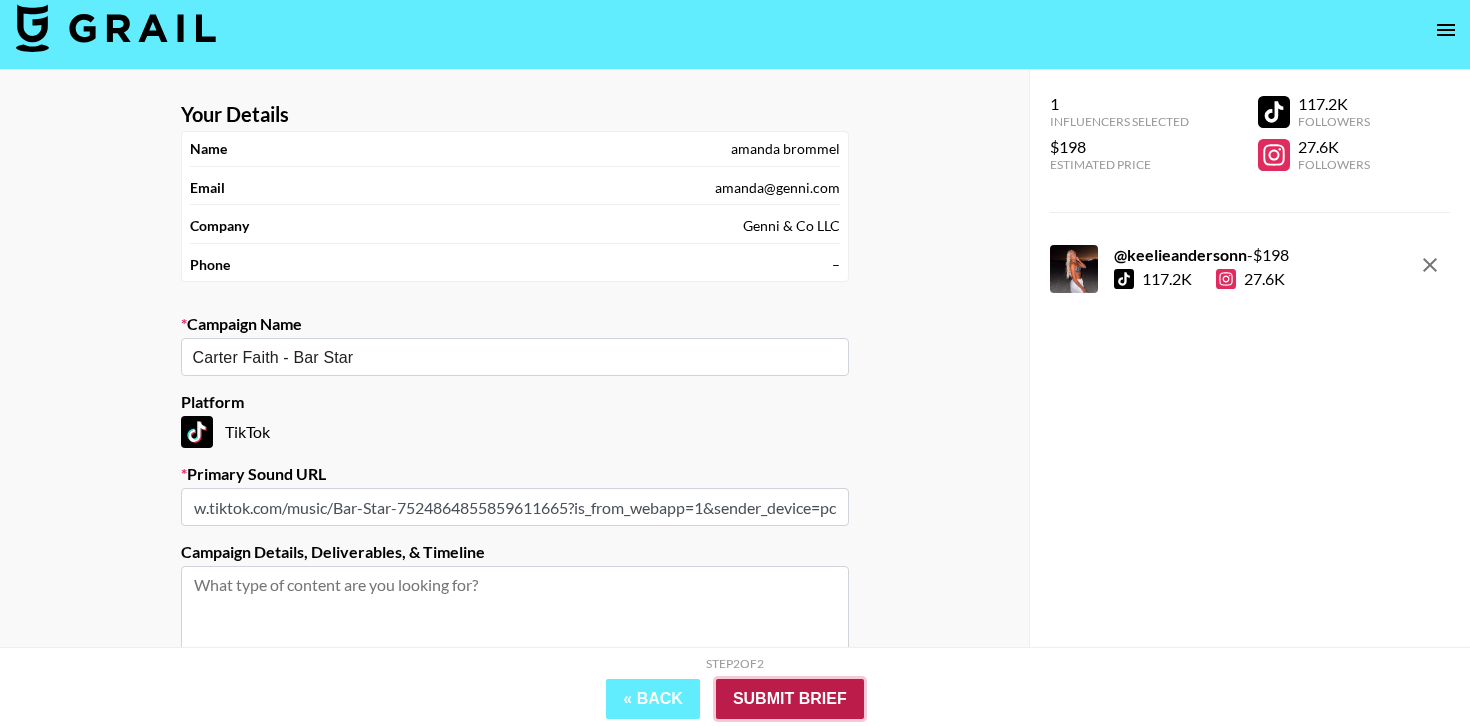 scroll, scrollTop: 0, scrollLeft: 0, axis: both 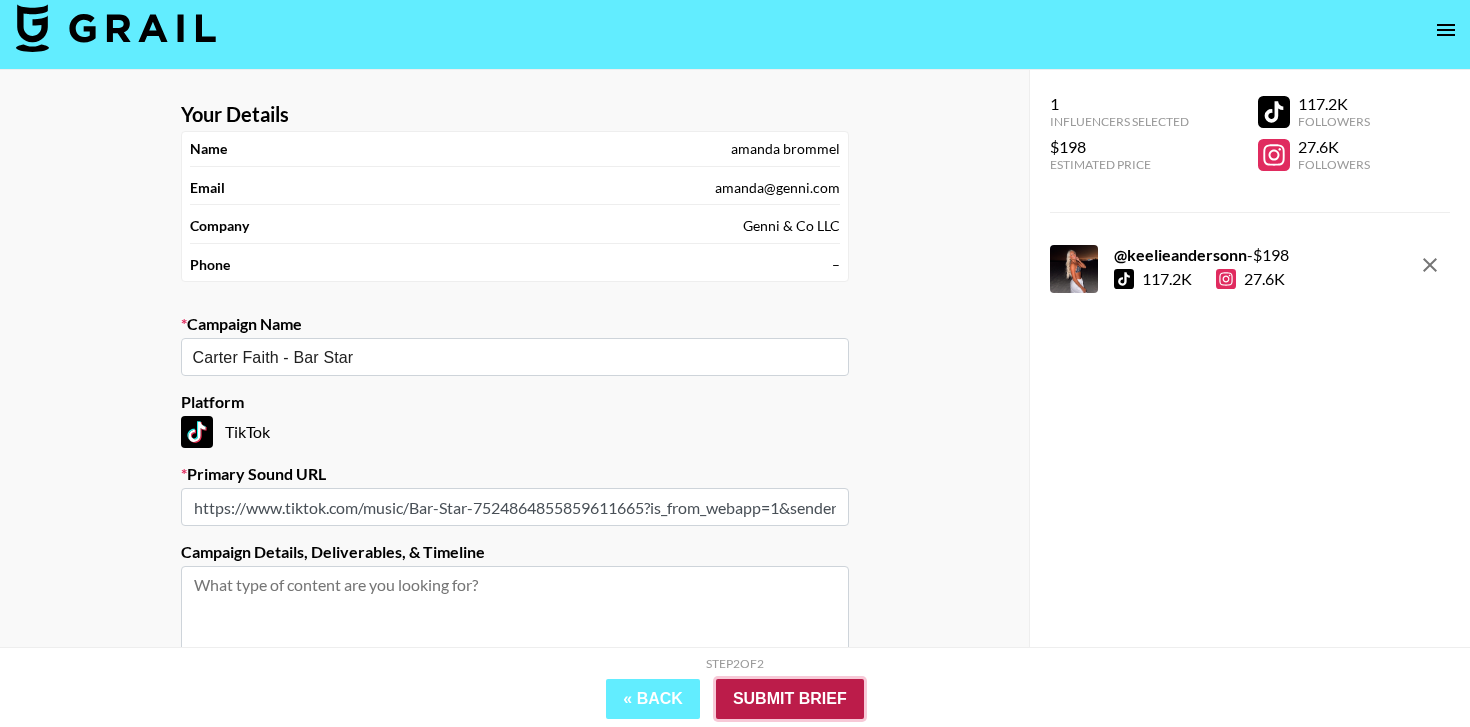 click on "Submit Brief" at bounding box center [790, 699] 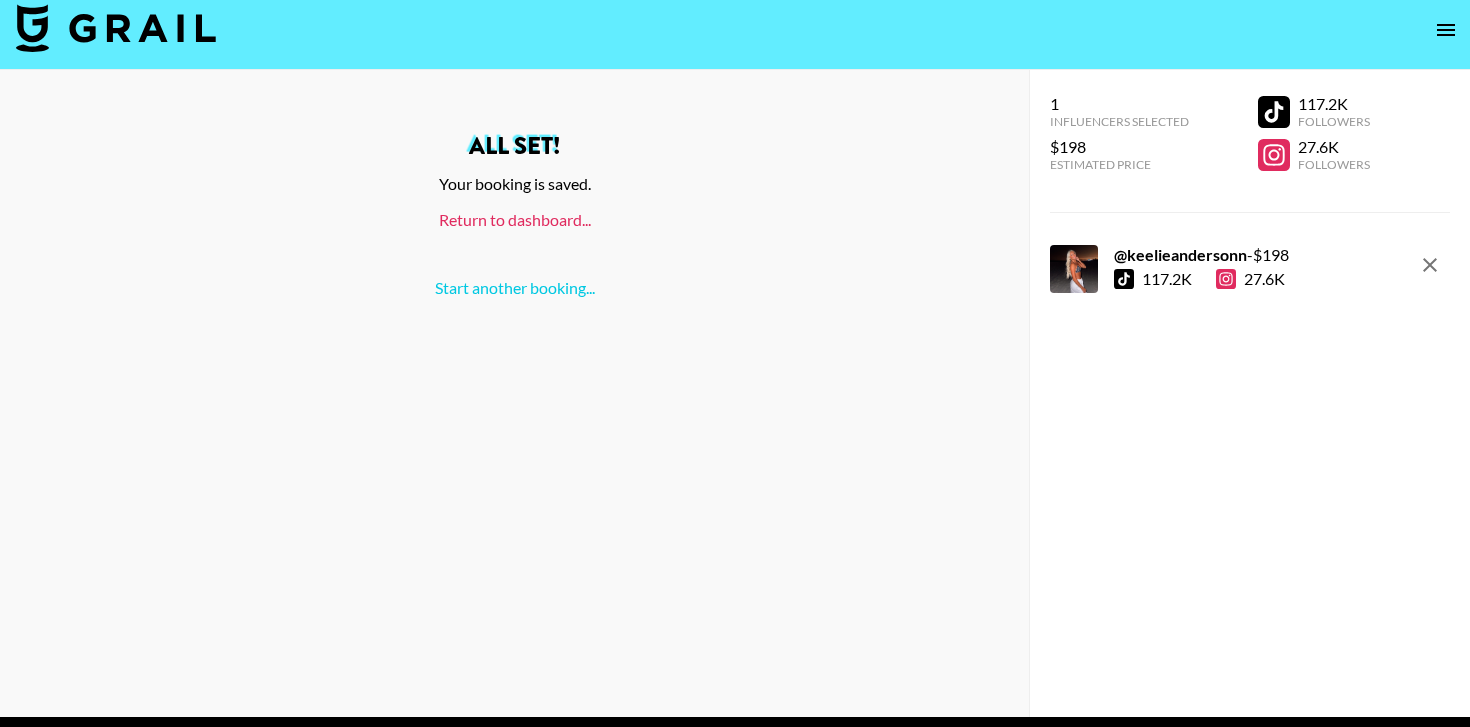click on "Return to dashboard..." at bounding box center (515, 219) 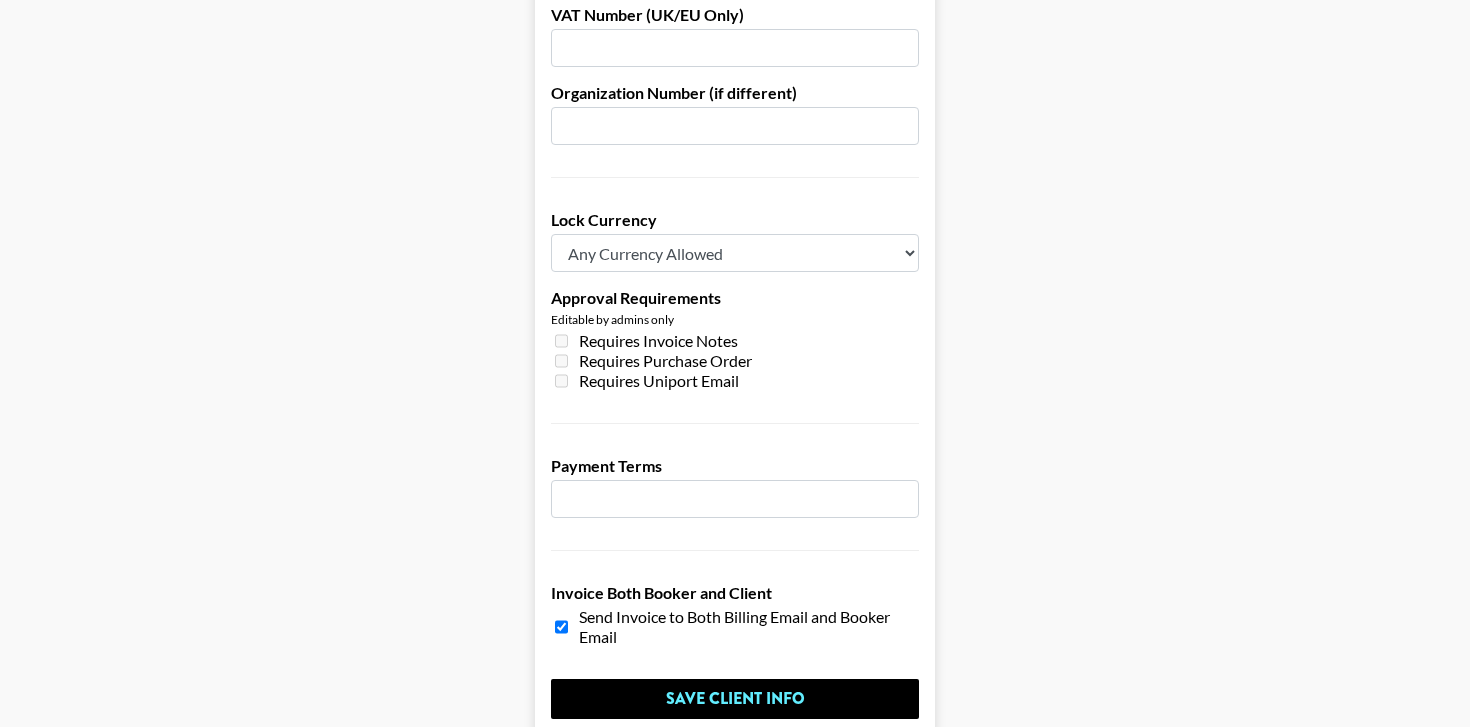scroll, scrollTop: 1563, scrollLeft: 0, axis: vertical 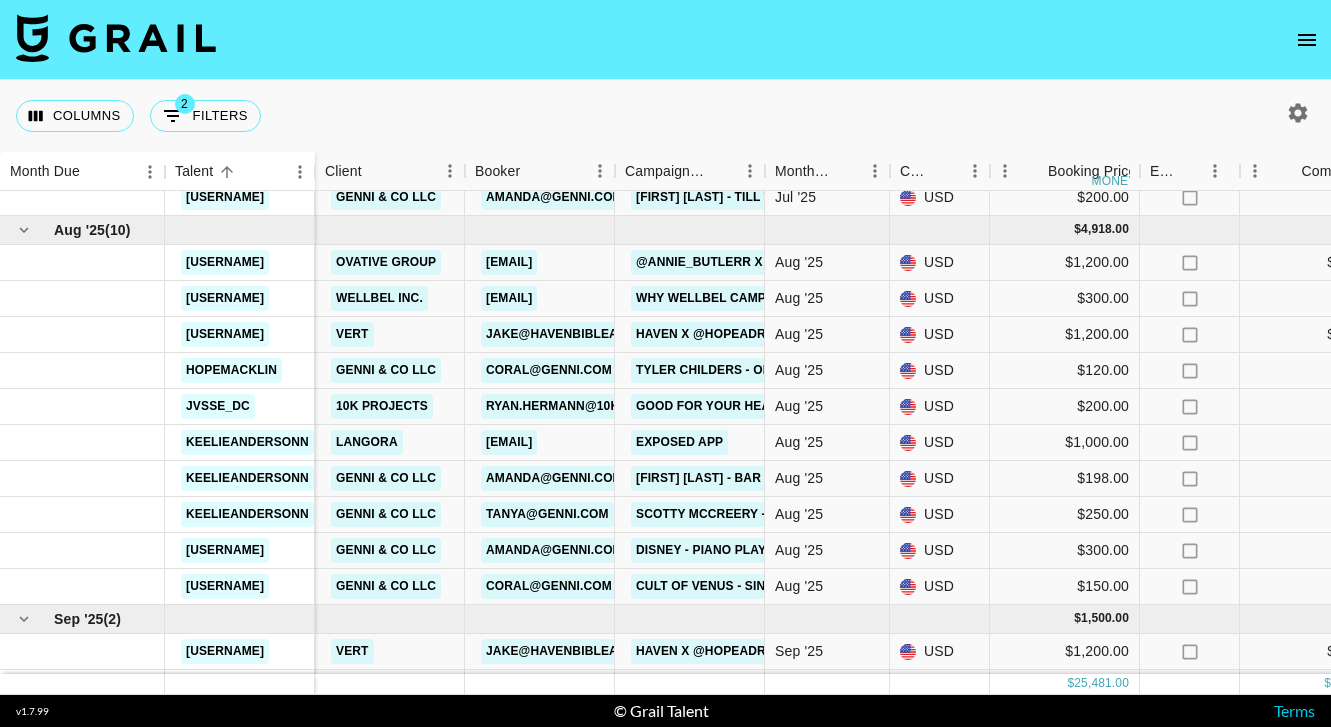 click at bounding box center (1307, 40) 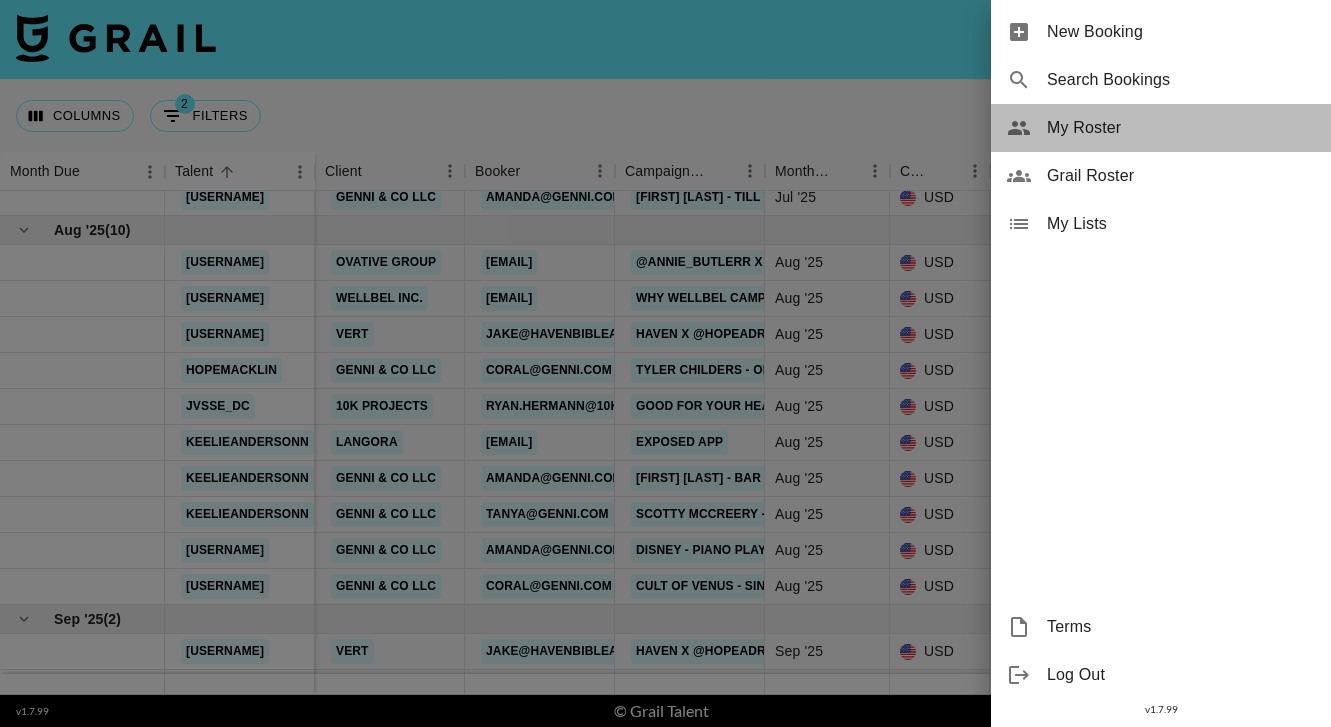 click on "My Roster" at bounding box center (1181, 128) 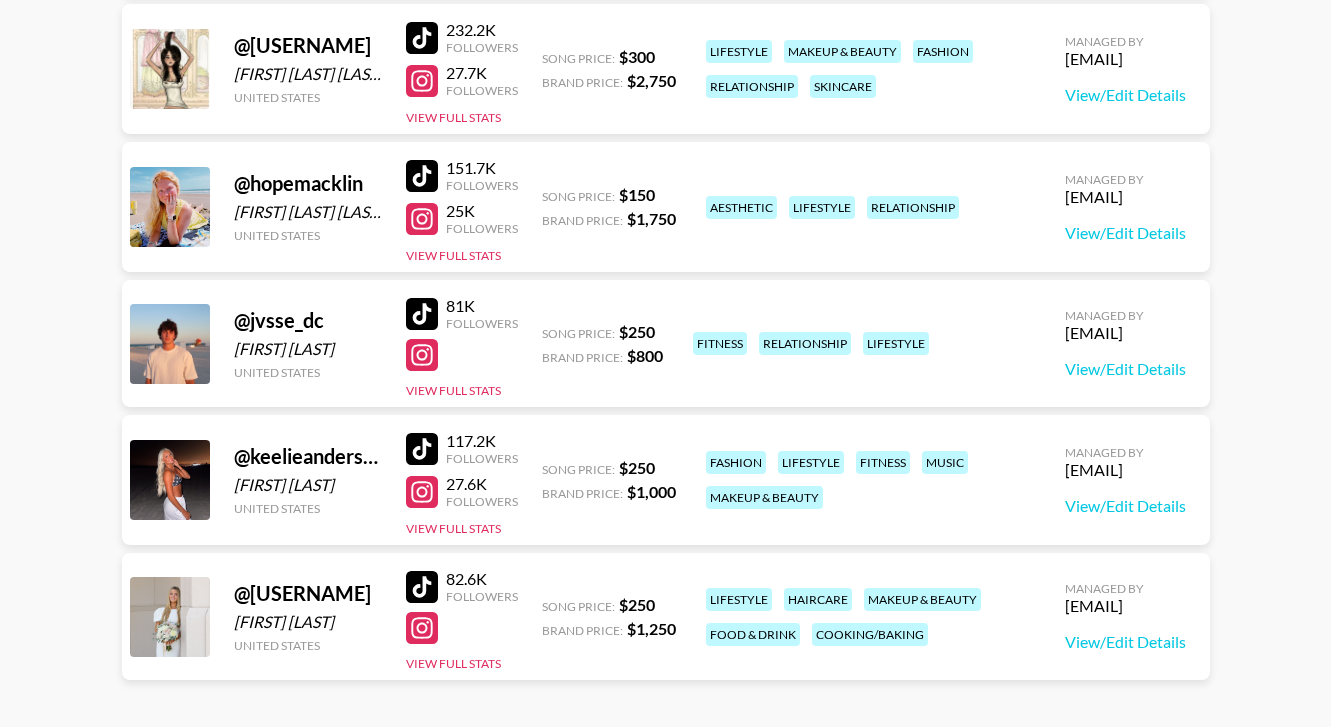 scroll, scrollTop: 586, scrollLeft: 0, axis: vertical 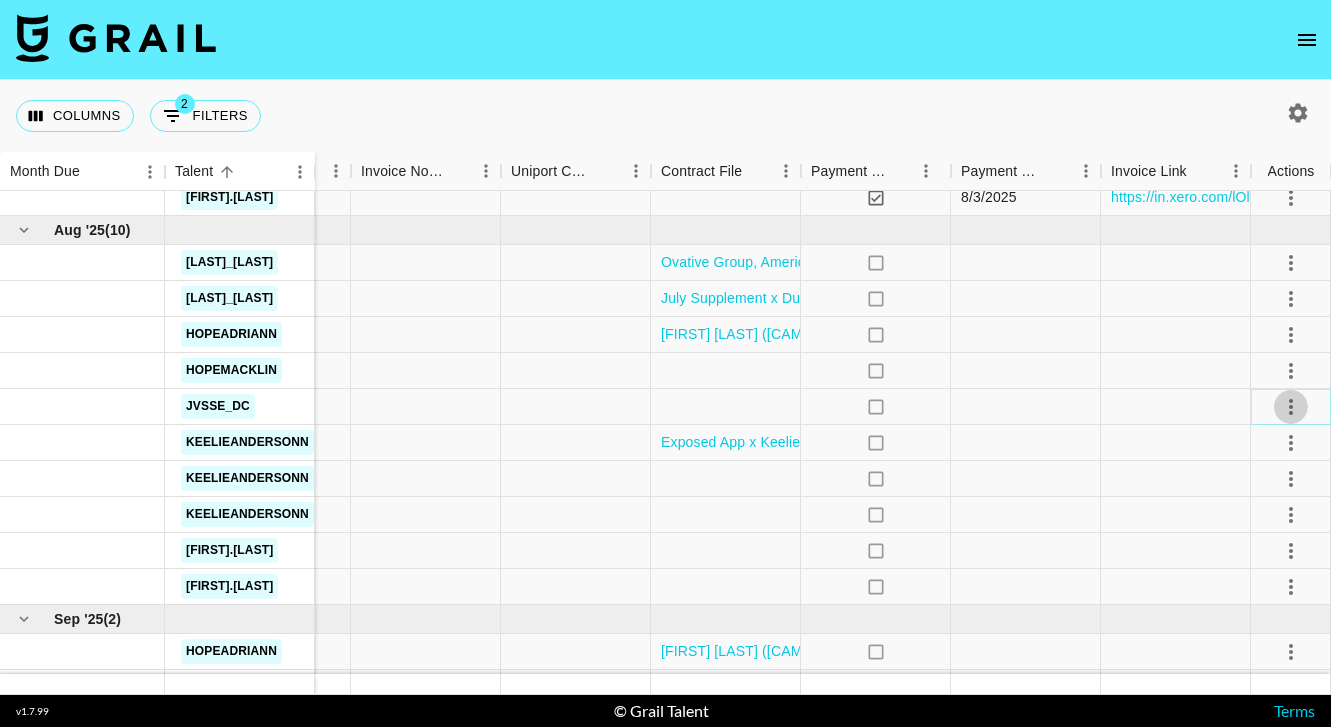 click 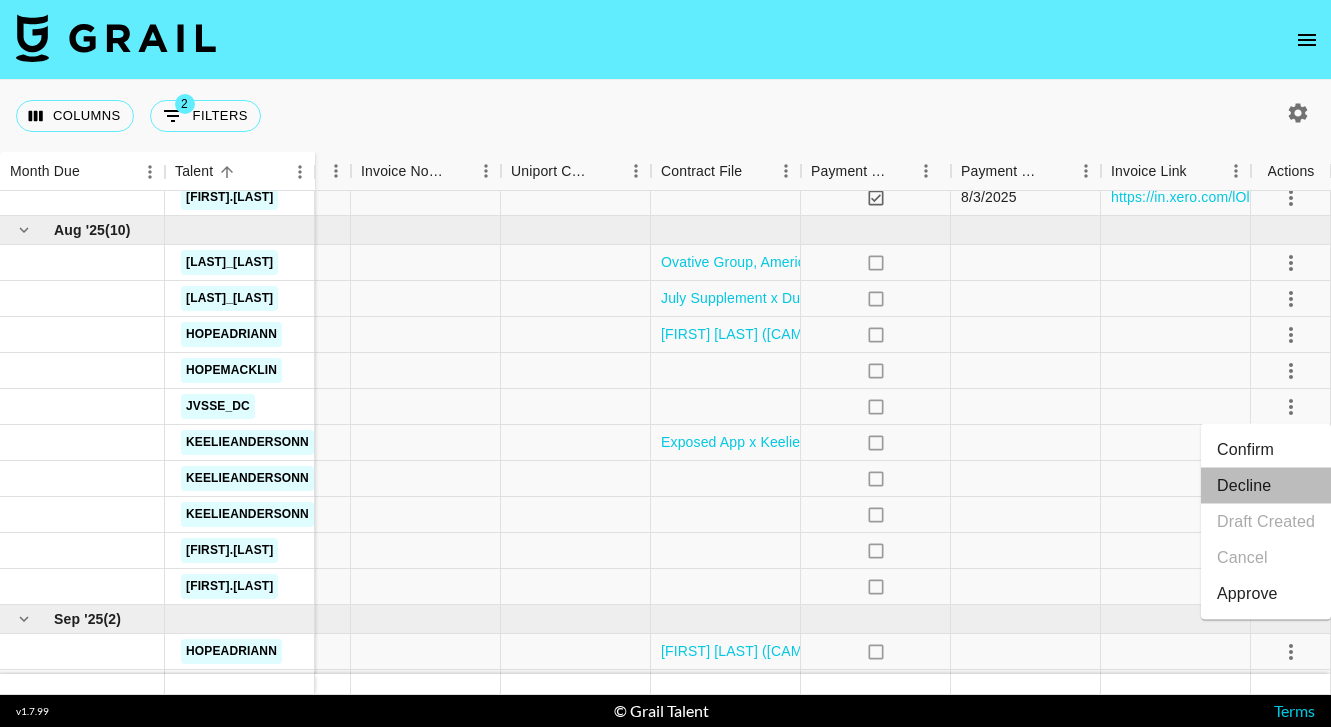click on "Decline" at bounding box center (1266, 486) 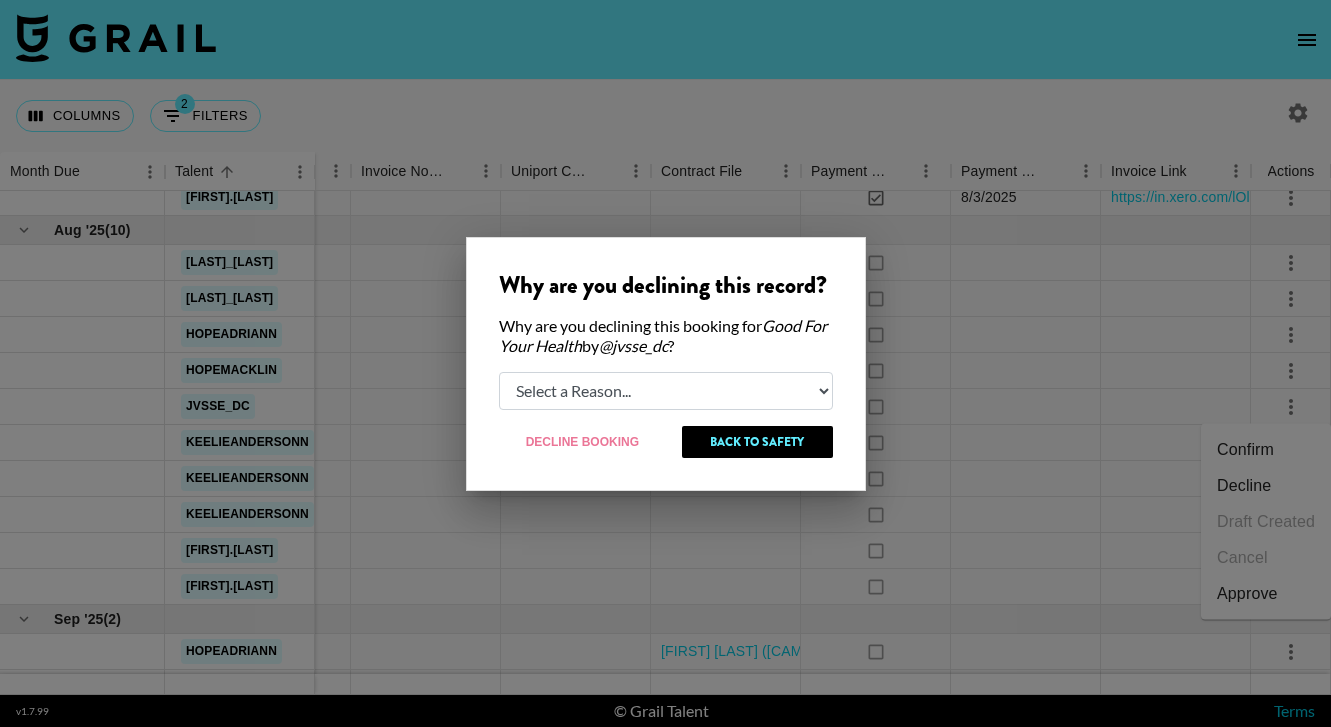 click on "Select a Reason... Relogging this deal due to a data issue The booker cancelled The creator declined" at bounding box center [666, 391] 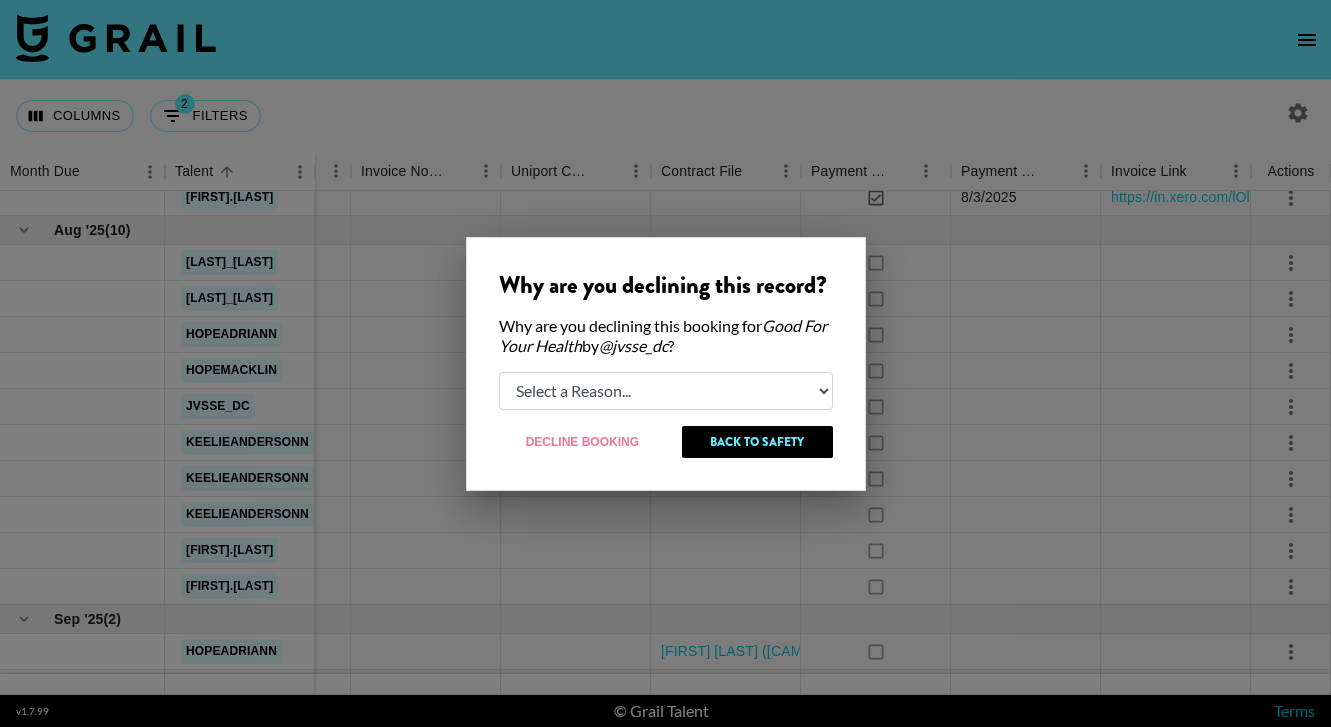 select on "creator_decline" 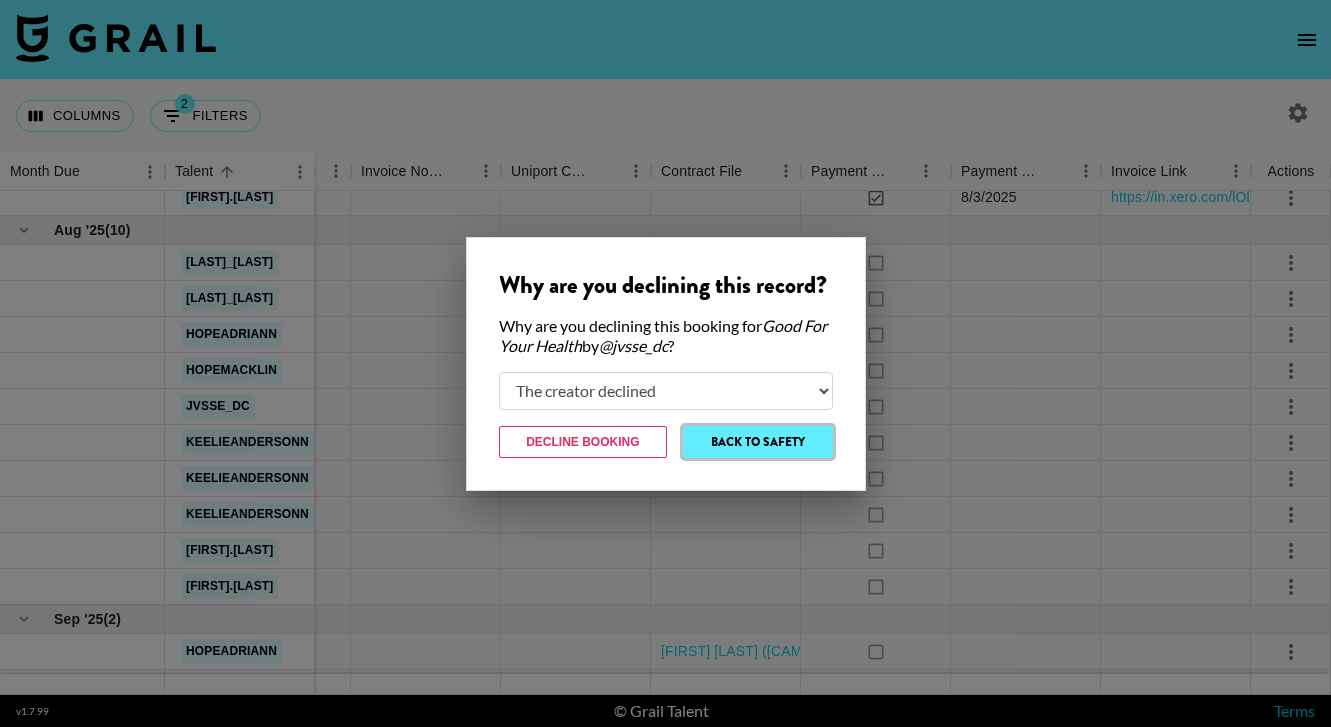click on "Back to Safety" at bounding box center (757, 442) 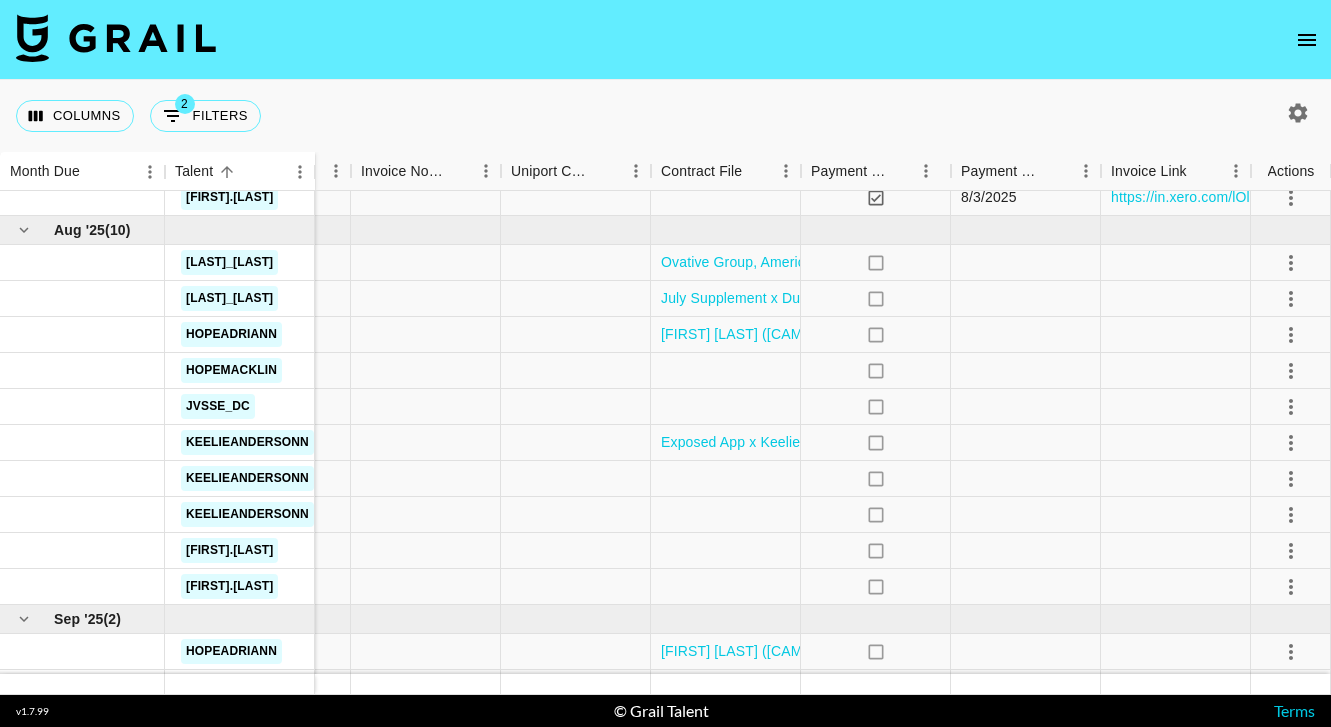 click 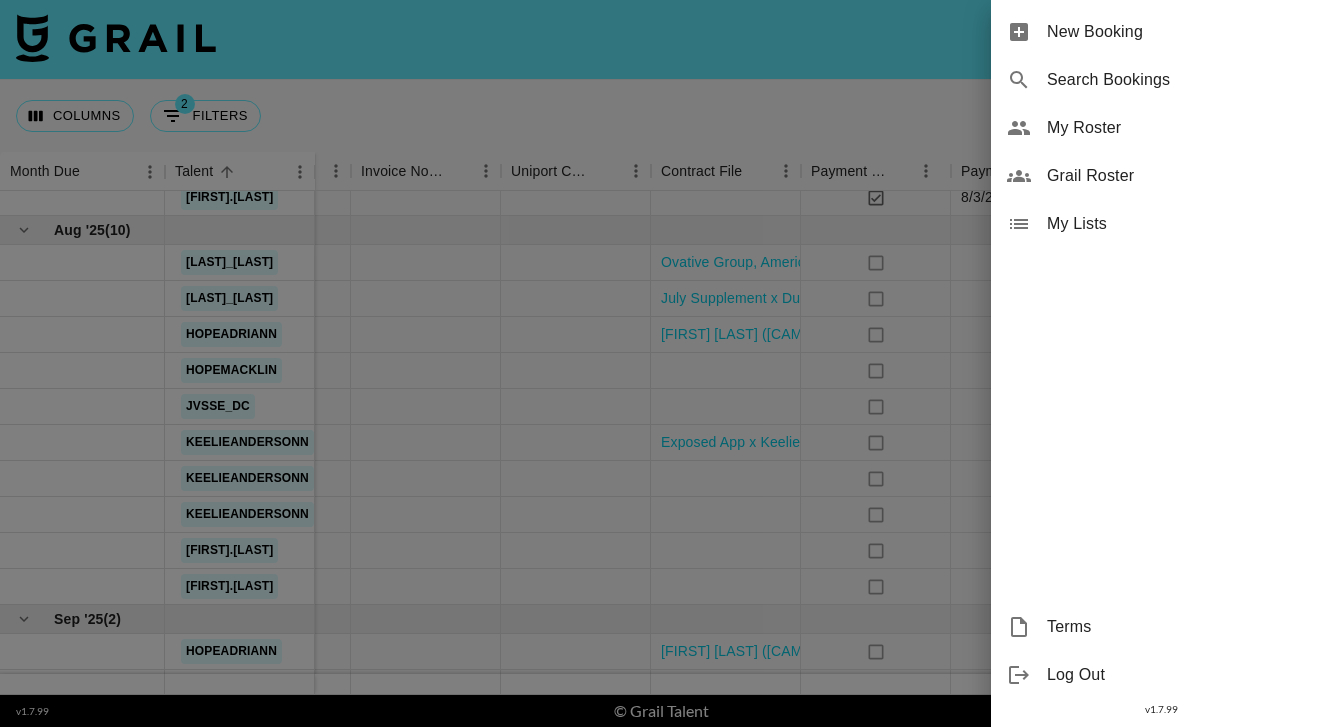 click on "New Booking" at bounding box center (1181, 32) 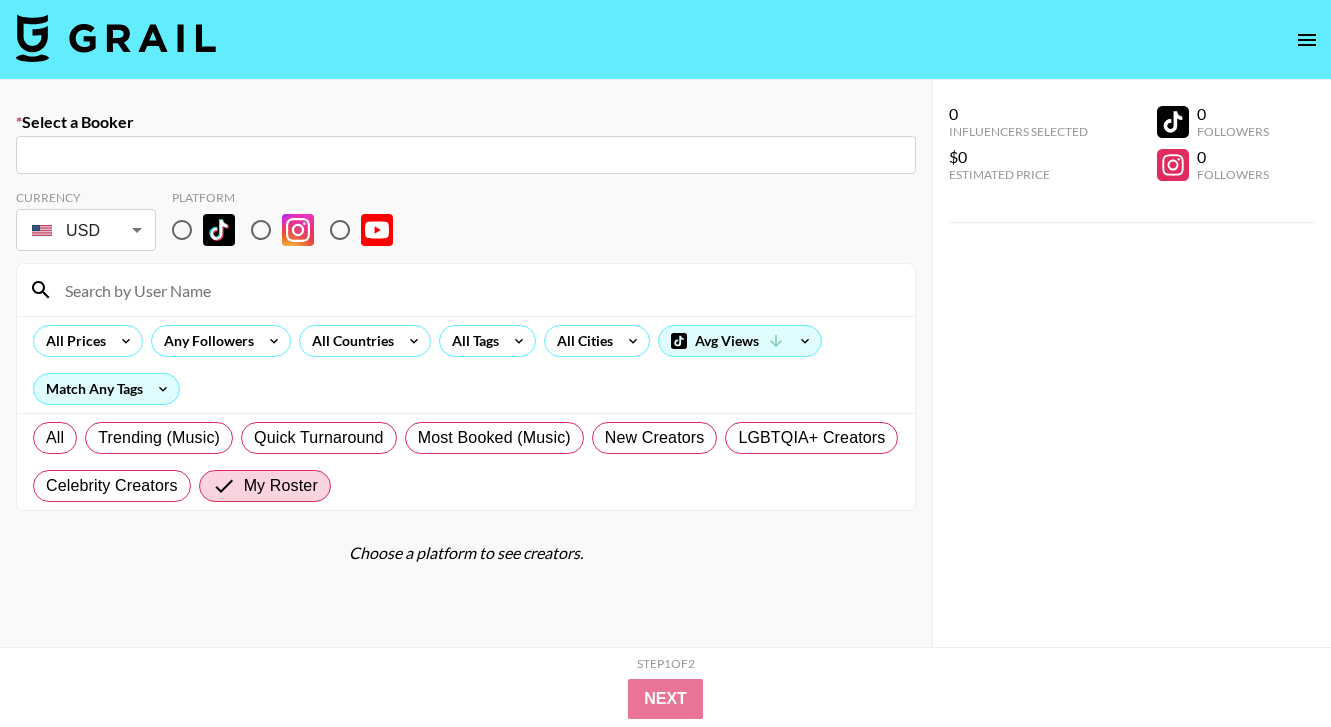 click at bounding box center [466, 155] 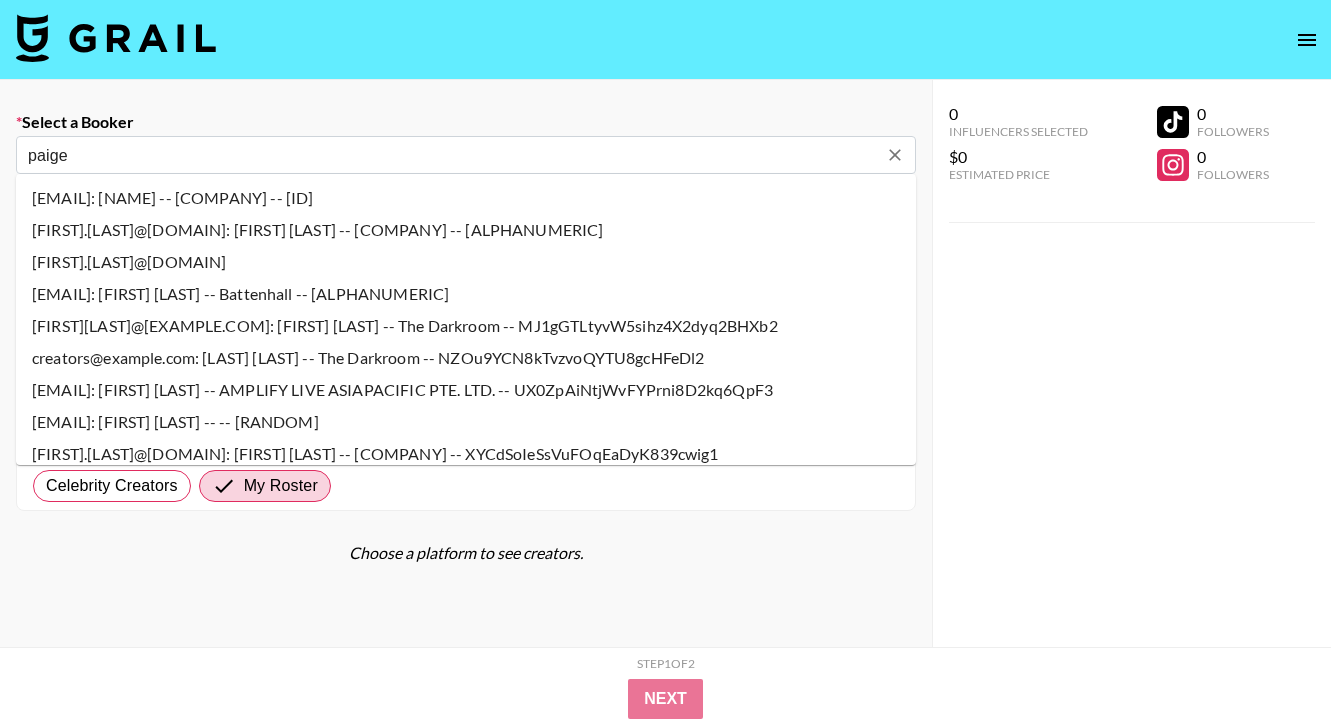 type on "[FIRST]@[DOMAIN]: [FIRST] [LAST] -- [COMPANY] -- [TOKEN]" 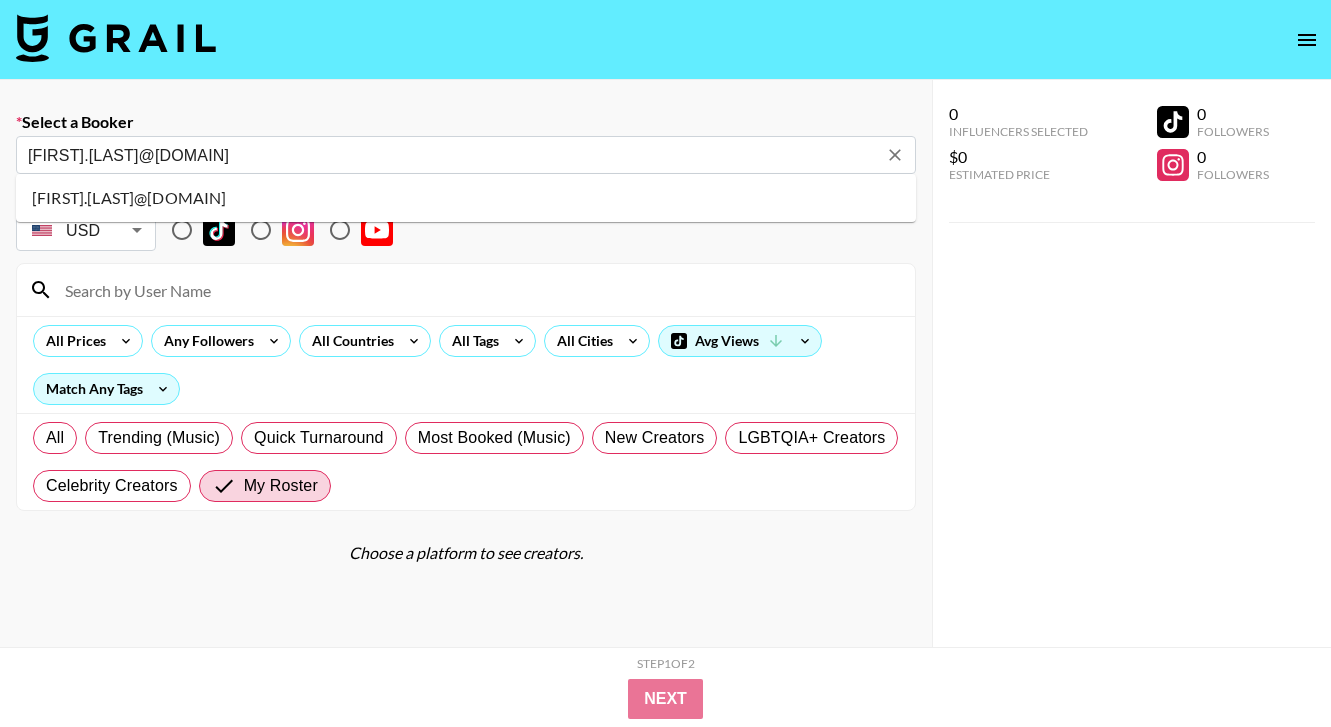 click on "[FIRST]@[DOMAIN]: [FIRST] [LAST] -- [COMPANY] -- [TOKEN]" at bounding box center [466, 198] 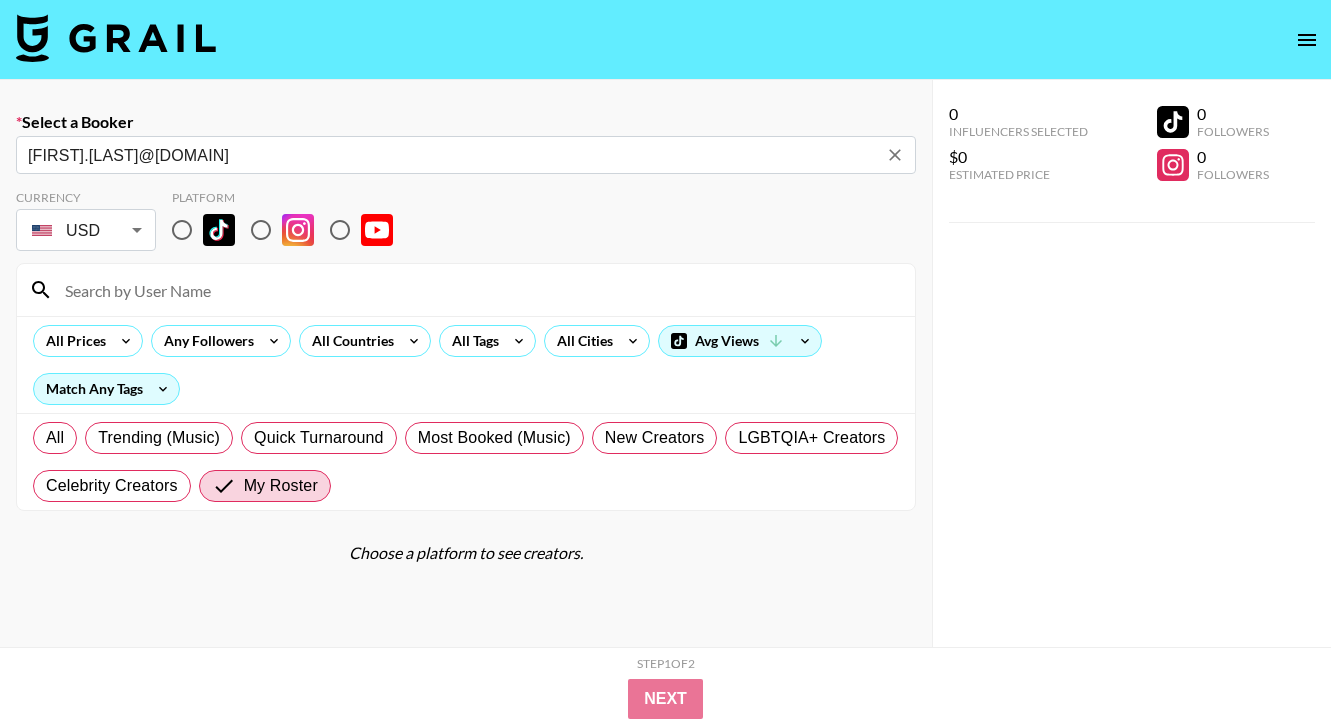 click at bounding box center (182, 230) 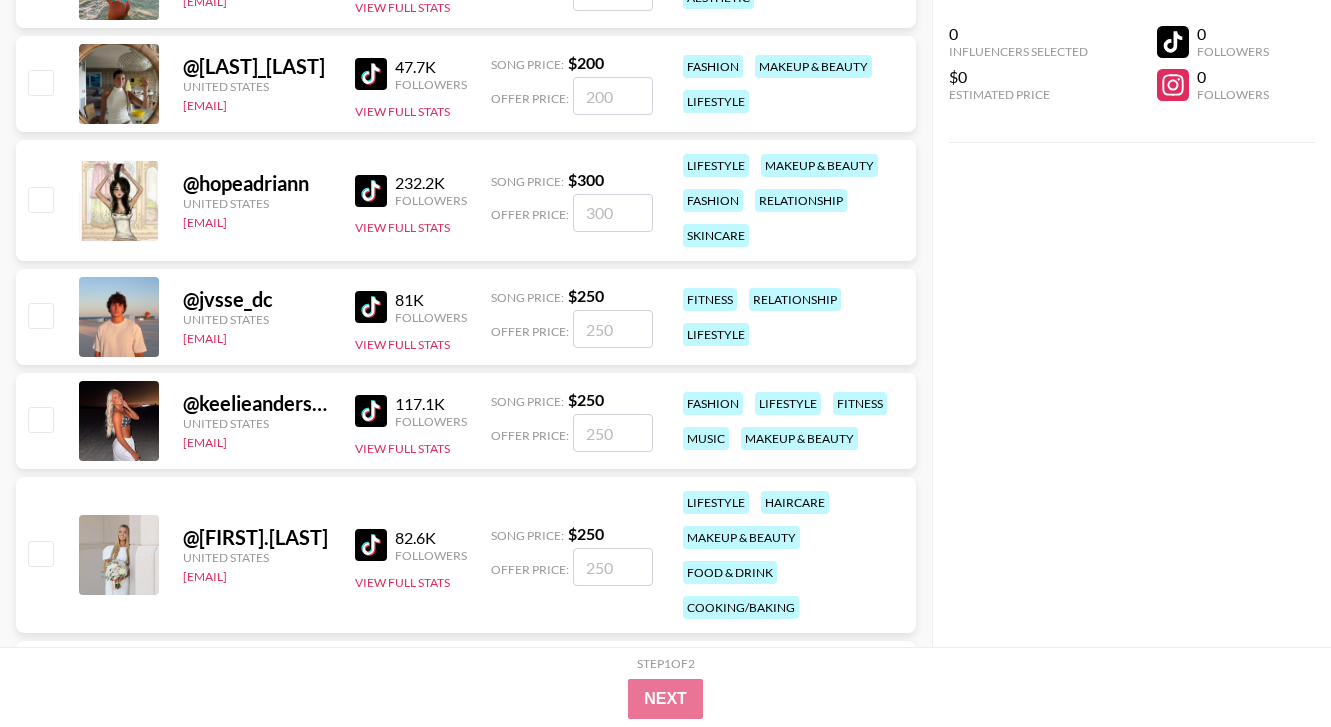 scroll, scrollTop: 741, scrollLeft: 0, axis: vertical 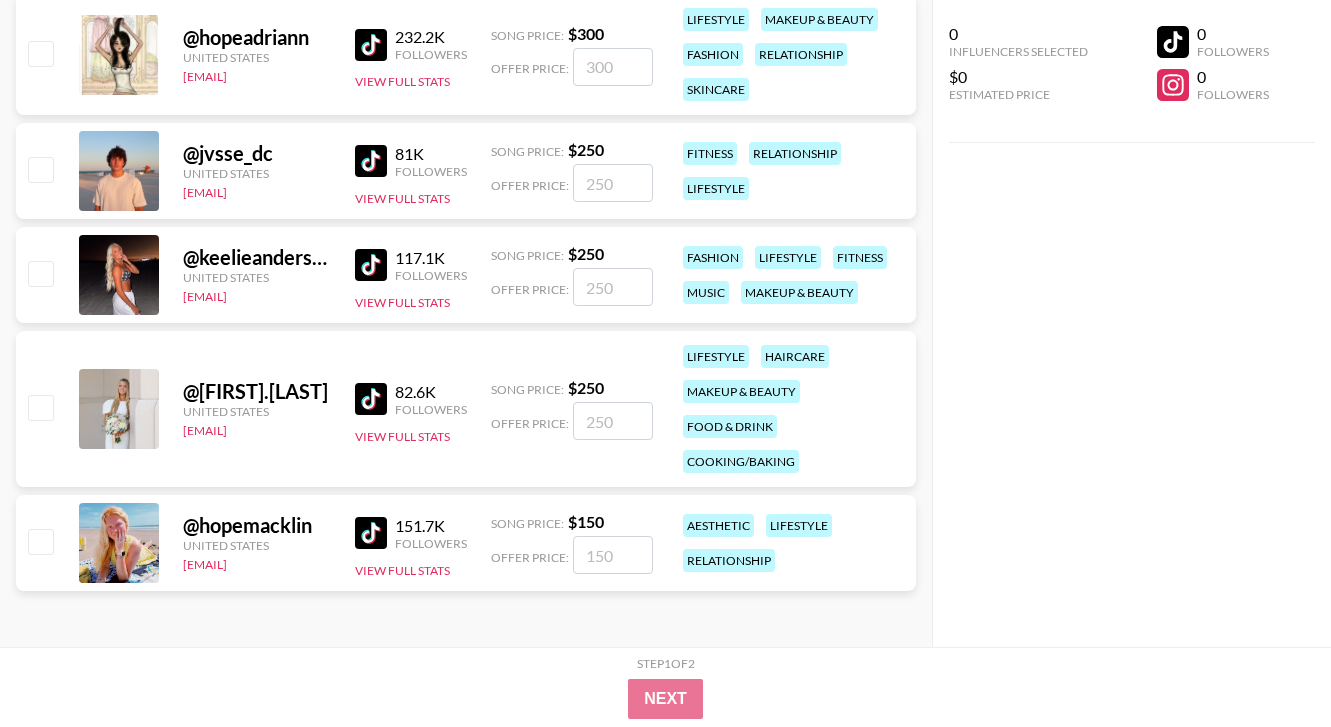 click at bounding box center (613, 555) 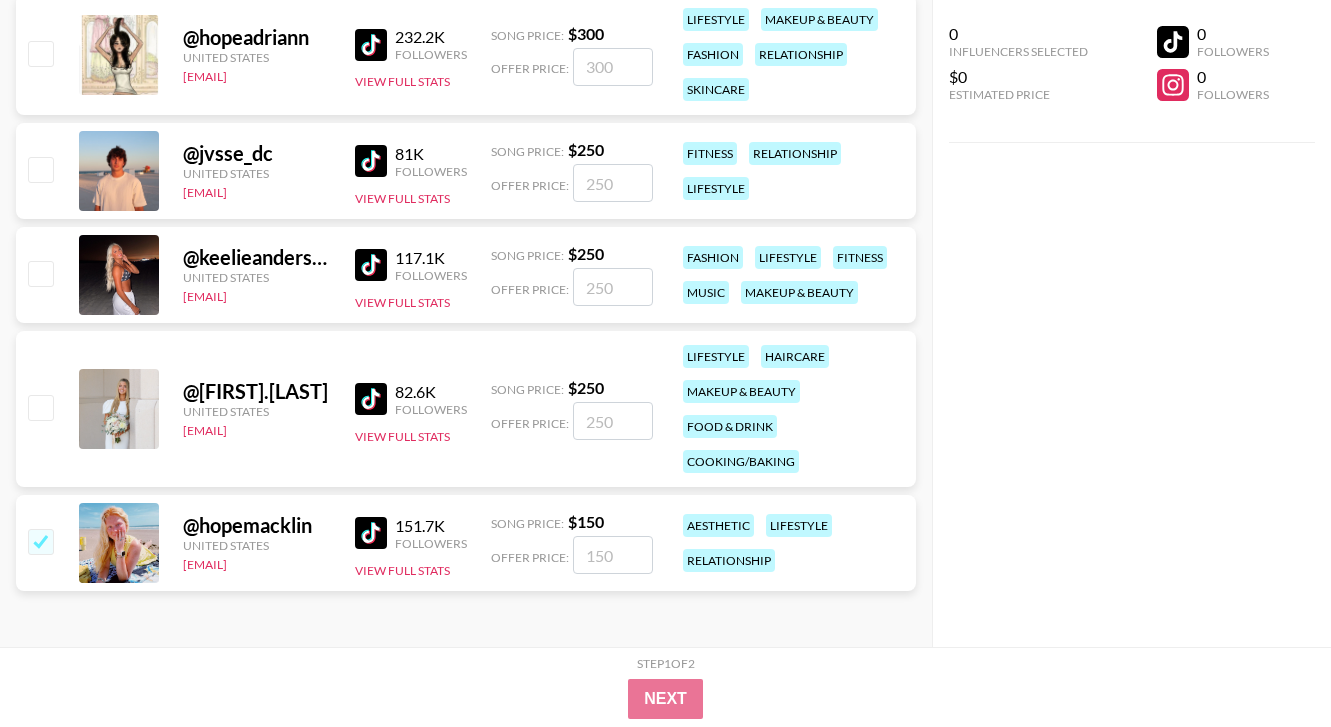checkbox on "true" 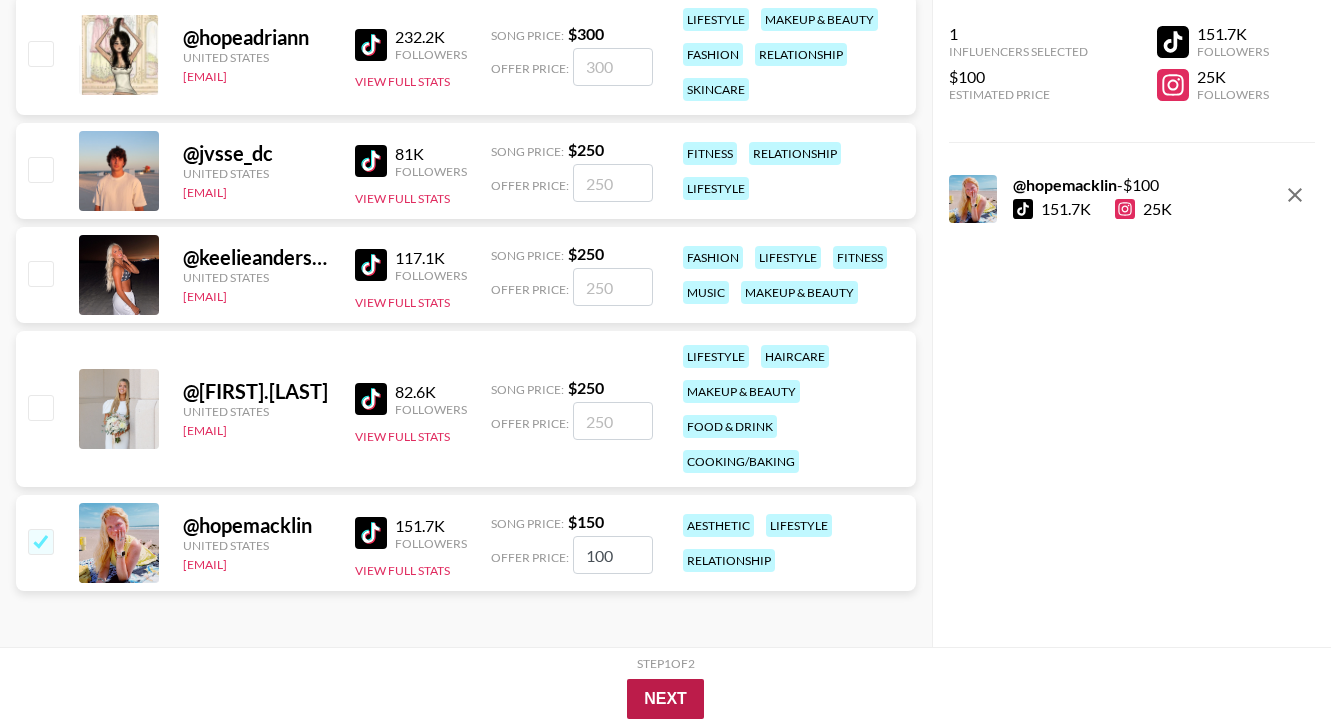 type on "100" 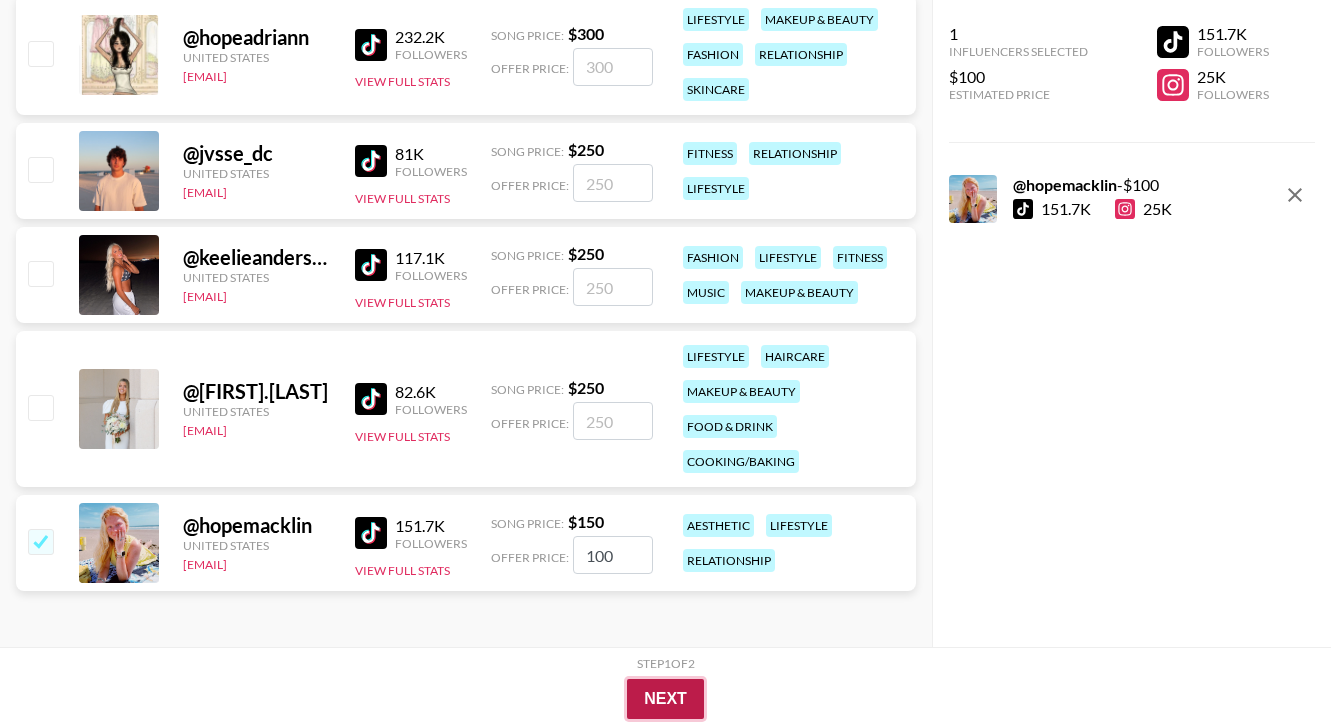 click on "Next" at bounding box center [665, 699] 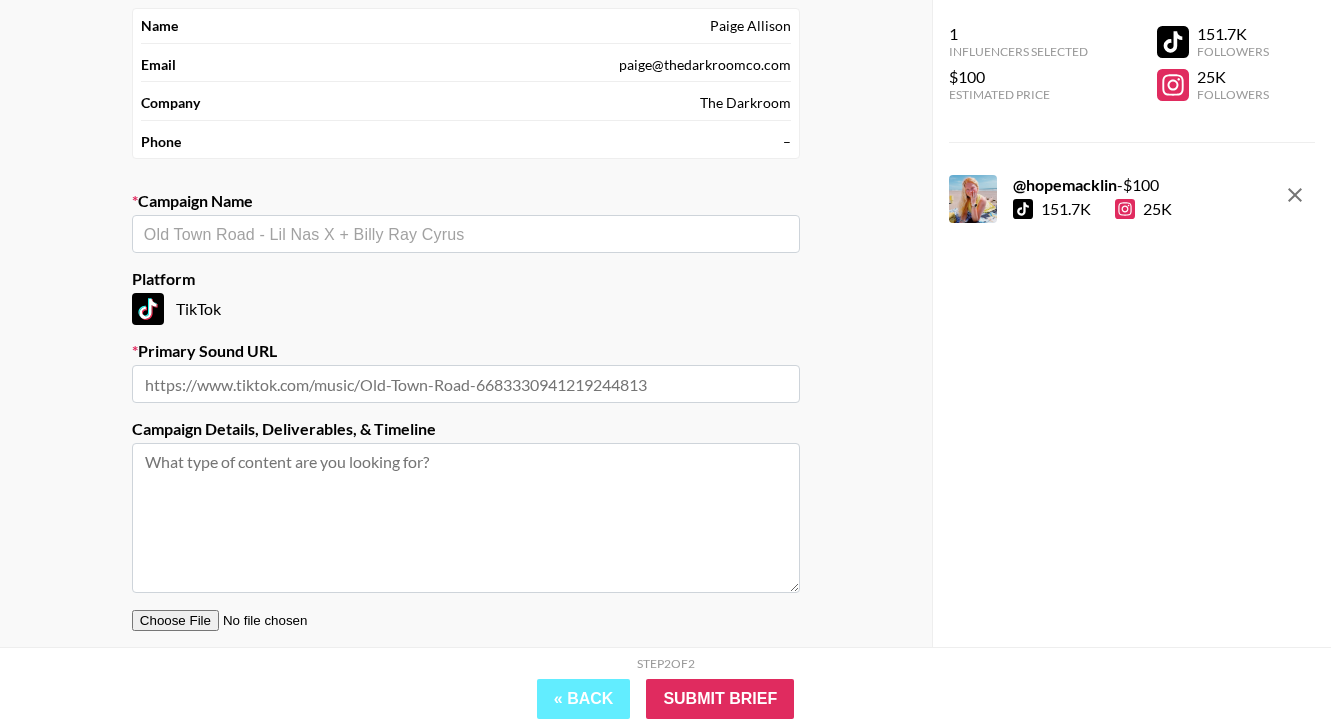 scroll, scrollTop: 92, scrollLeft: 0, axis: vertical 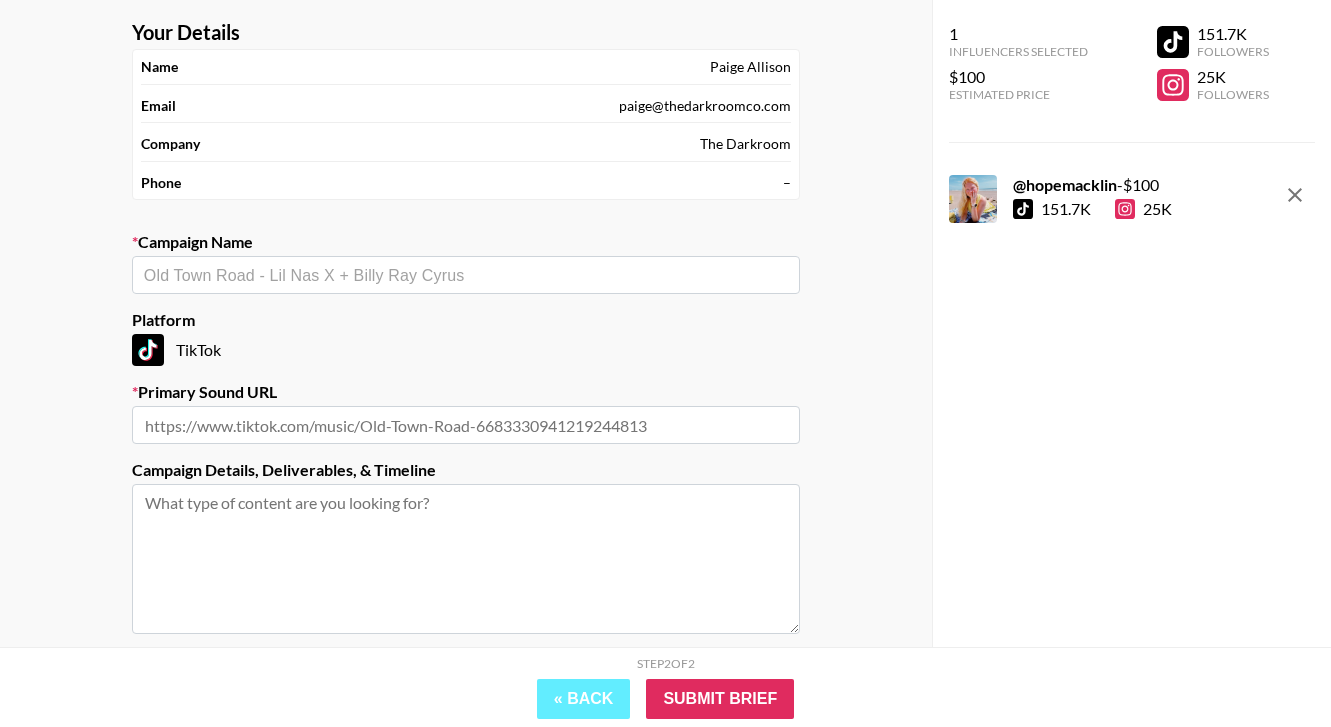 click at bounding box center [466, 425] 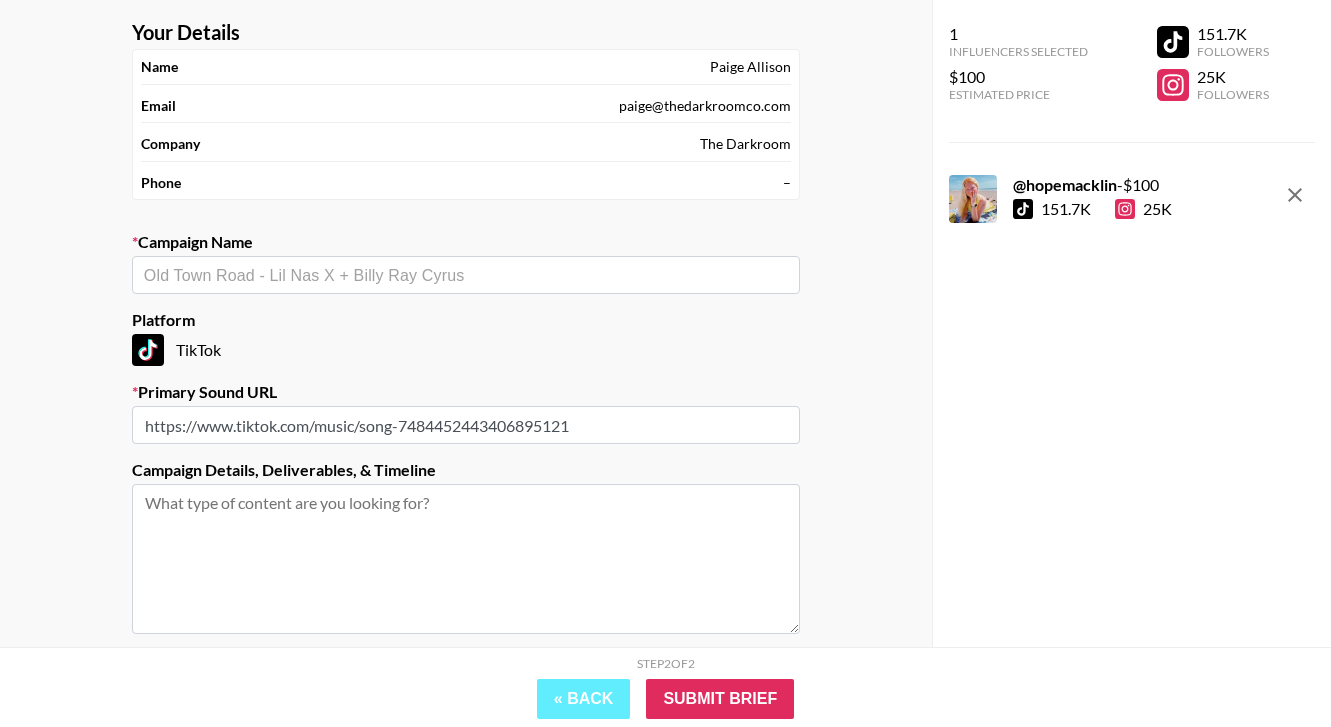 type on "https://www.tiktok.com/music/song-7484452443406895121" 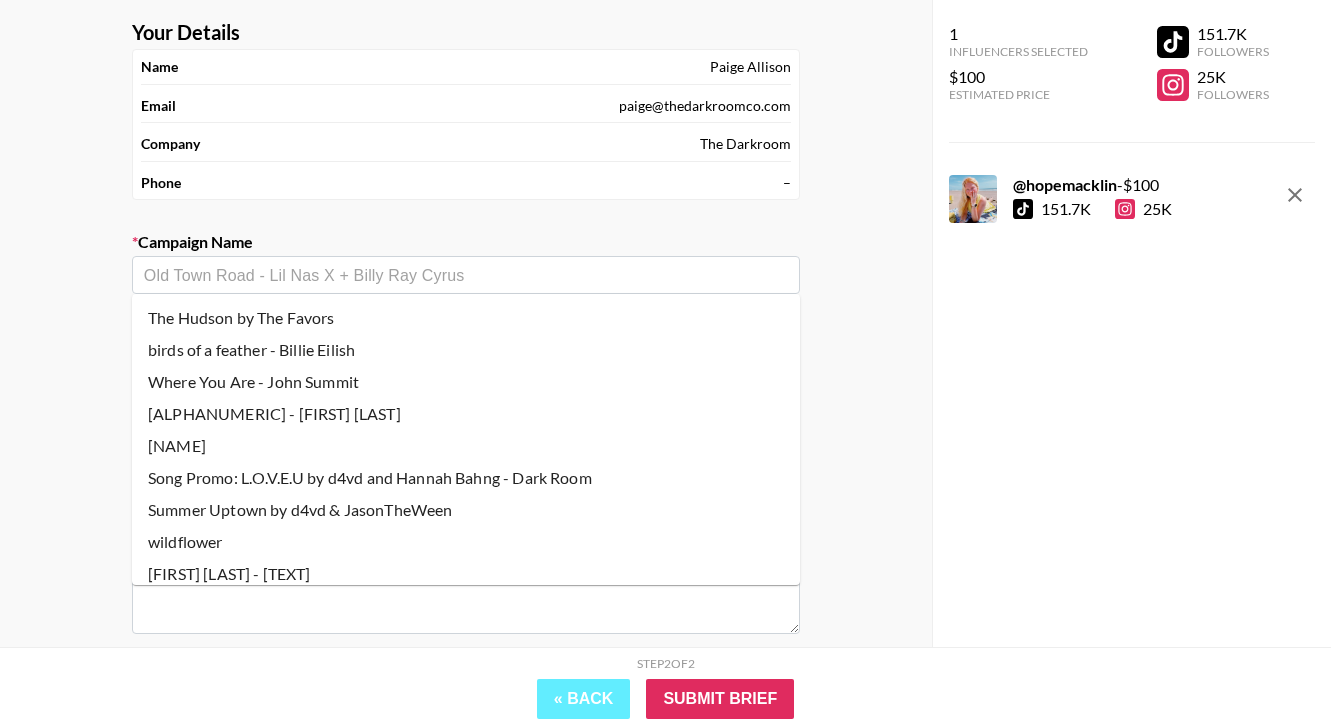 click at bounding box center (466, 275) 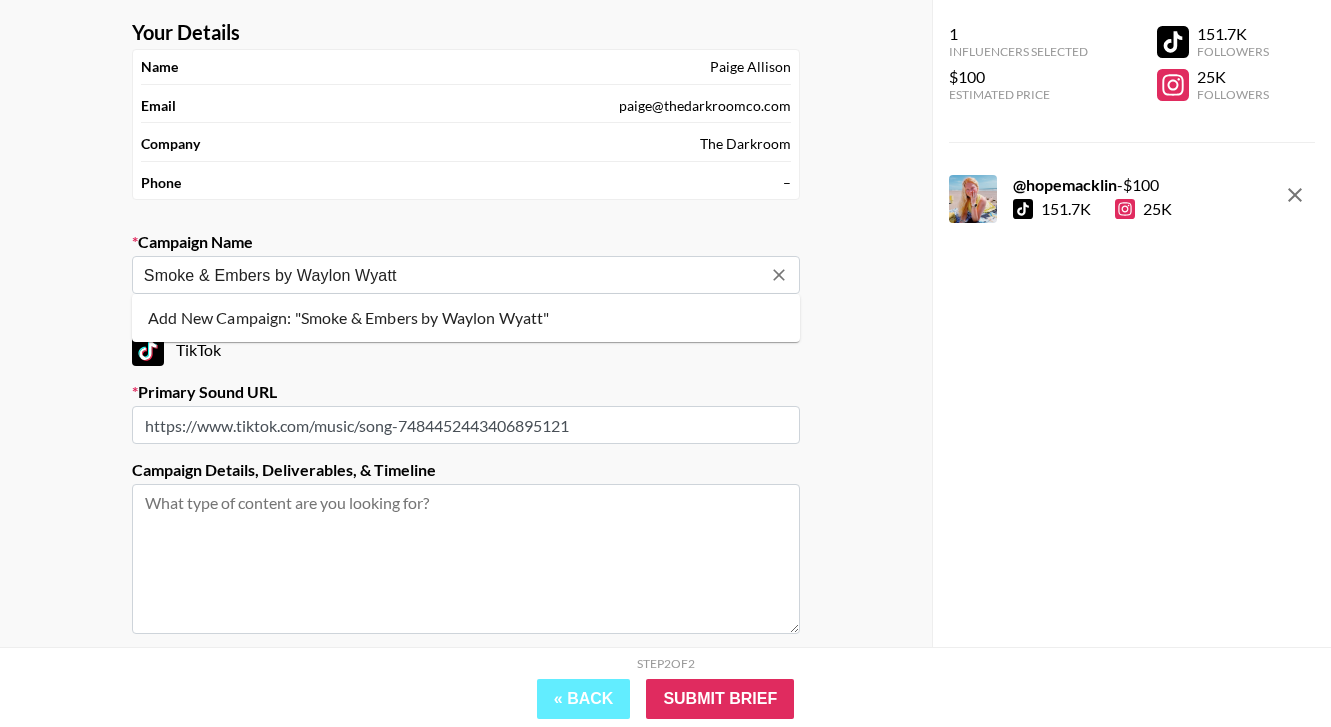 click on "Add New Campaign: "Smoke & Embers by Waylon Wyatt"" at bounding box center (466, 318) 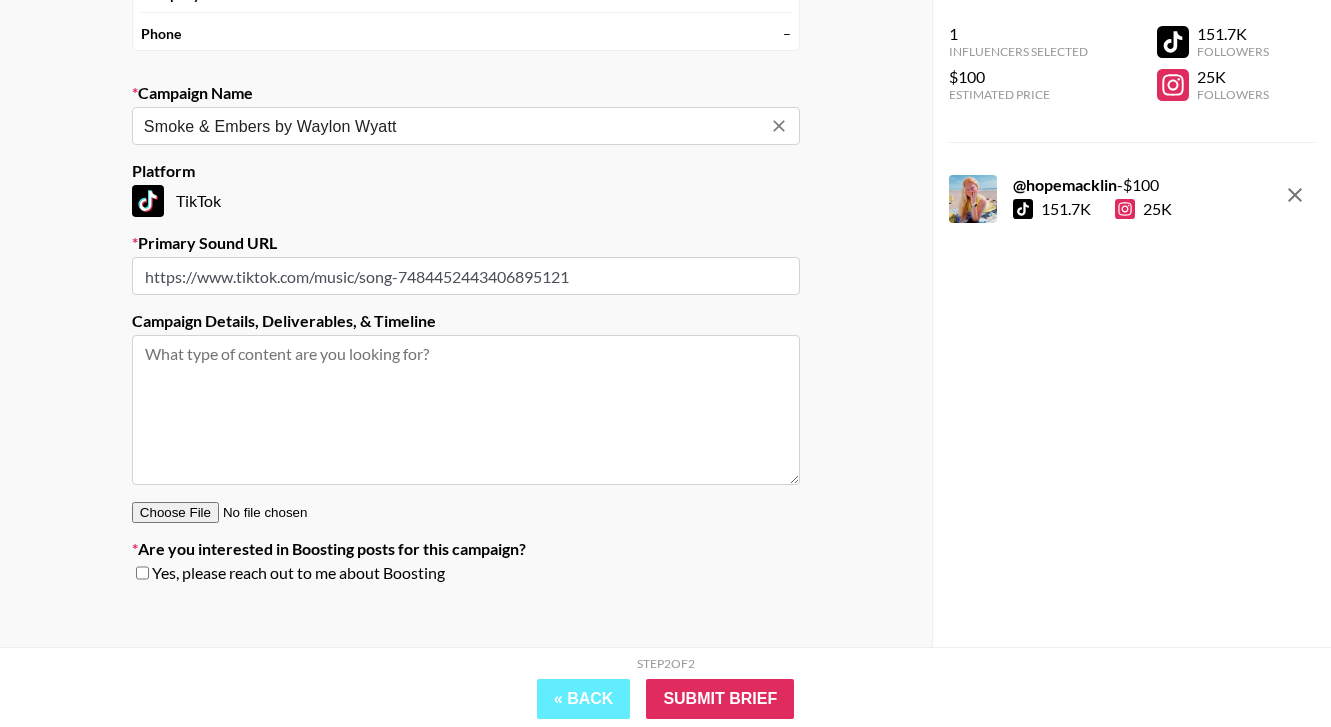 scroll, scrollTop: 242, scrollLeft: 0, axis: vertical 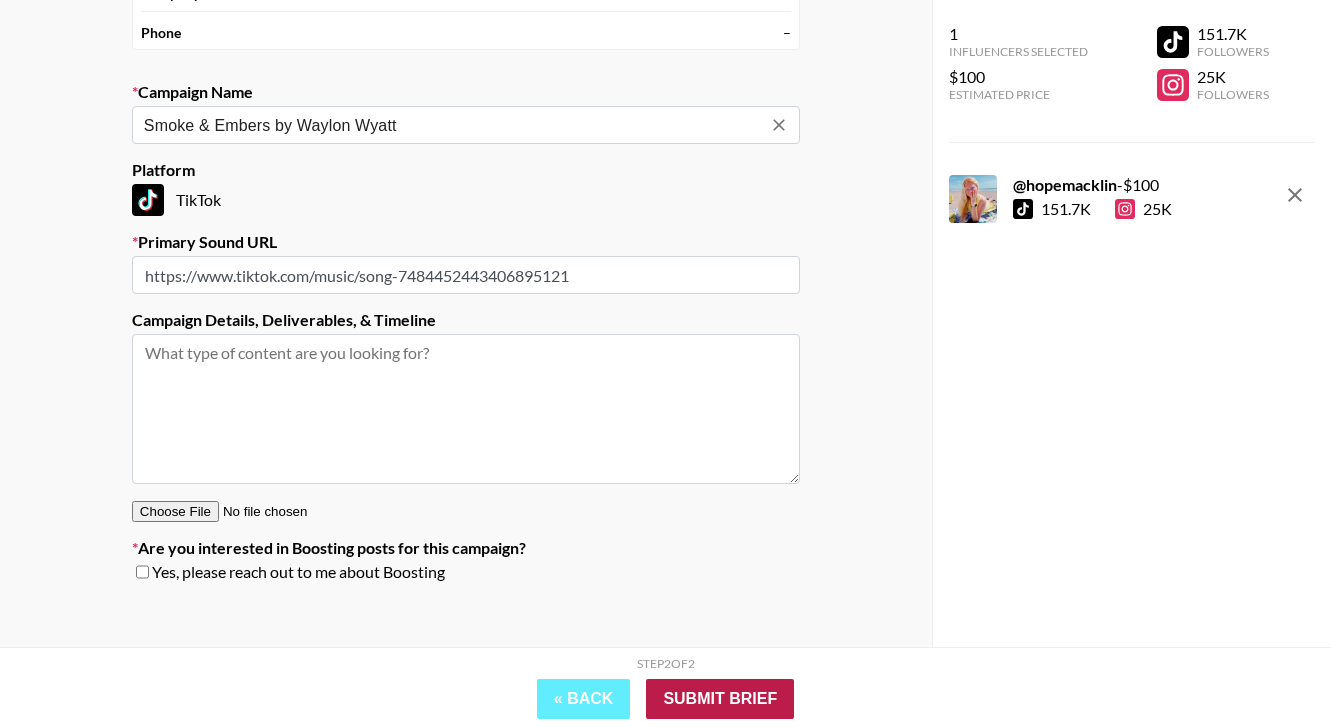 type on "Smoke & Embers by Waylon Wyatt" 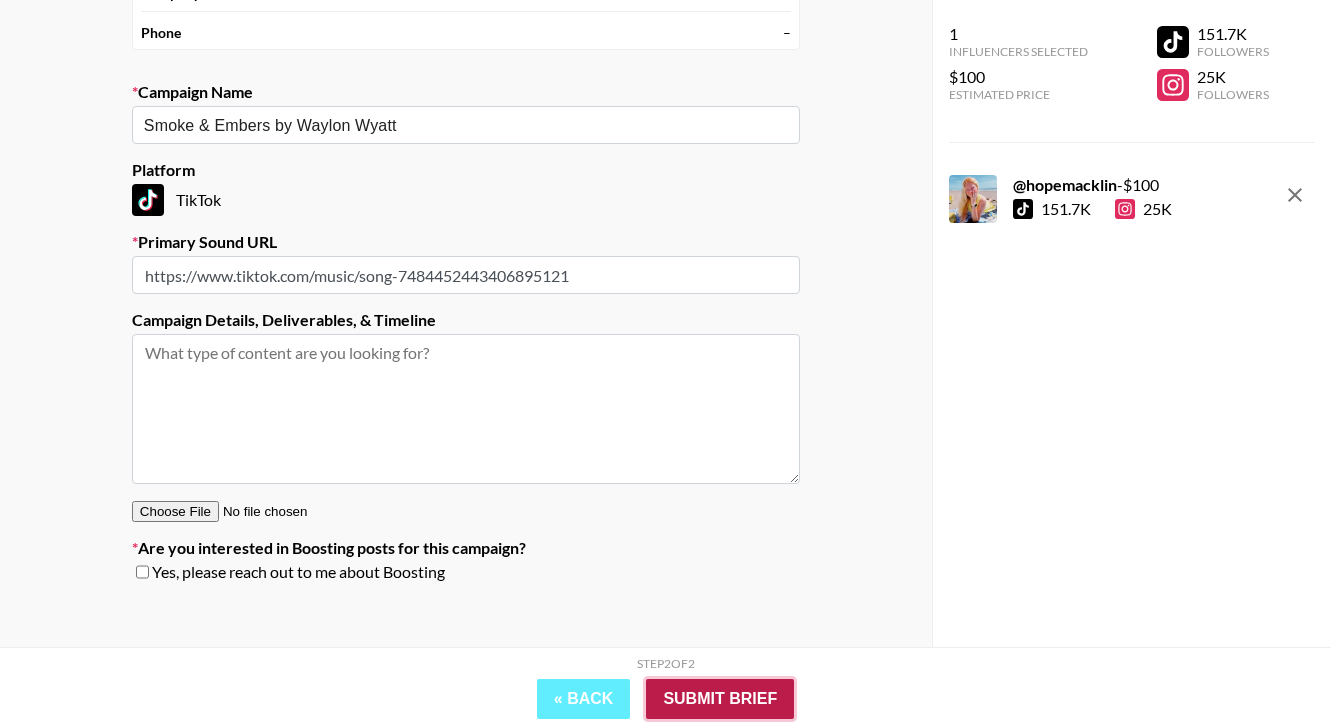 click on "Submit Brief" at bounding box center (720, 699) 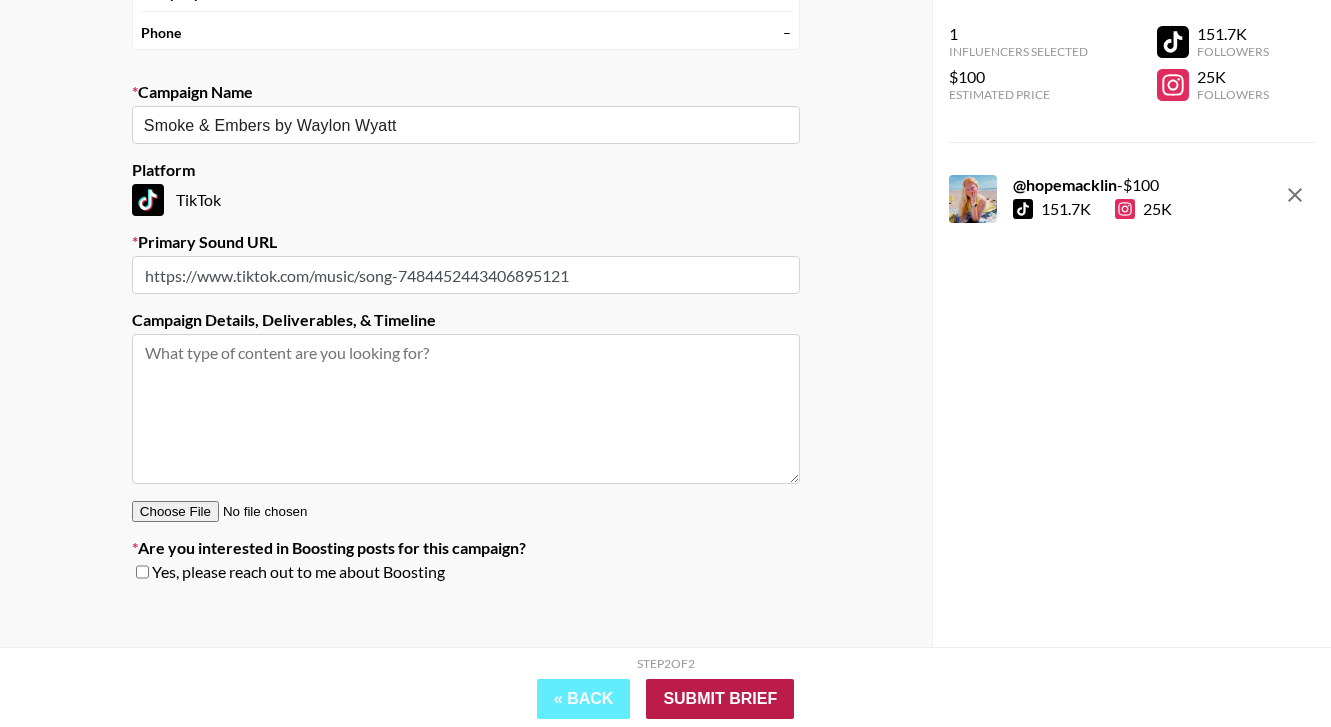 scroll, scrollTop: 80, scrollLeft: 0, axis: vertical 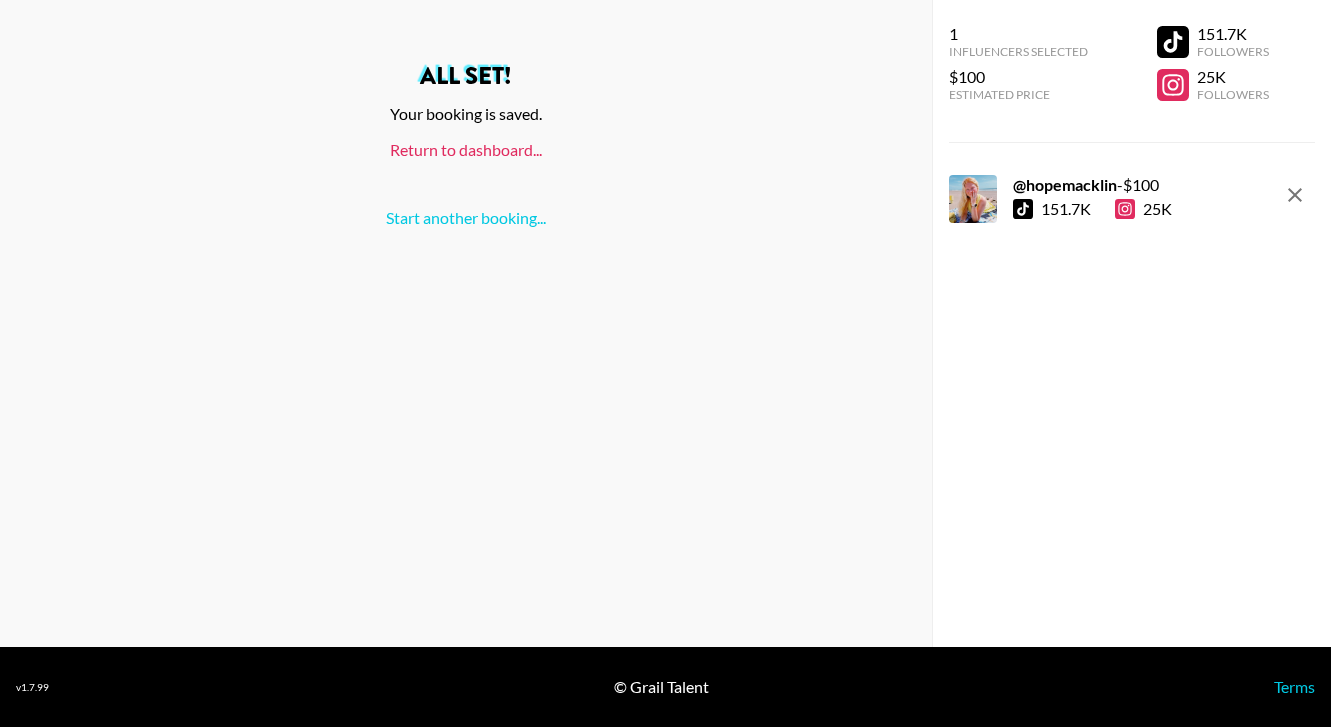 click on "Return to dashboard..." at bounding box center (466, 149) 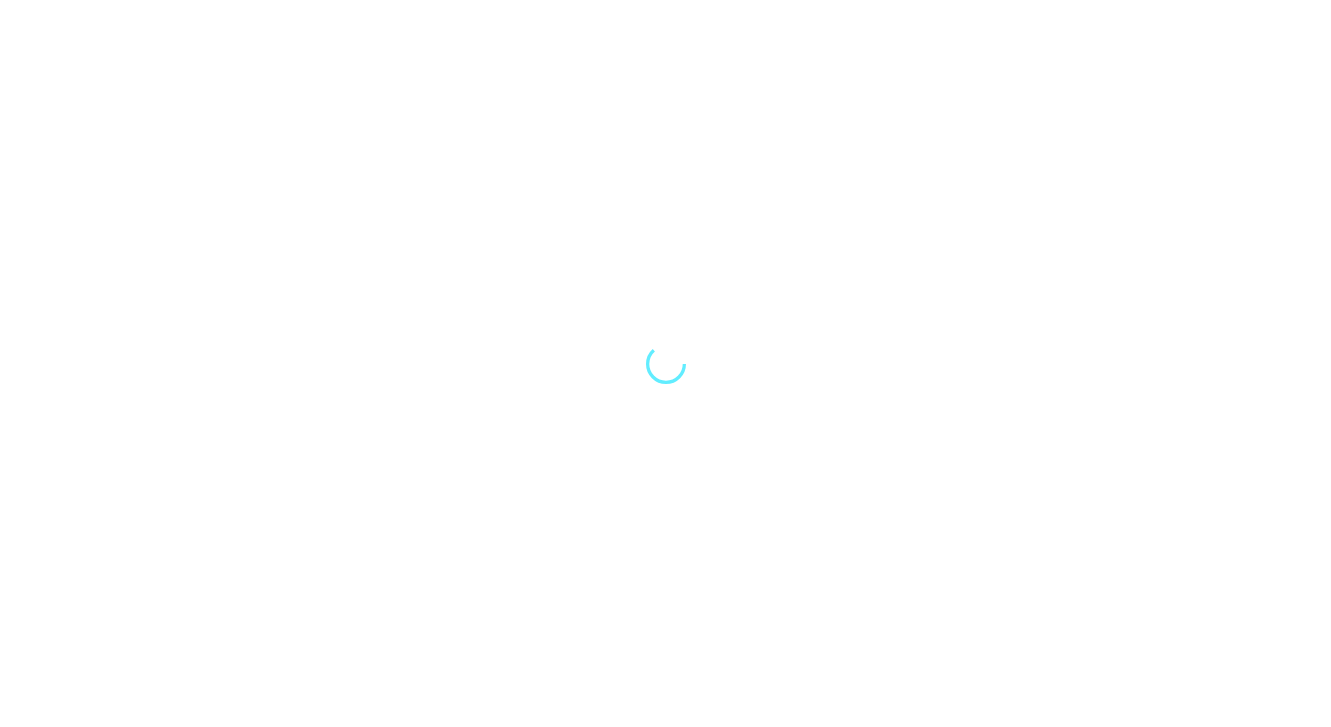 scroll, scrollTop: 0, scrollLeft: 0, axis: both 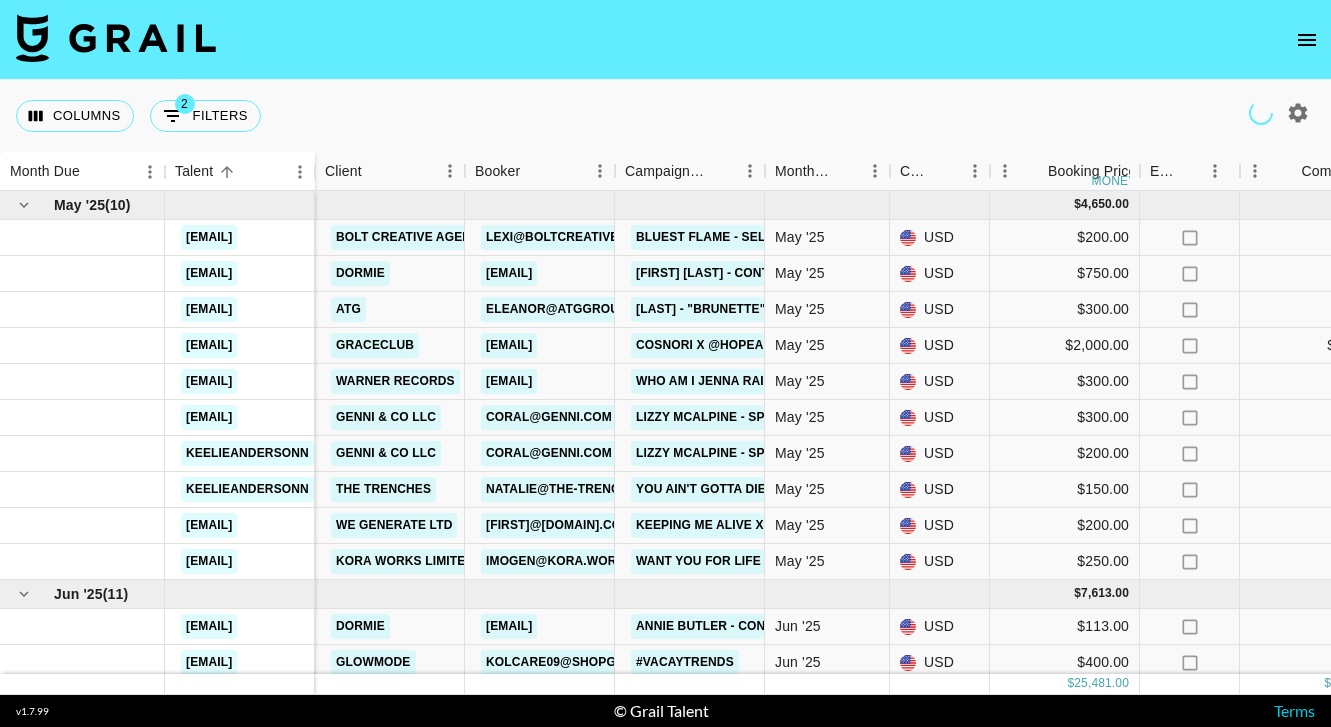 click 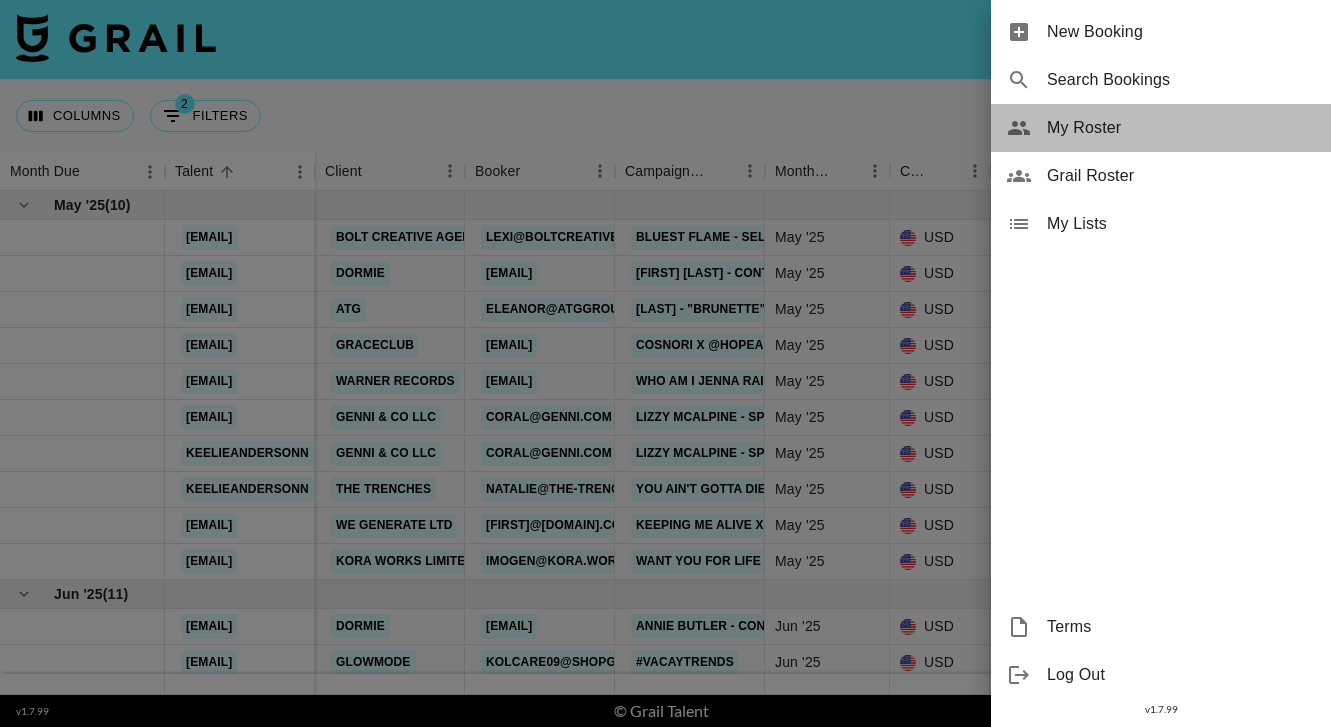 click on "My Roster" at bounding box center [1181, 128] 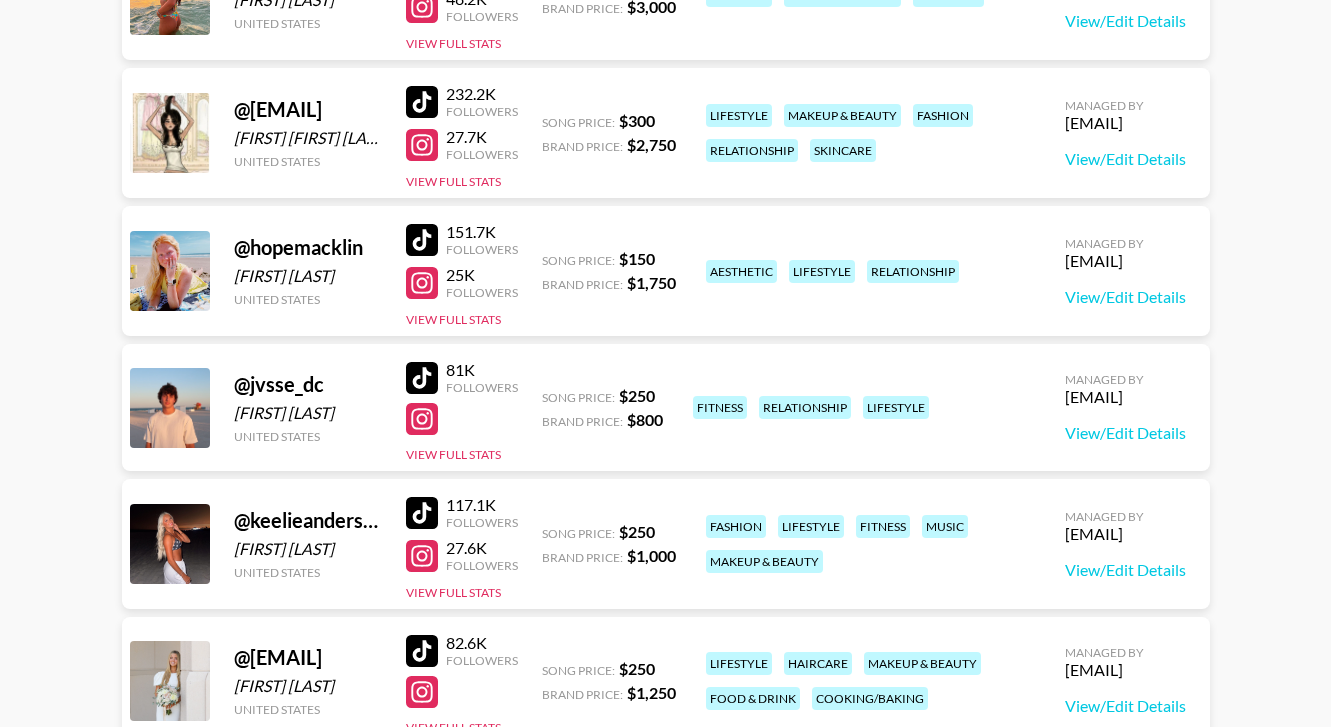 scroll, scrollTop: 694, scrollLeft: 0, axis: vertical 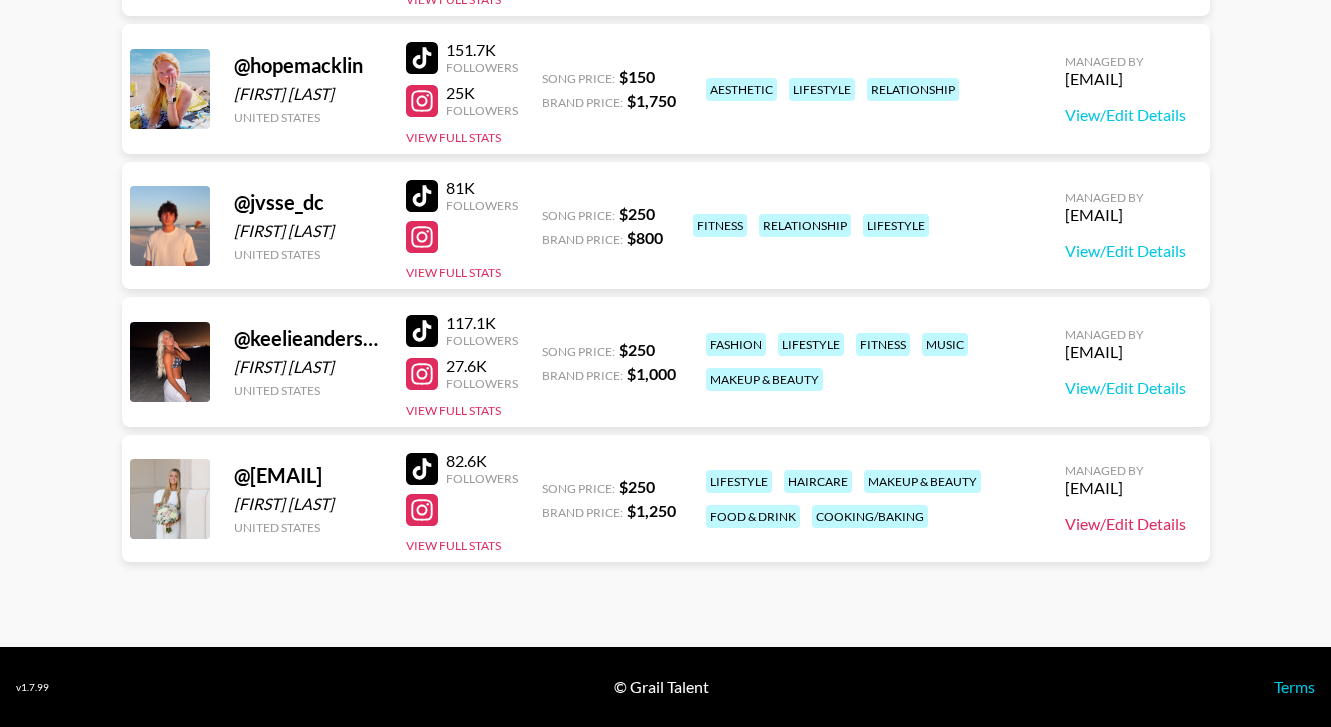click on "View/Edit Details" at bounding box center (1125, 524) 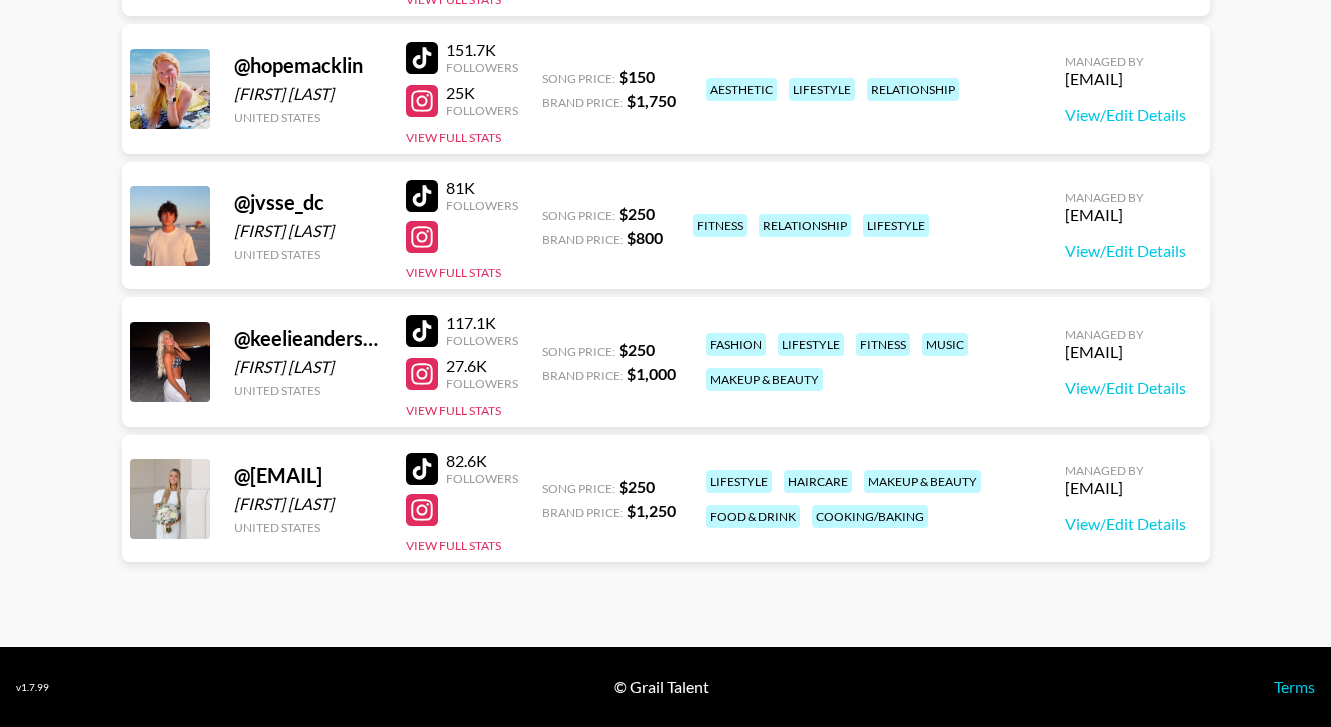 click at bounding box center (422, 510) 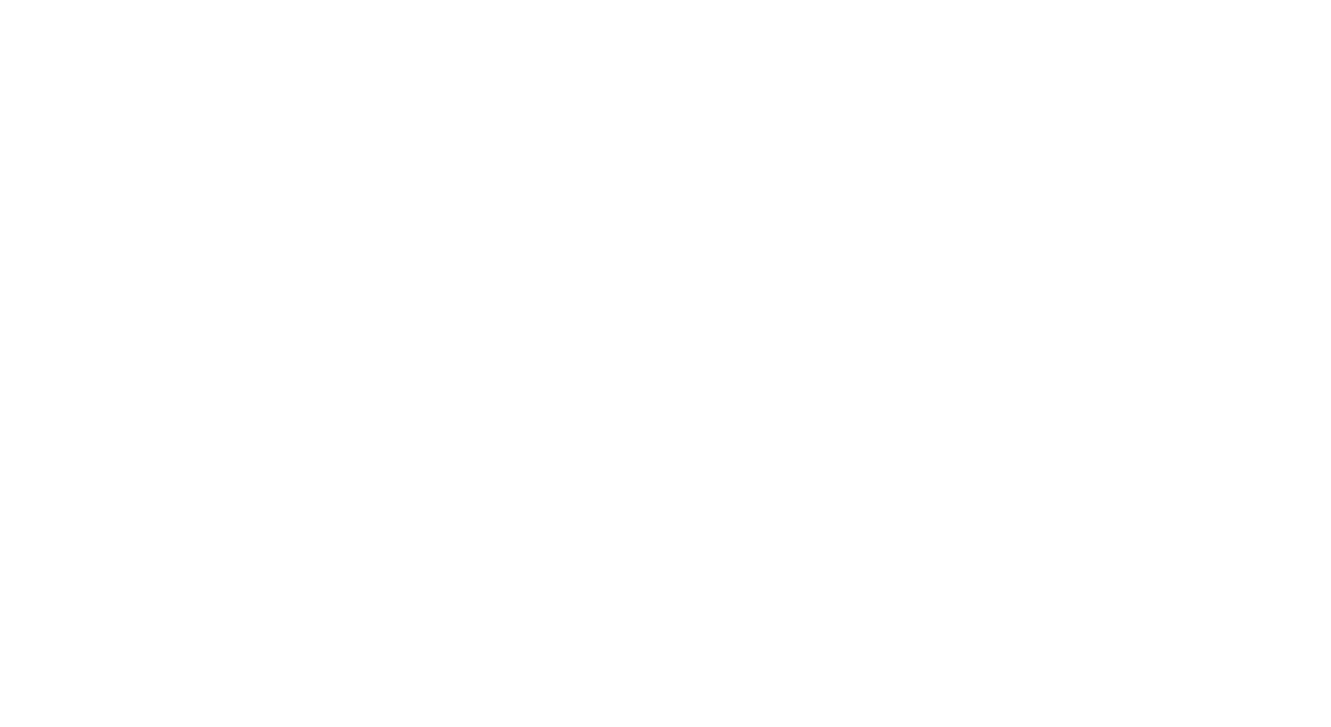 scroll, scrollTop: 0, scrollLeft: 0, axis: both 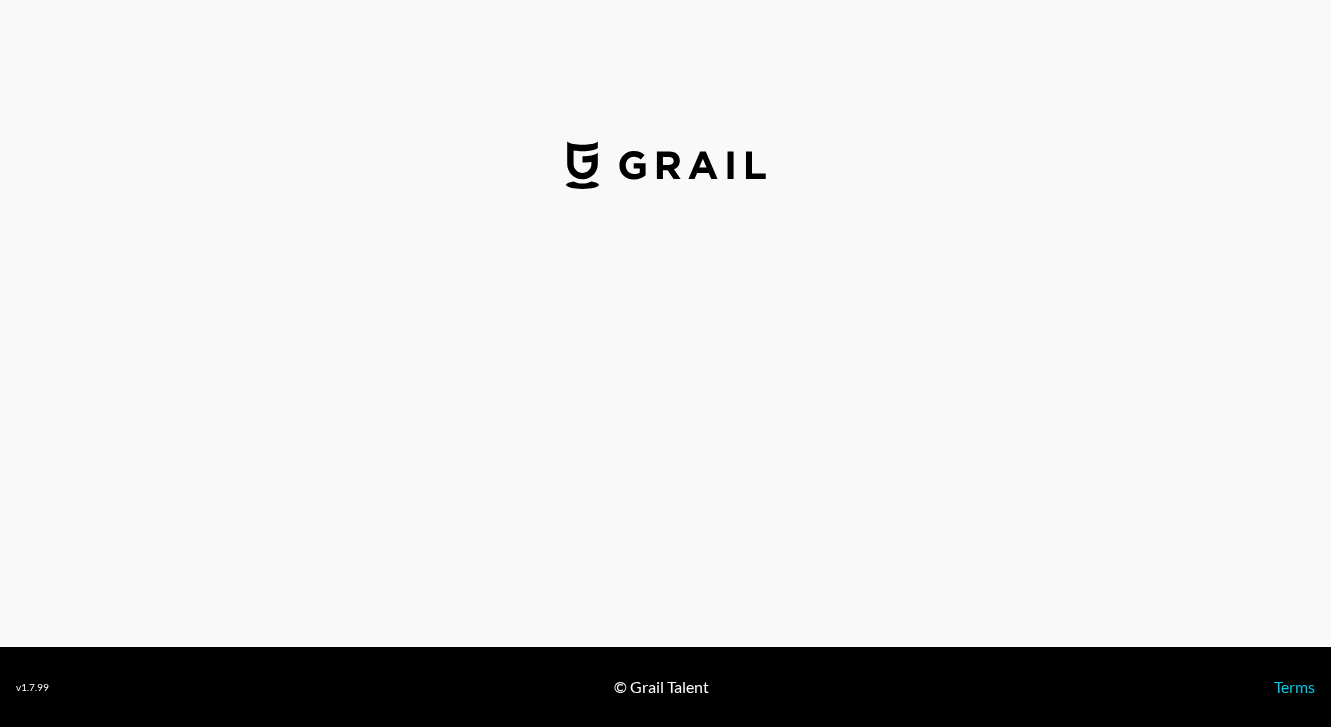 select on "USD" 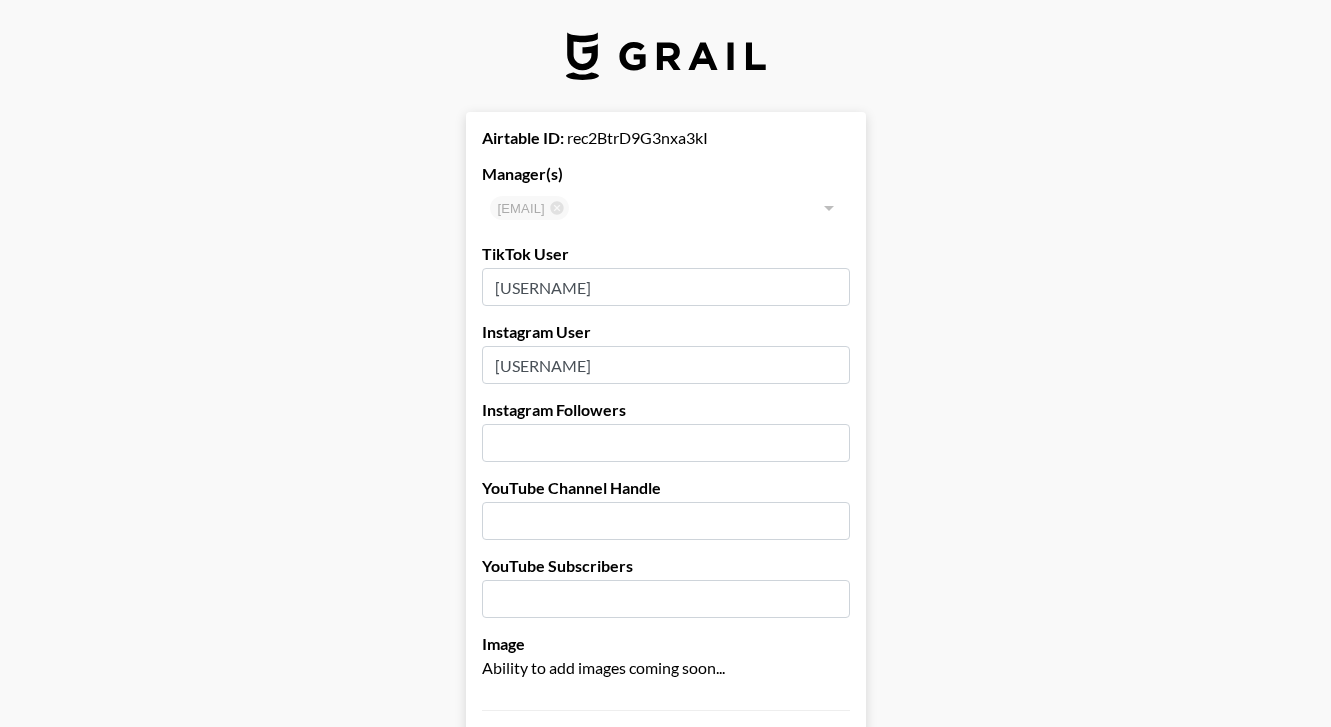 click on "[USERNAME]" at bounding box center (666, 365) 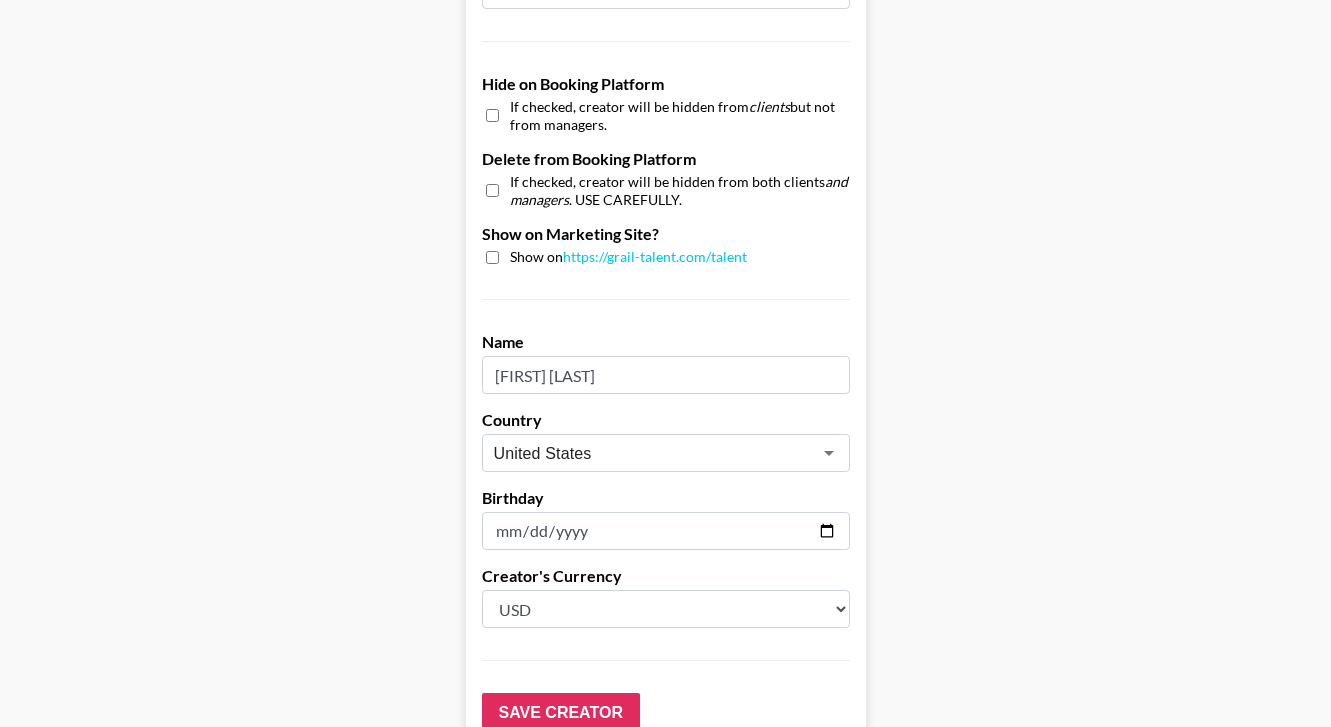 scroll, scrollTop: 1986, scrollLeft: 0, axis: vertical 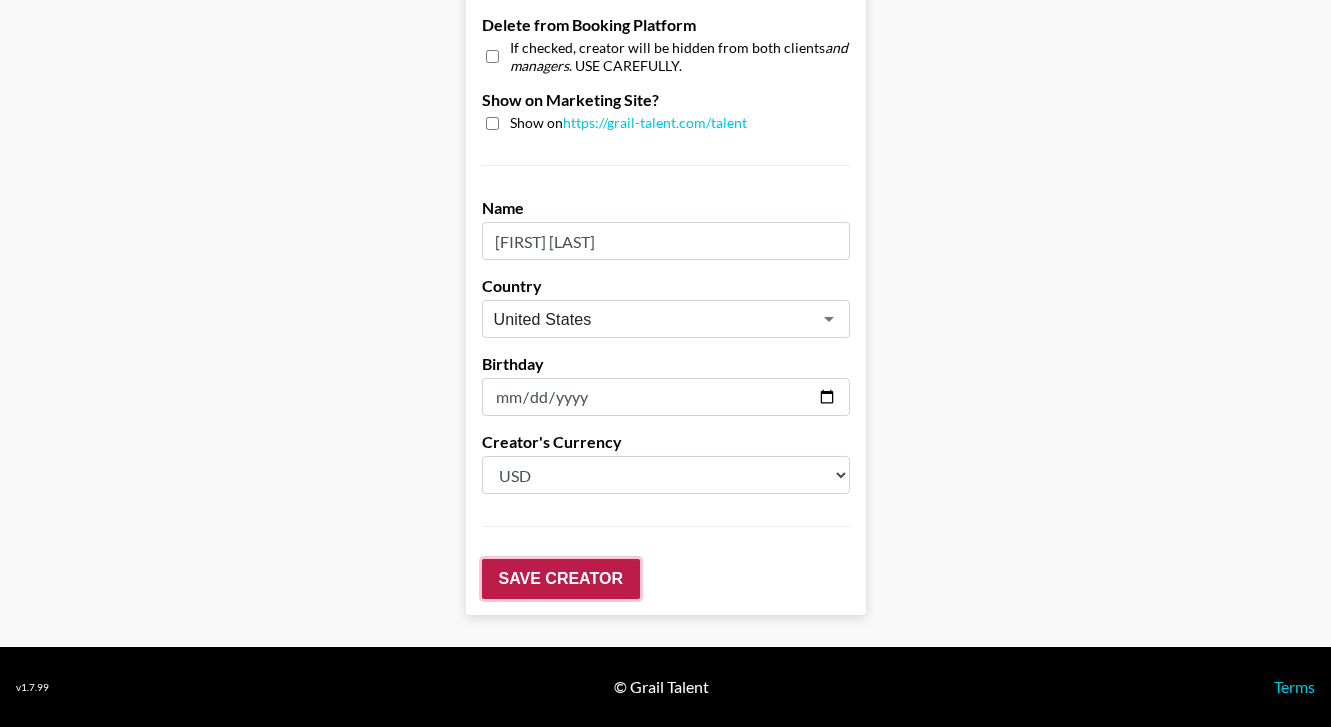 click on "Save Creator" at bounding box center [561, 579] 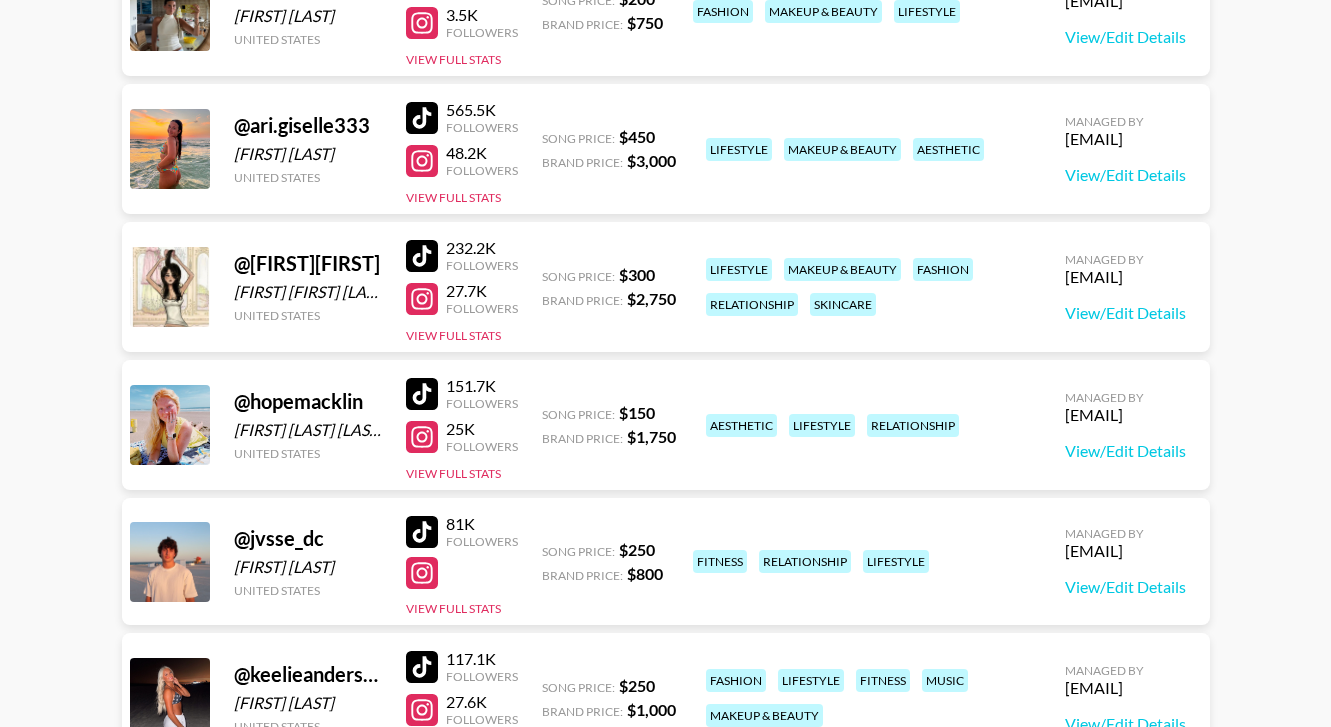 scroll, scrollTop: 694, scrollLeft: 0, axis: vertical 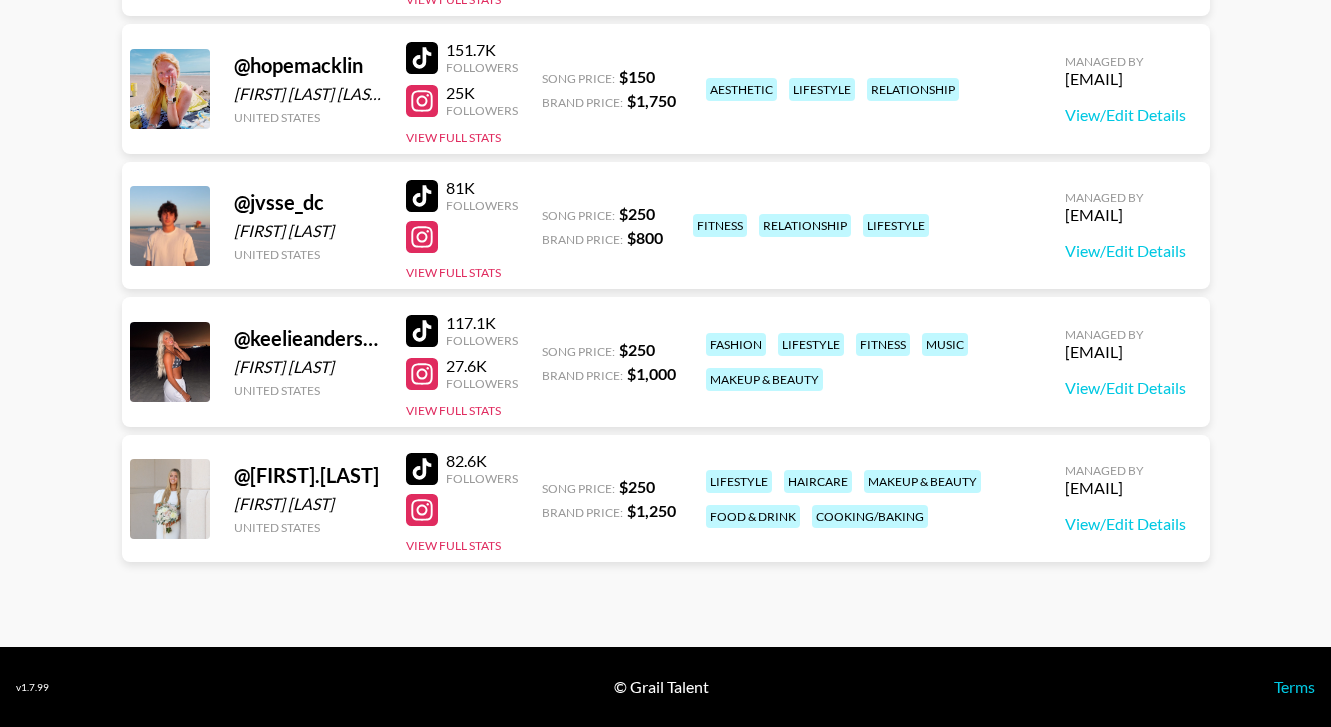 click at bounding box center (422, 510) 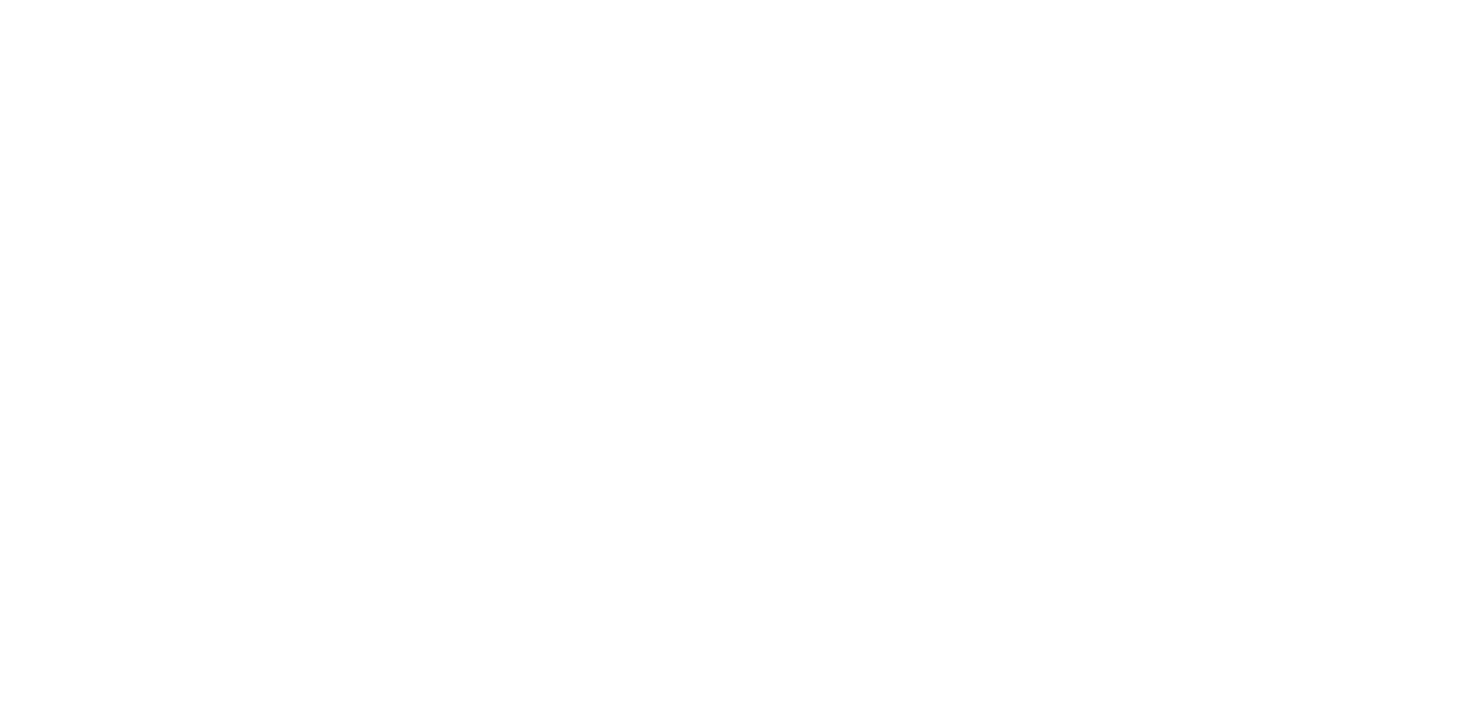 scroll, scrollTop: 0, scrollLeft: 0, axis: both 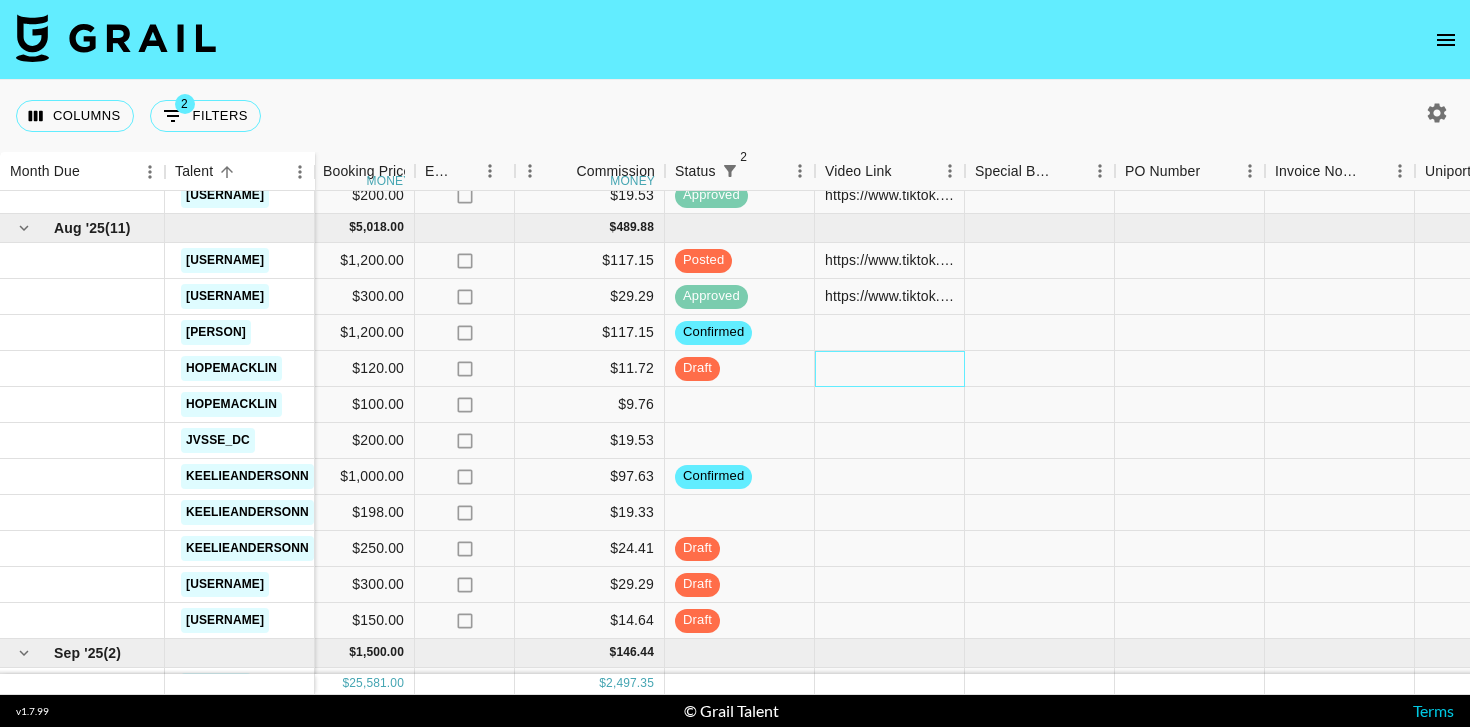 click at bounding box center [890, 369] 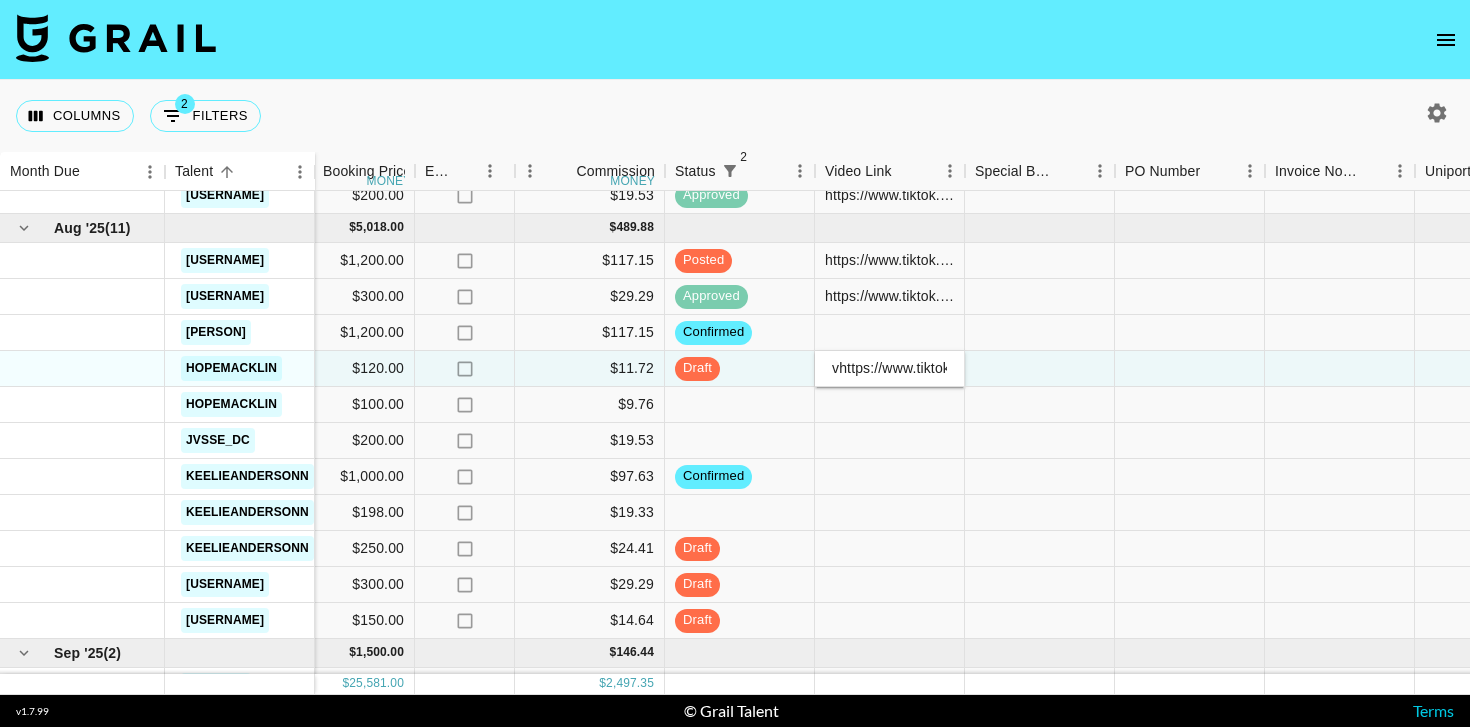 scroll, scrollTop: 0, scrollLeft: 794, axis: horizontal 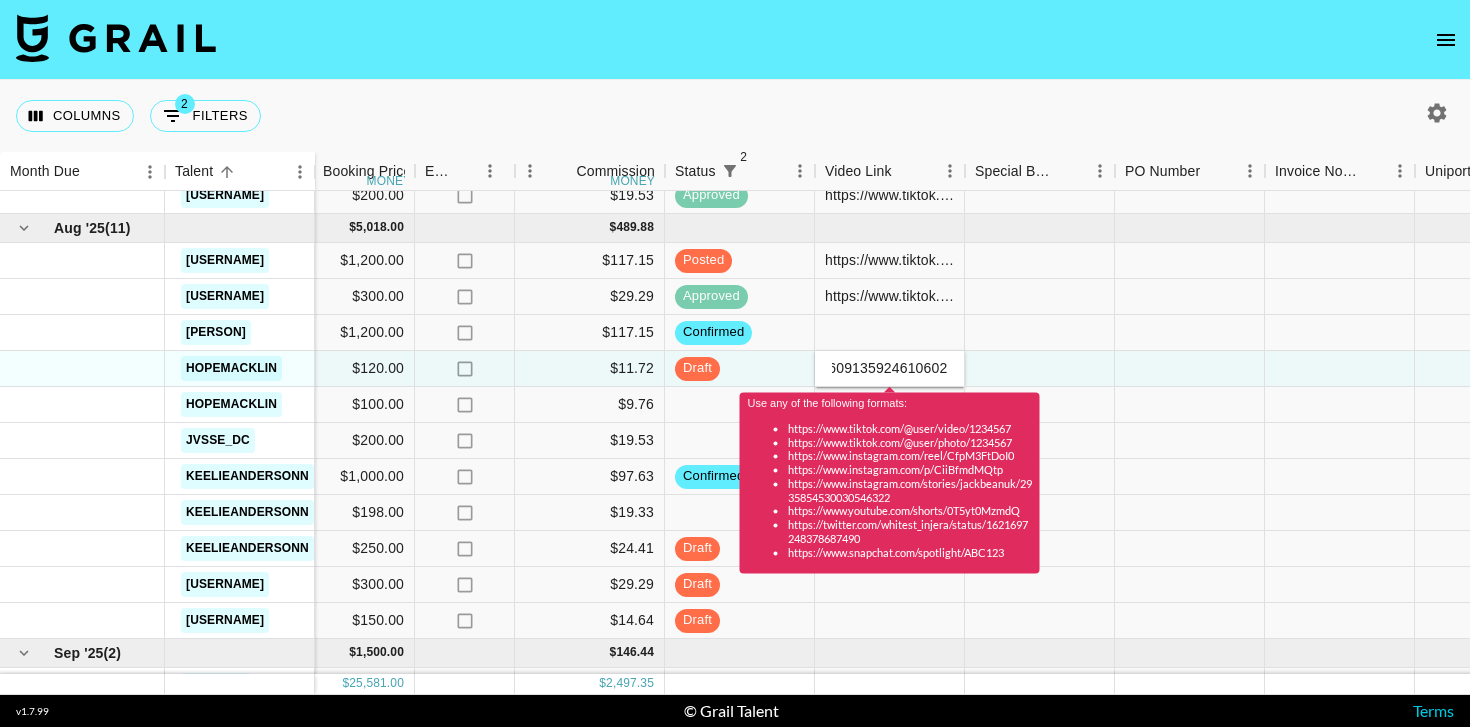 click on "vhttps://www.tiktok.com/@[PERSON]/video/7535490693934976286?is_from_webapp=1&sender_device=pc&web_id=7490609135924610602" at bounding box center (889, 368) 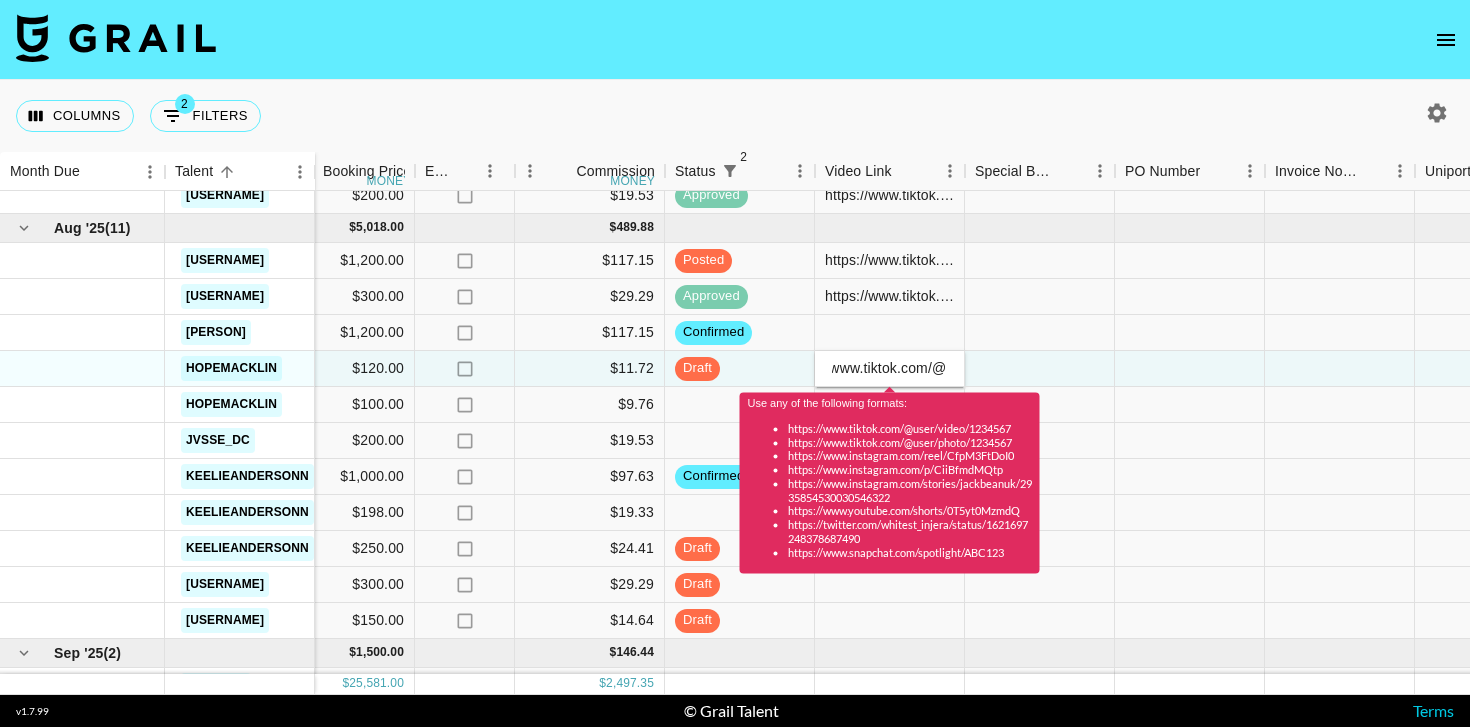 scroll, scrollTop: 0, scrollLeft: 0, axis: both 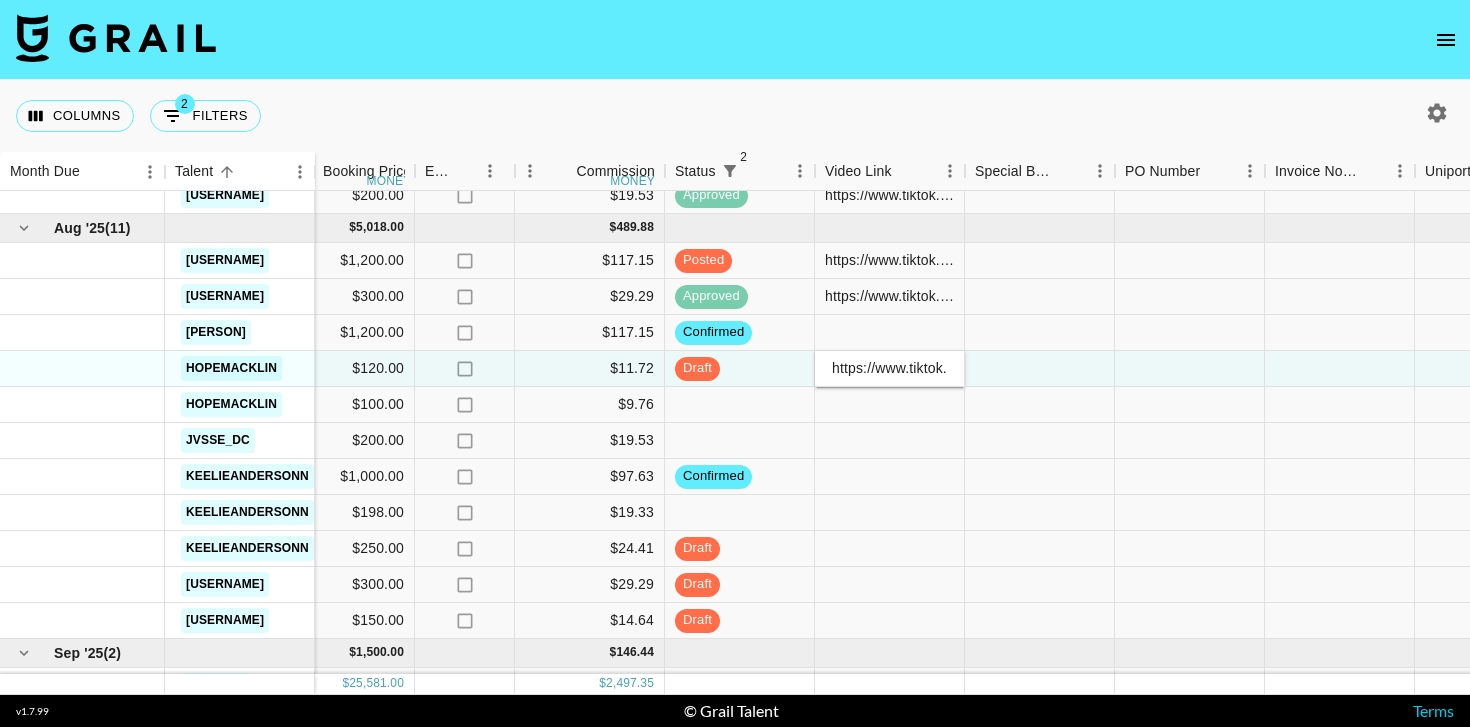 type on "https://www.tiktok.com/@[PERSON]/video/7535490693934976286?is_from_webapp=1&sender_device=pc&web_id=7490609135924610602" 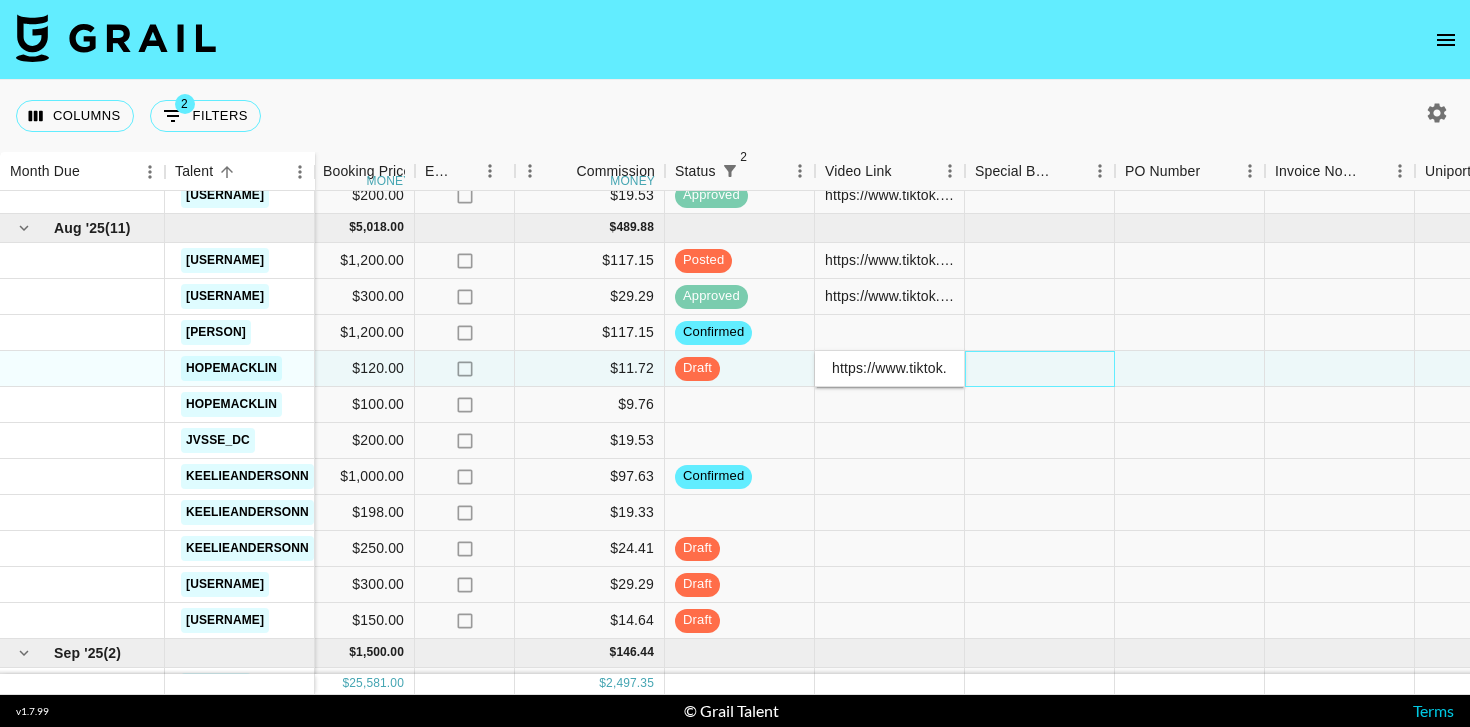 click at bounding box center [1040, 369] 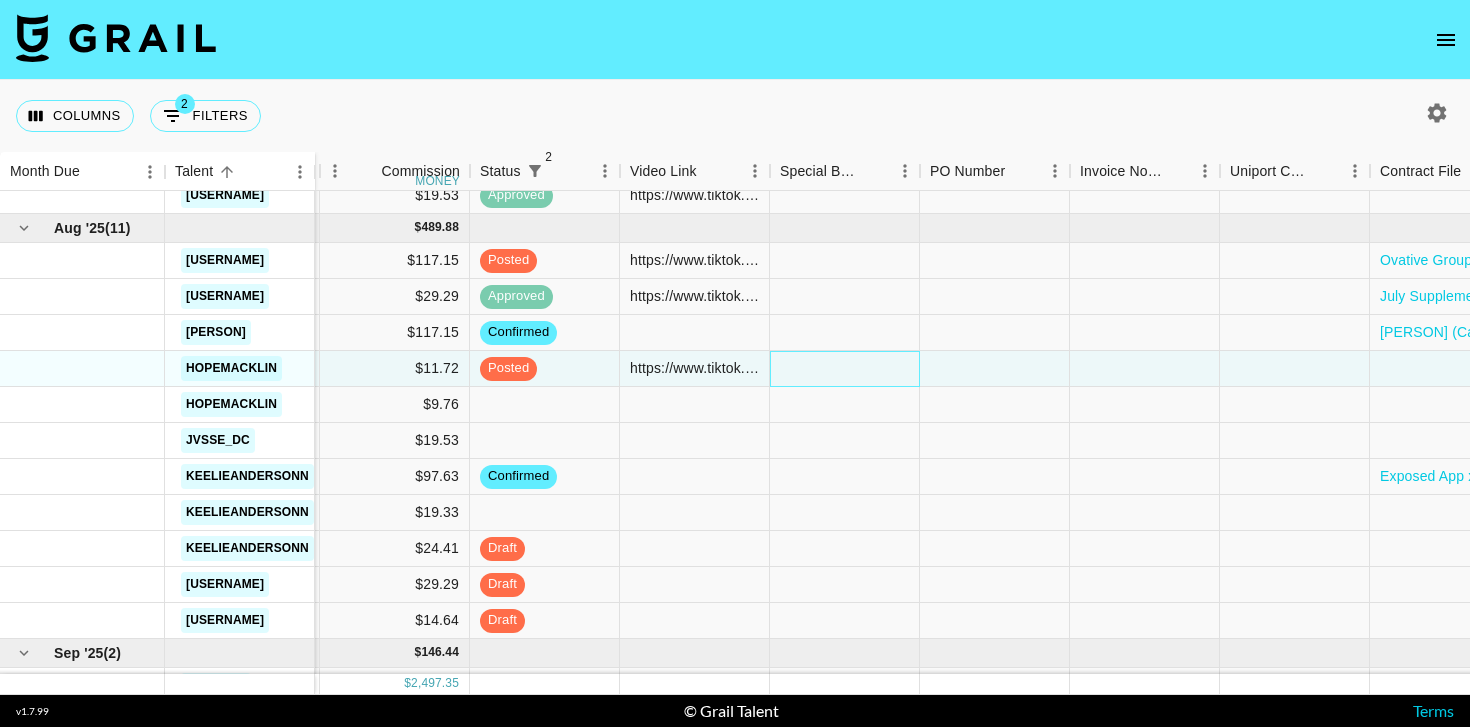 scroll, scrollTop: 1216, scrollLeft: 1500, axis: both 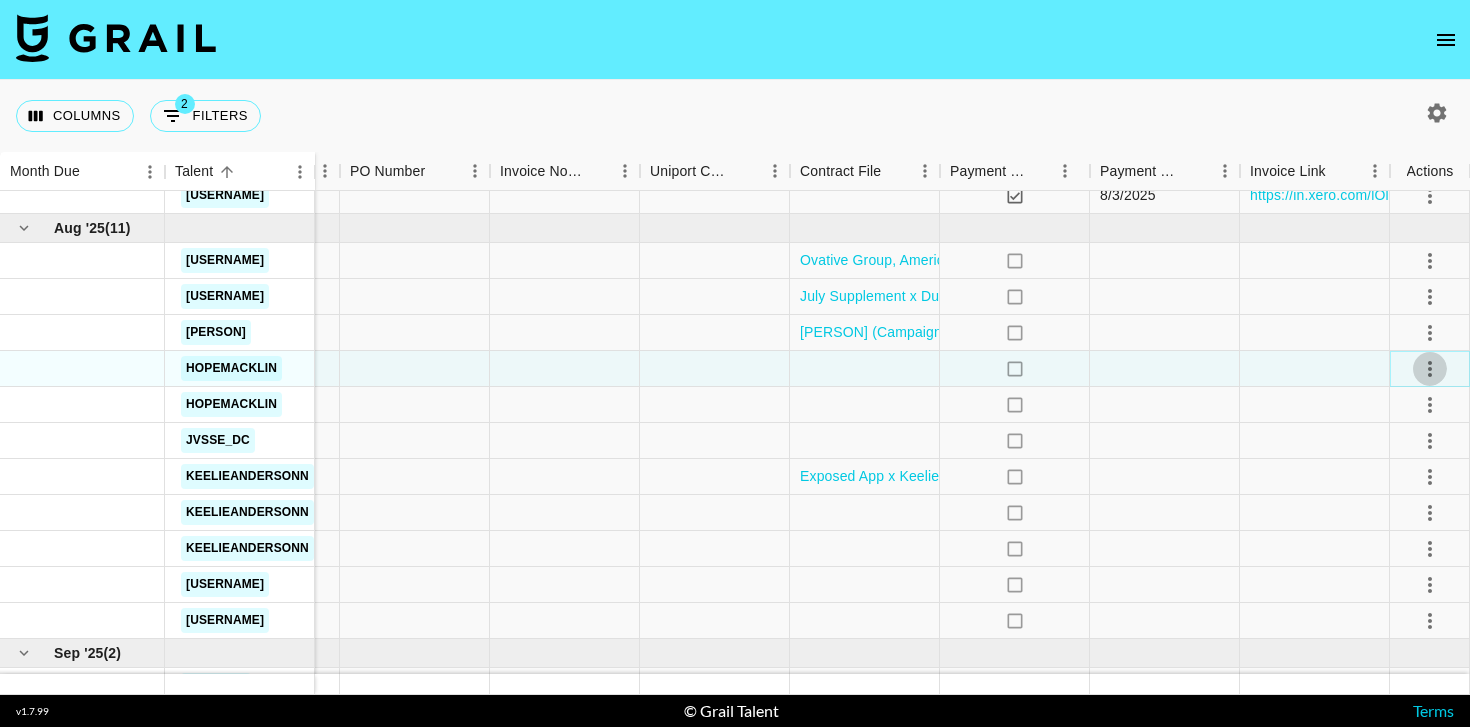 click 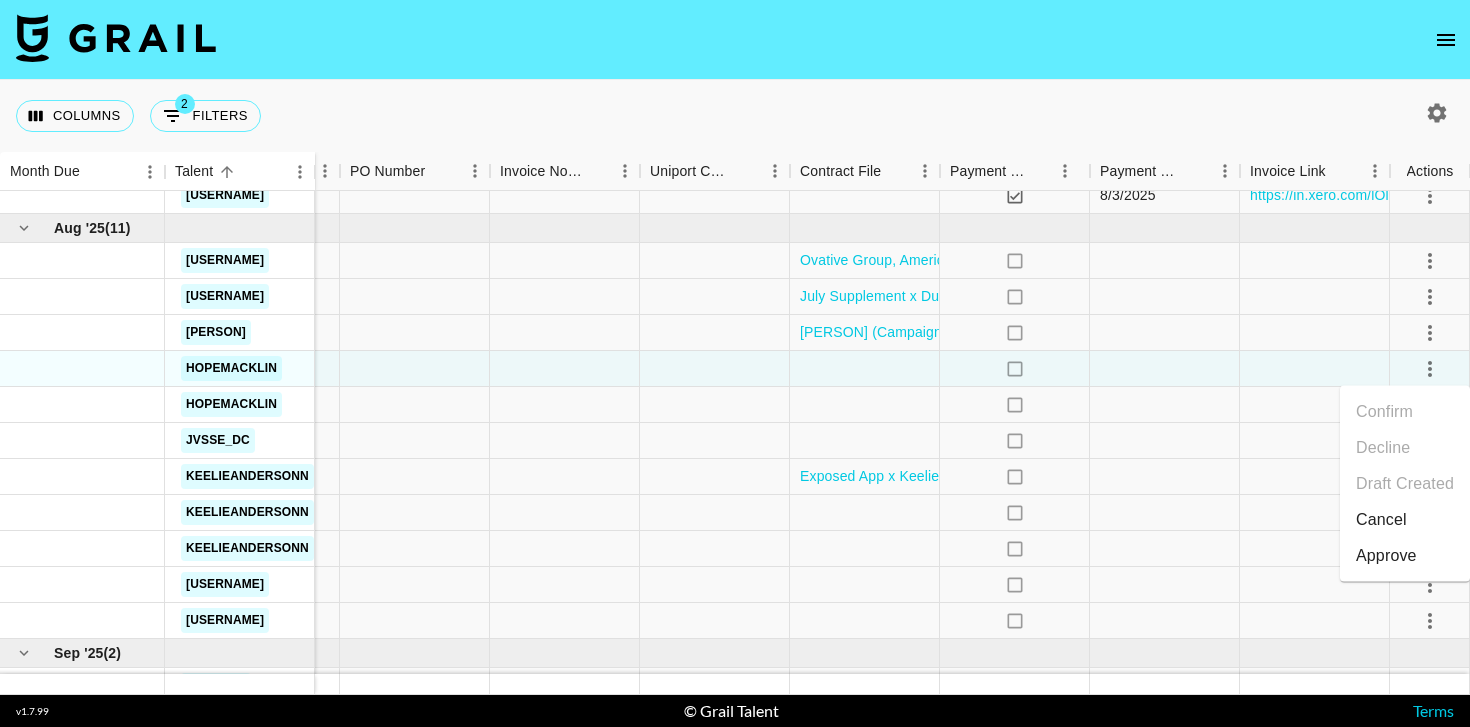 click on "Approve" at bounding box center (1386, 556) 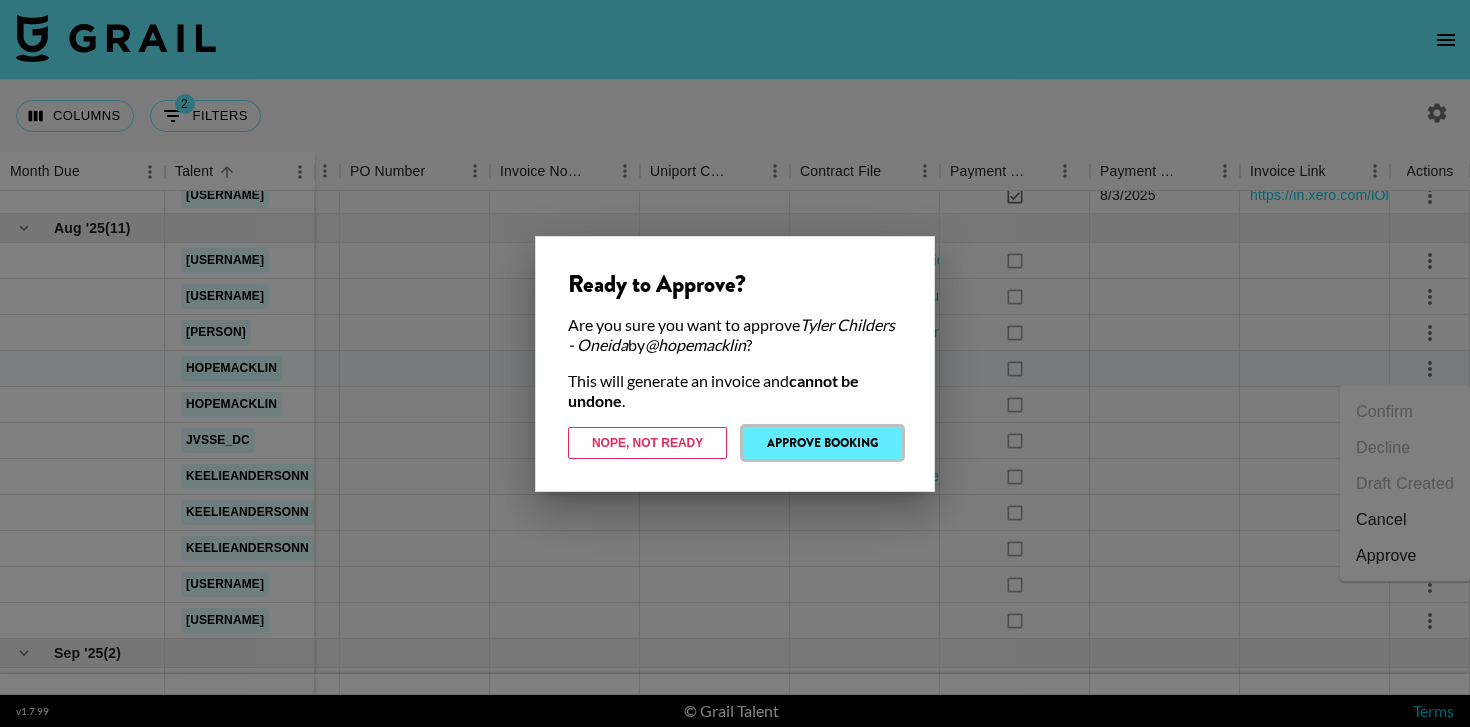 click on "Approve Booking" at bounding box center (822, 443) 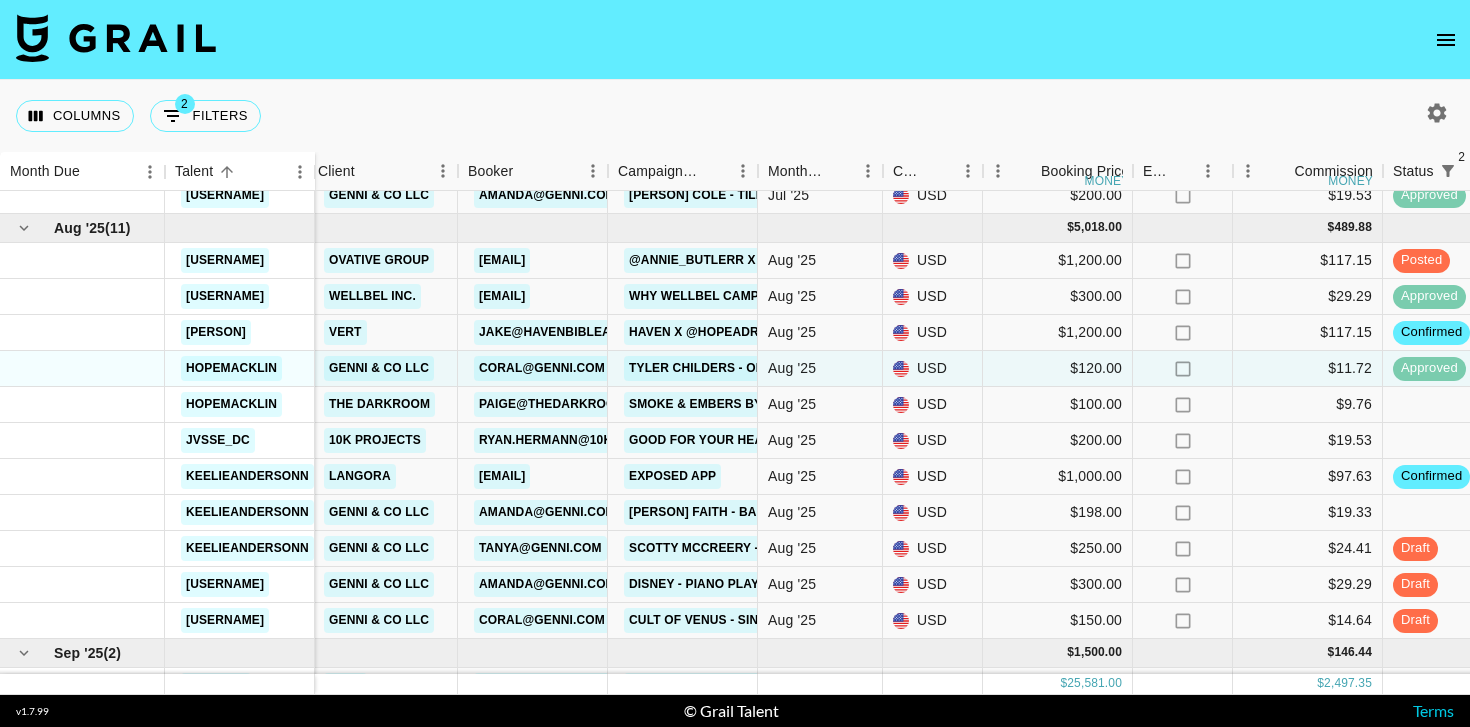 scroll, scrollTop: 1216, scrollLeft: 0, axis: vertical 